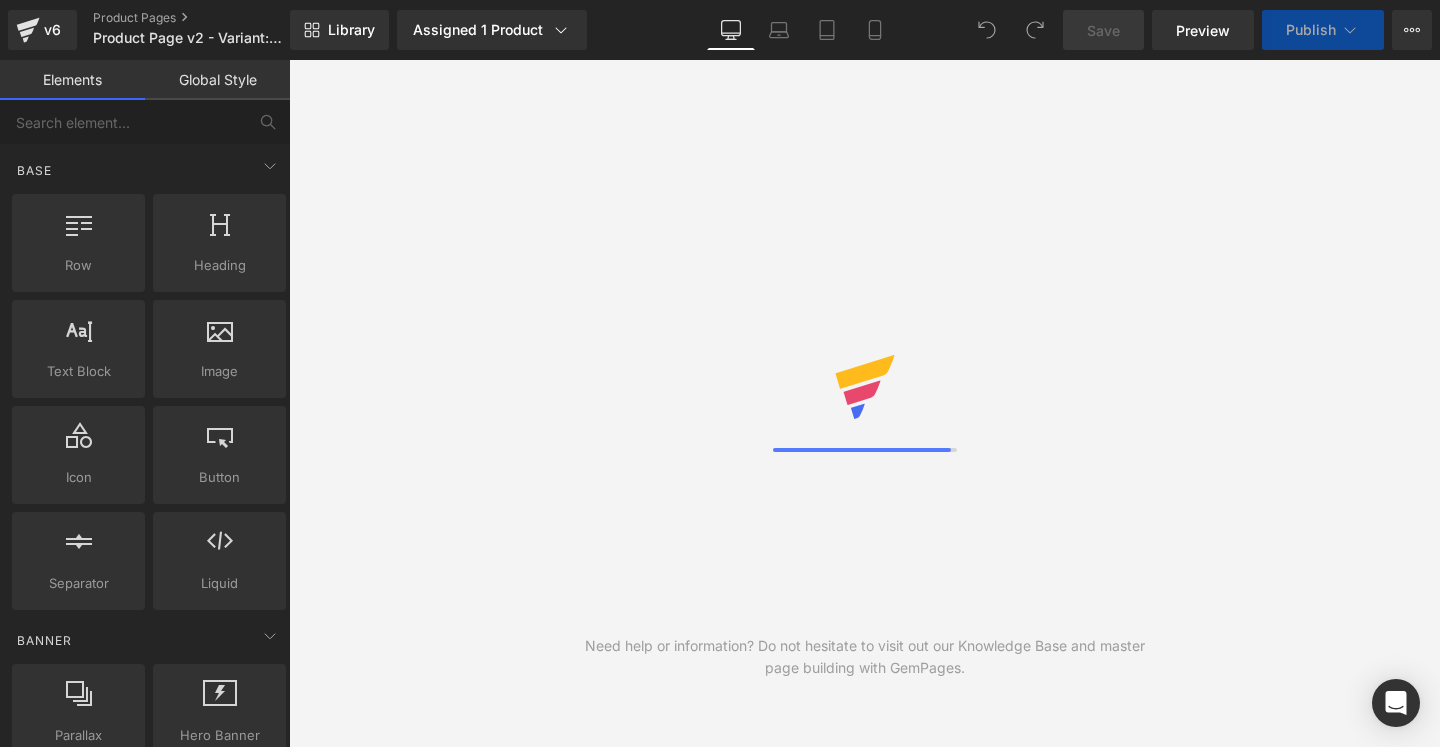 scroll, scrollTop: 0, scrollLeft: 0, axis: both 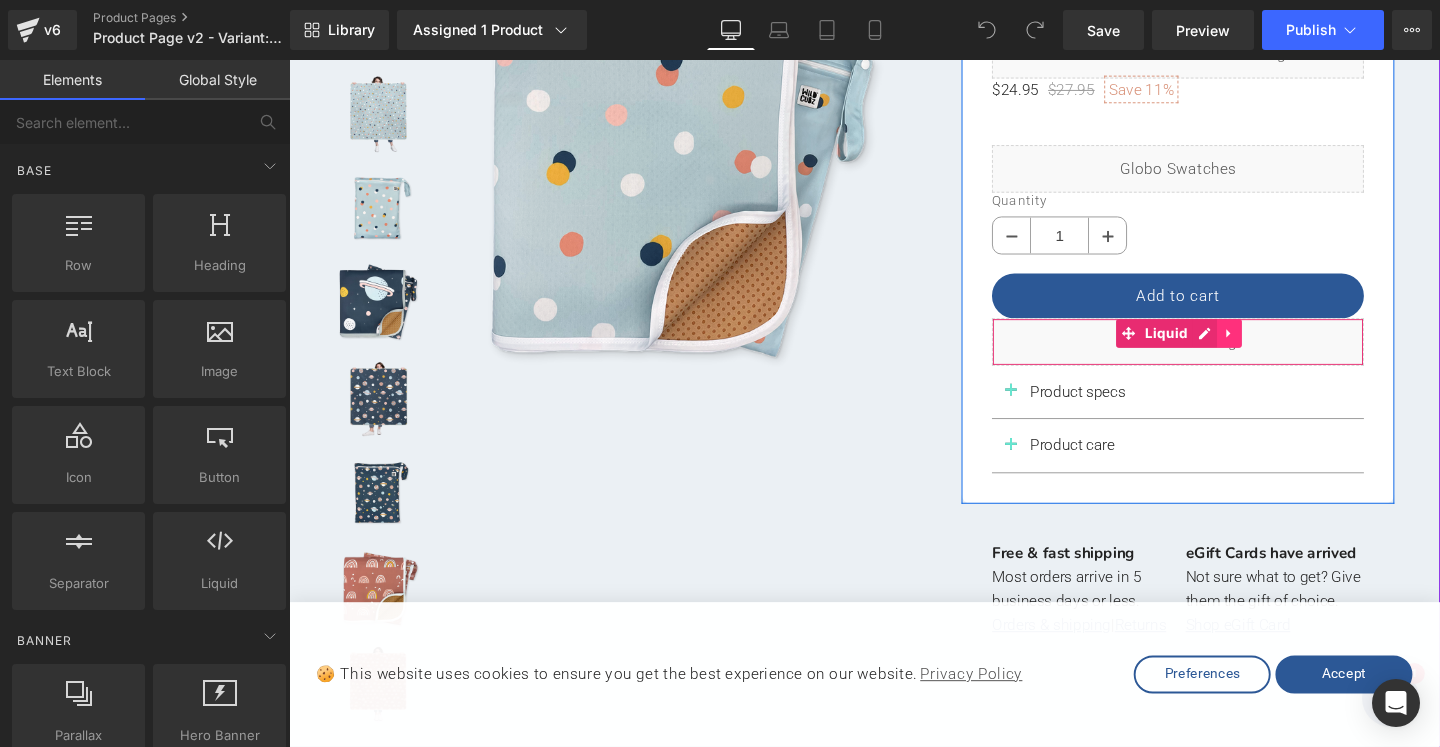 click 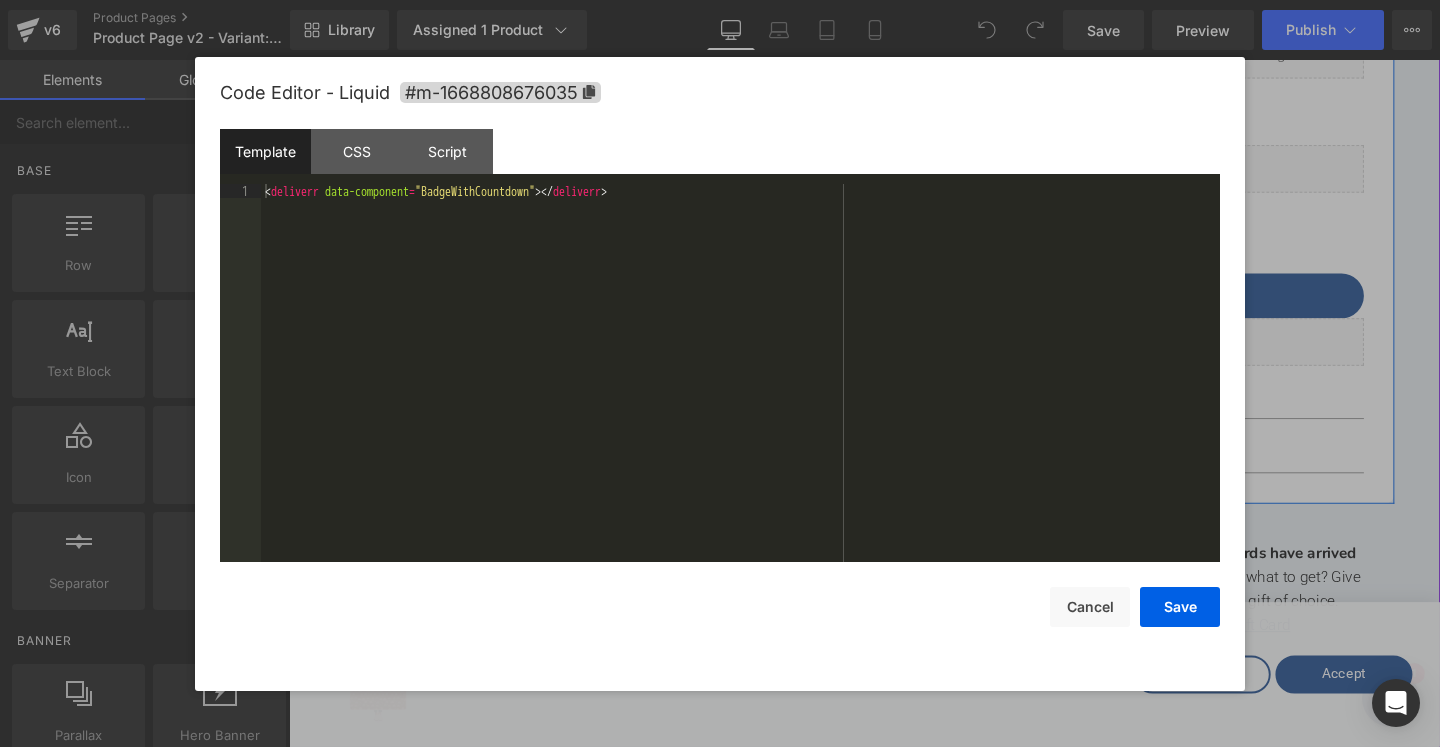 drag, startPoint x: 1204, startPoint y: 344, endPoint x: 1449, endPoint y: 391, distance: 249.46744 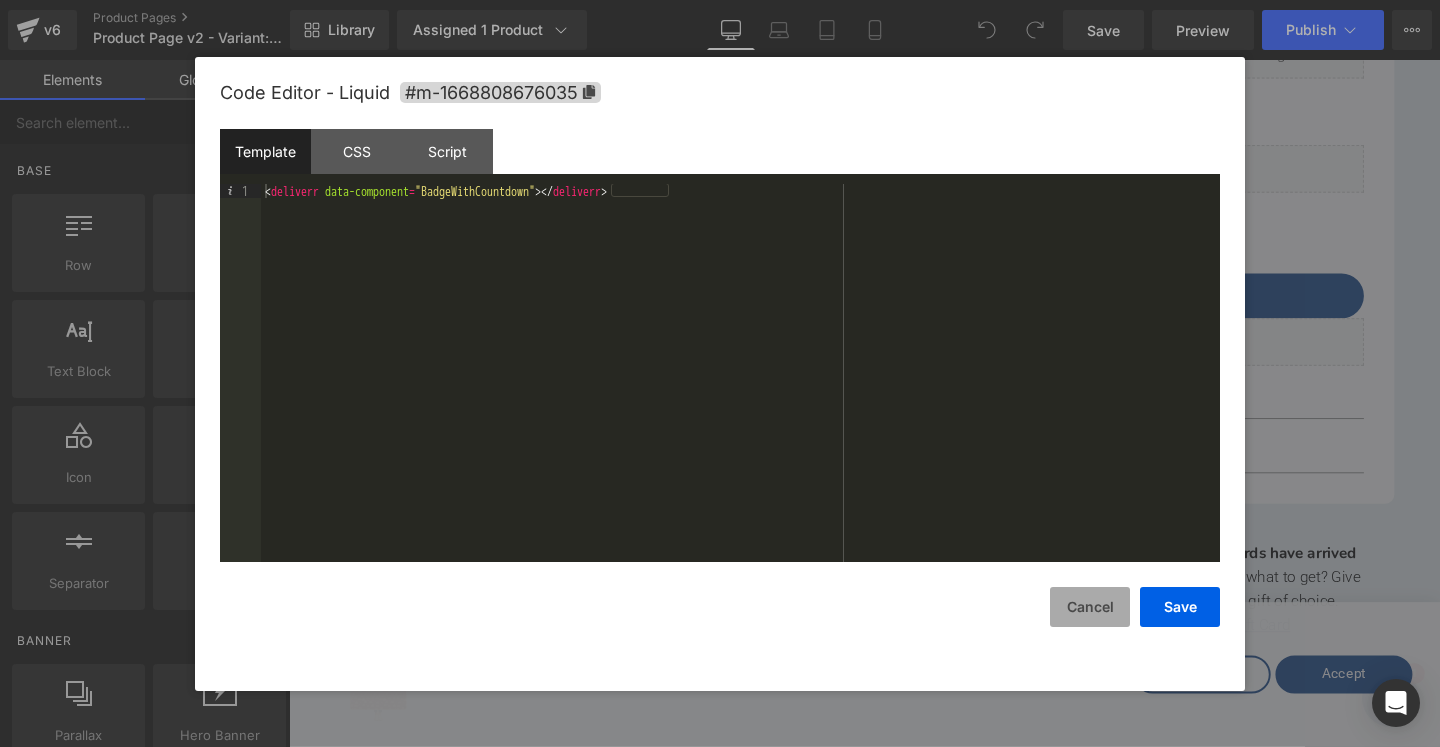 drag, startPoint x: 1093, startPoint y: 619, endPoint x: 843, endPoint y: 587, distance: 252.03967 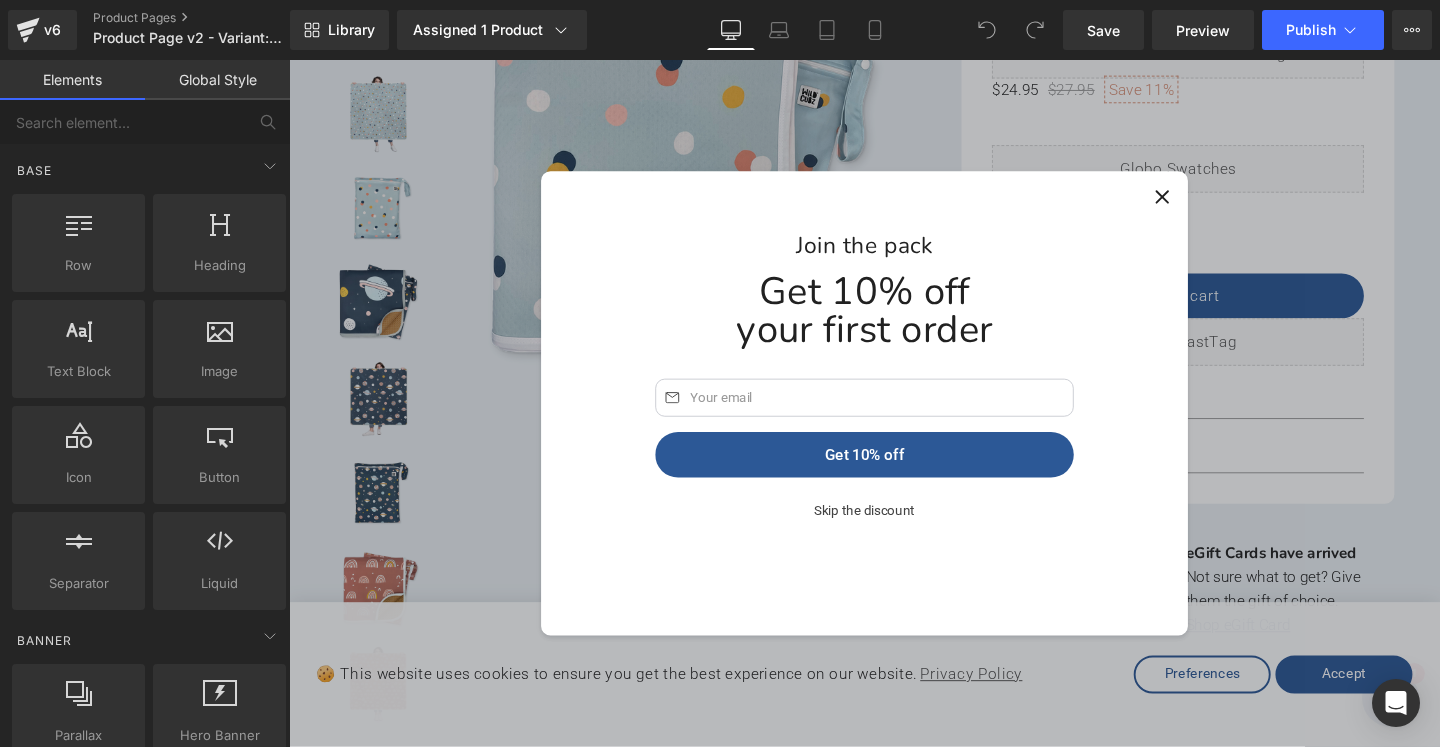 click 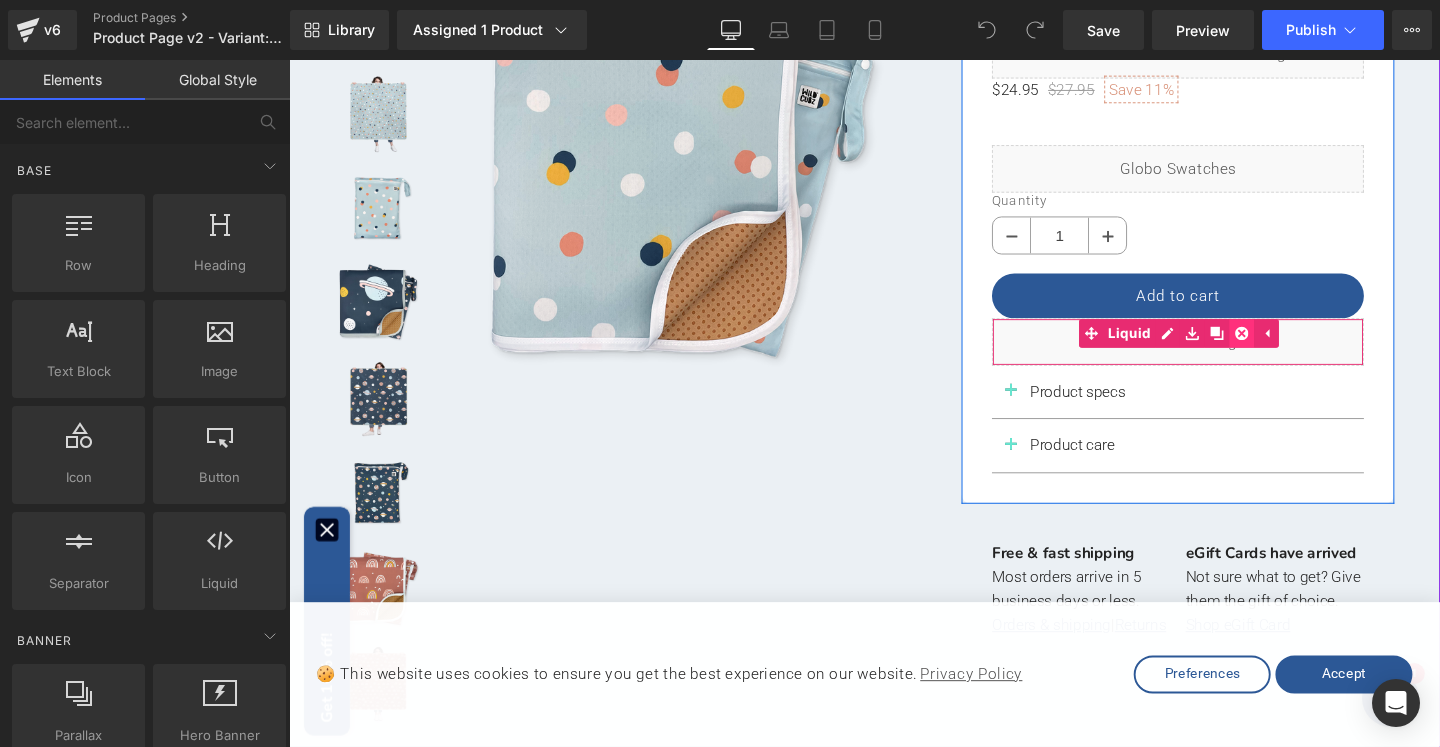 click 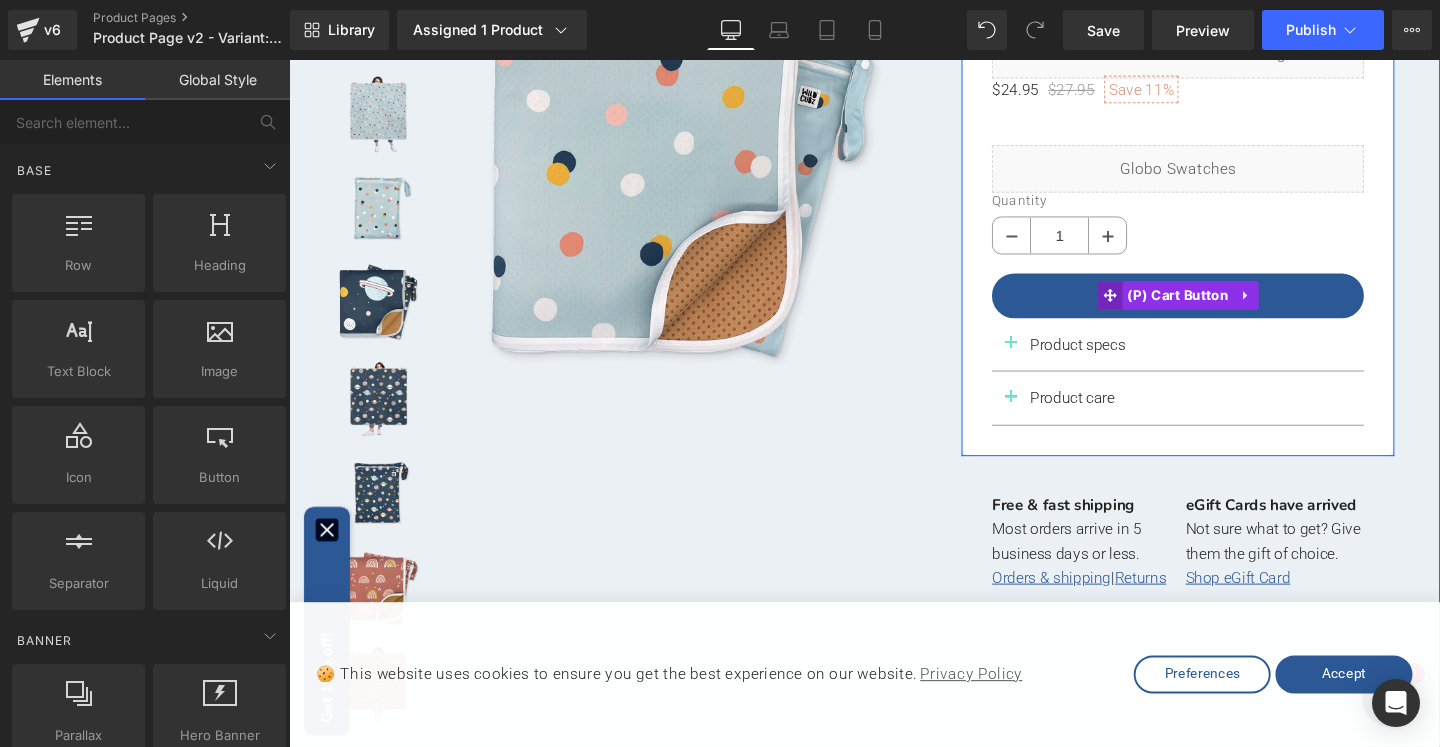 click 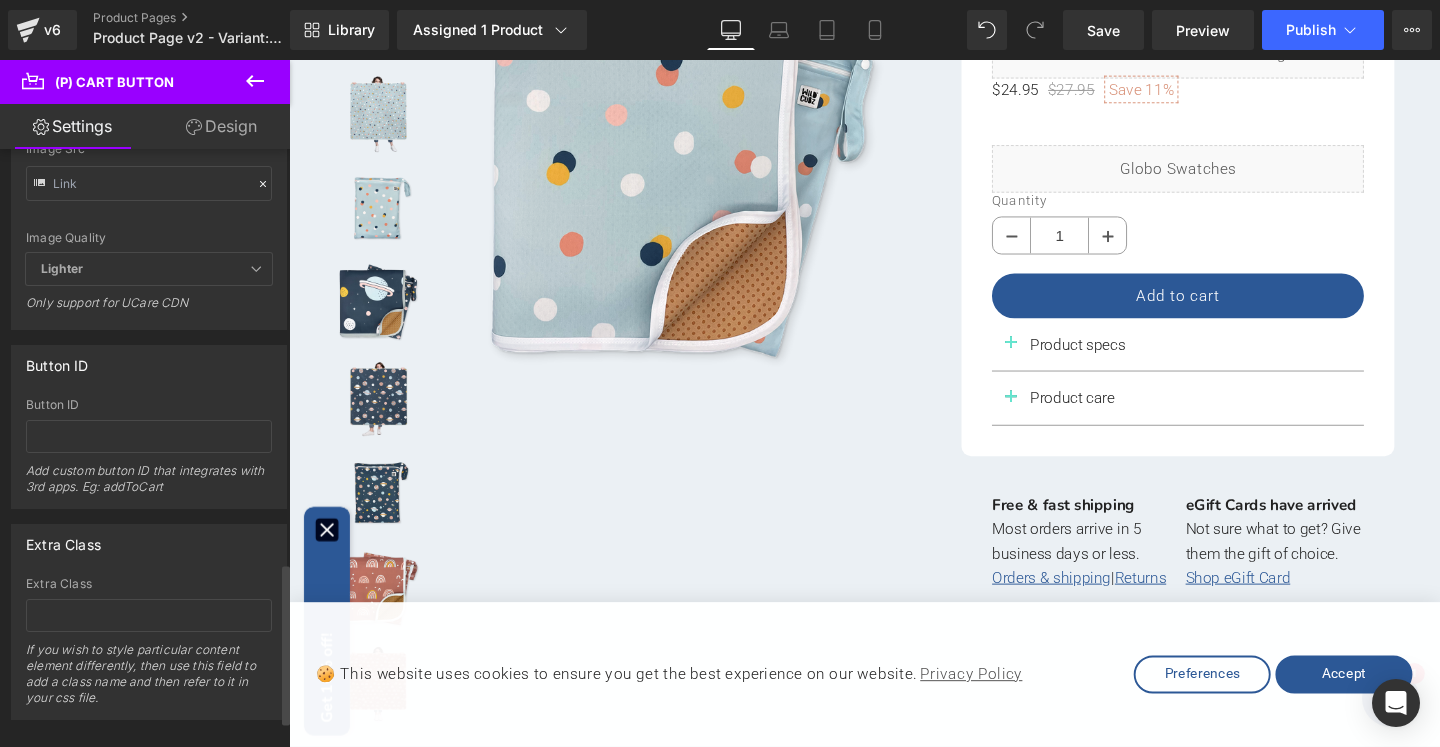 scroll, scrollTop: 1631, scrollLeft: 0, axis: vertical 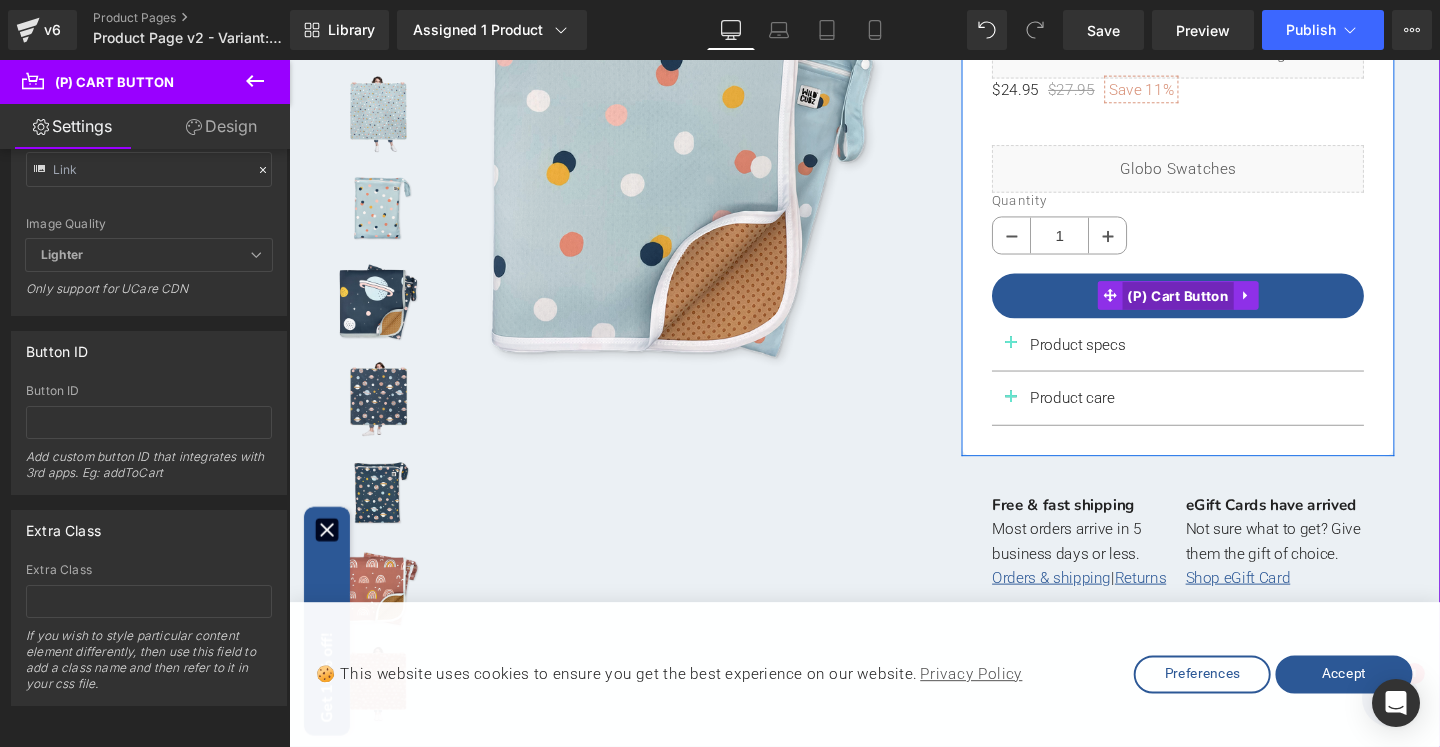 click on "(P) Cart Button" at bounding box center (1224, 308) 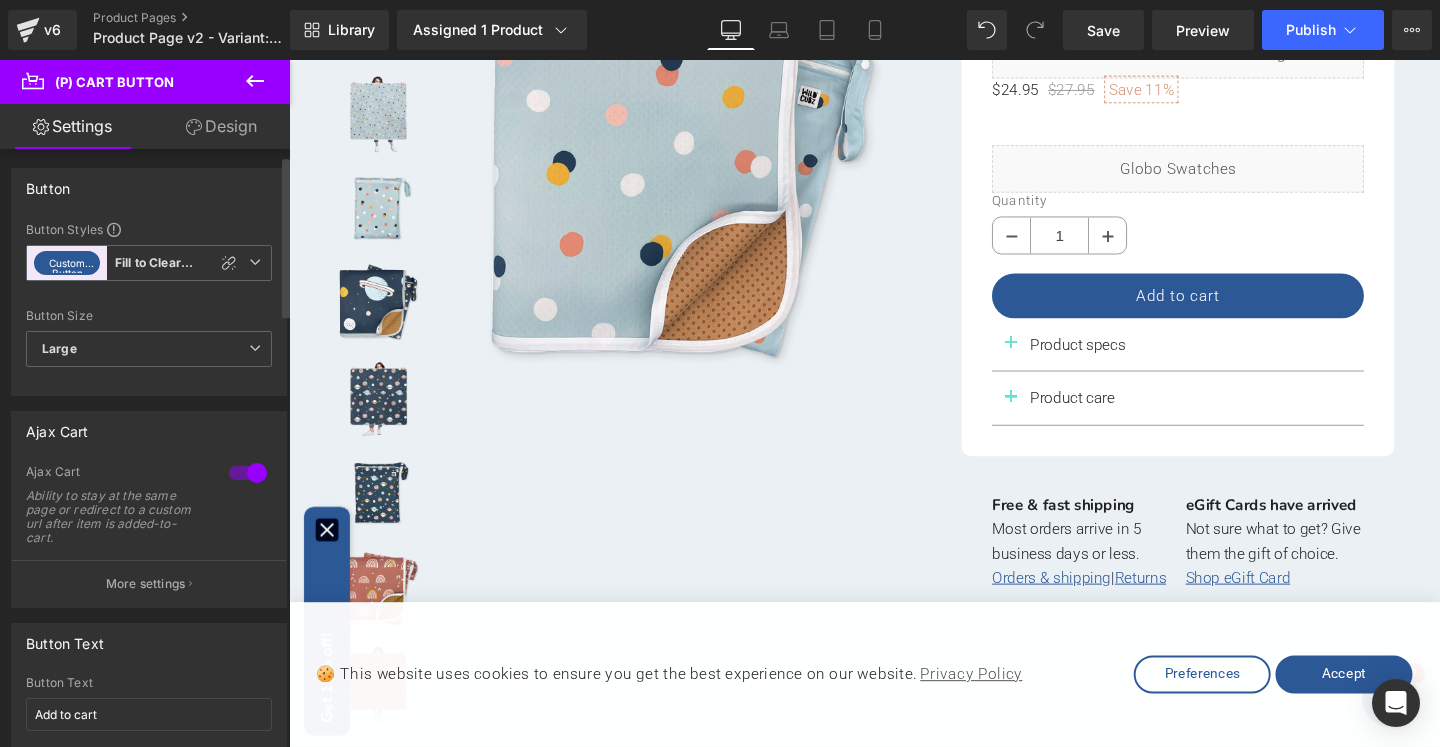 scroll, scrollTop: 0, scrollLeft: 0, axis: both 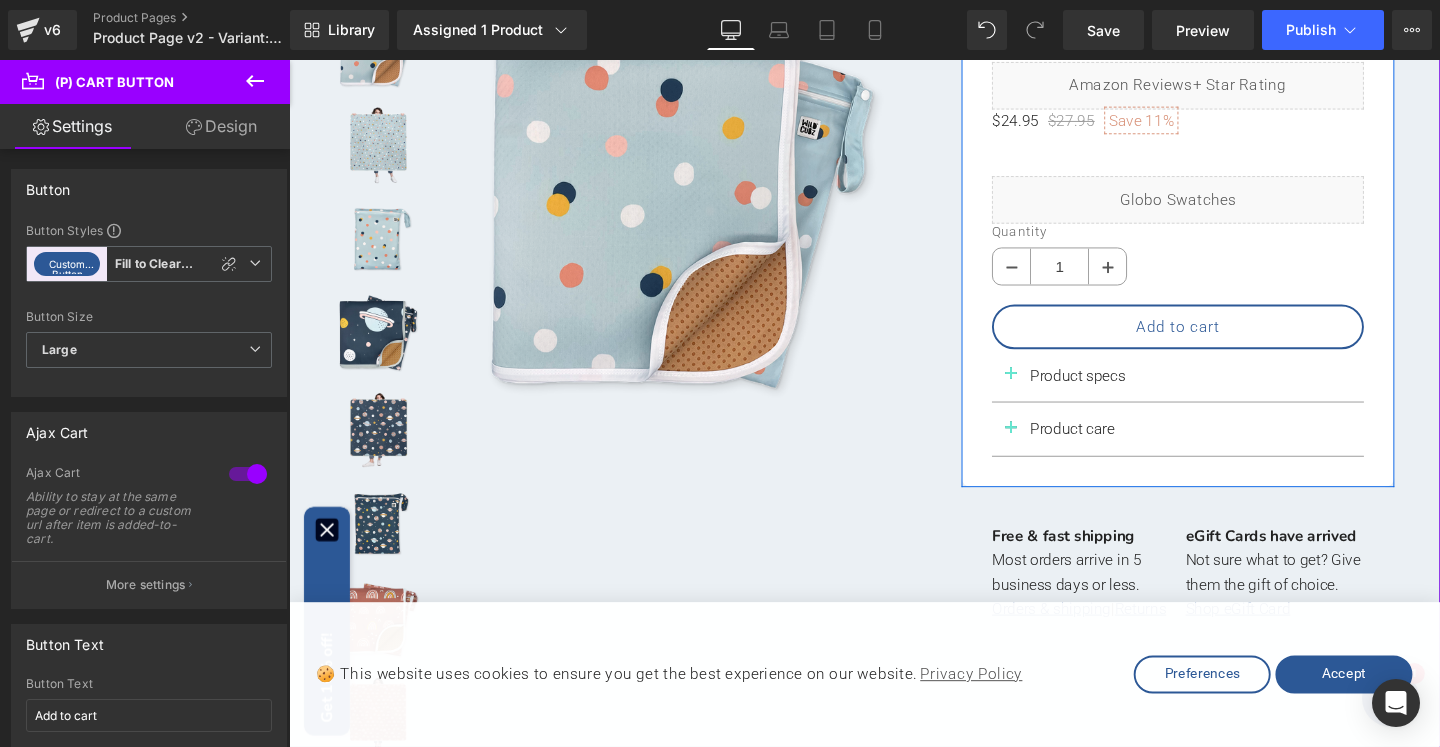 click on "Add to cart" at bounding box center [1223, 340] 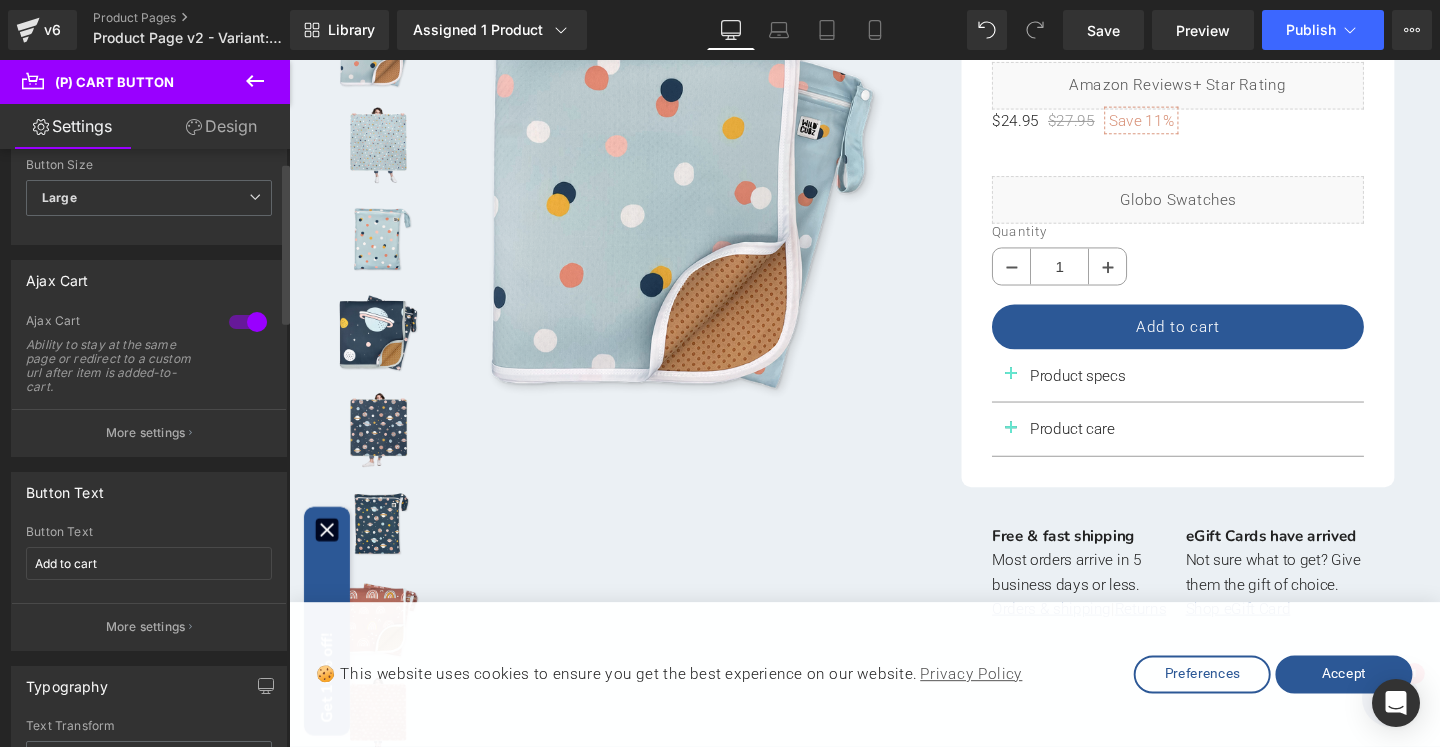 scroll, scrollTop: 0, scrollLeft: 0, axis: both 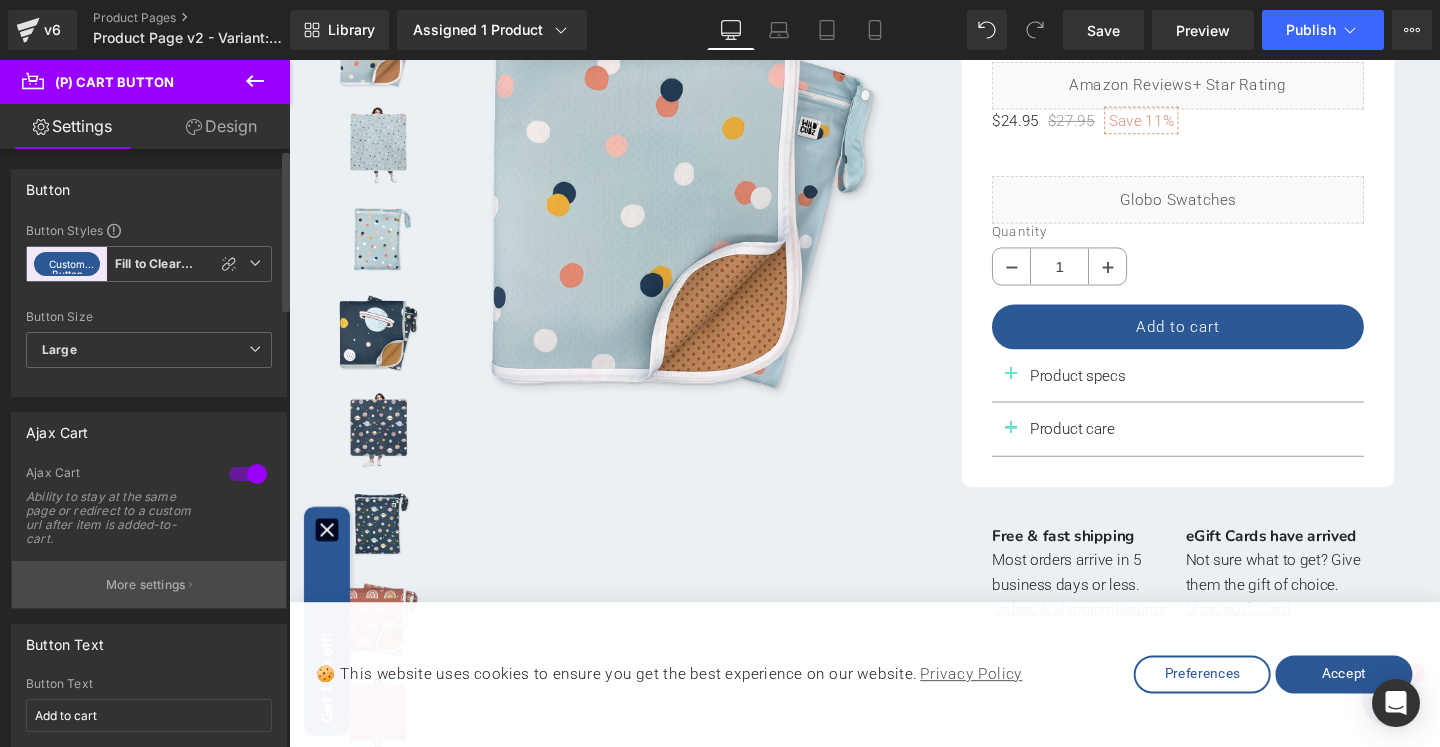 click on "More settings" at bounding box center [146, 585] 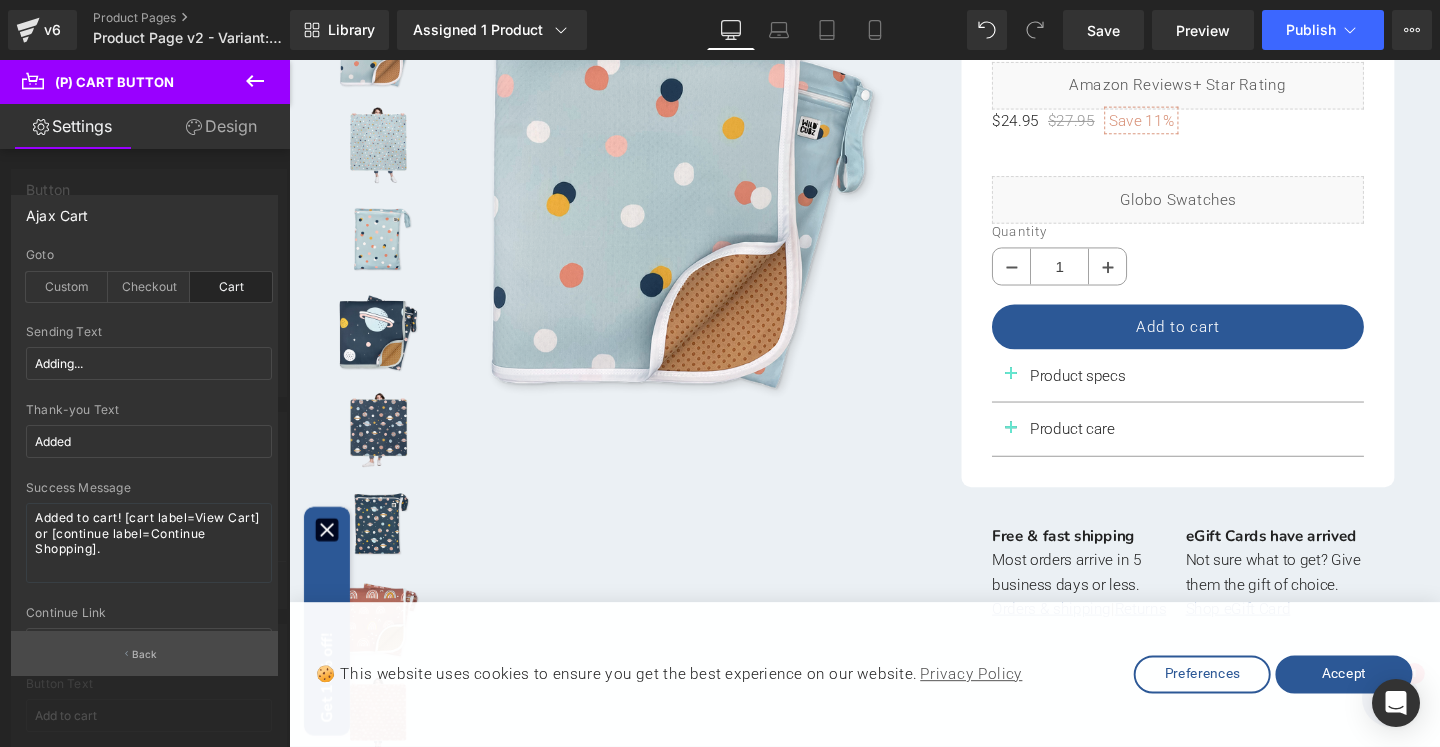click on "Back" at bounding box center (145, 654) 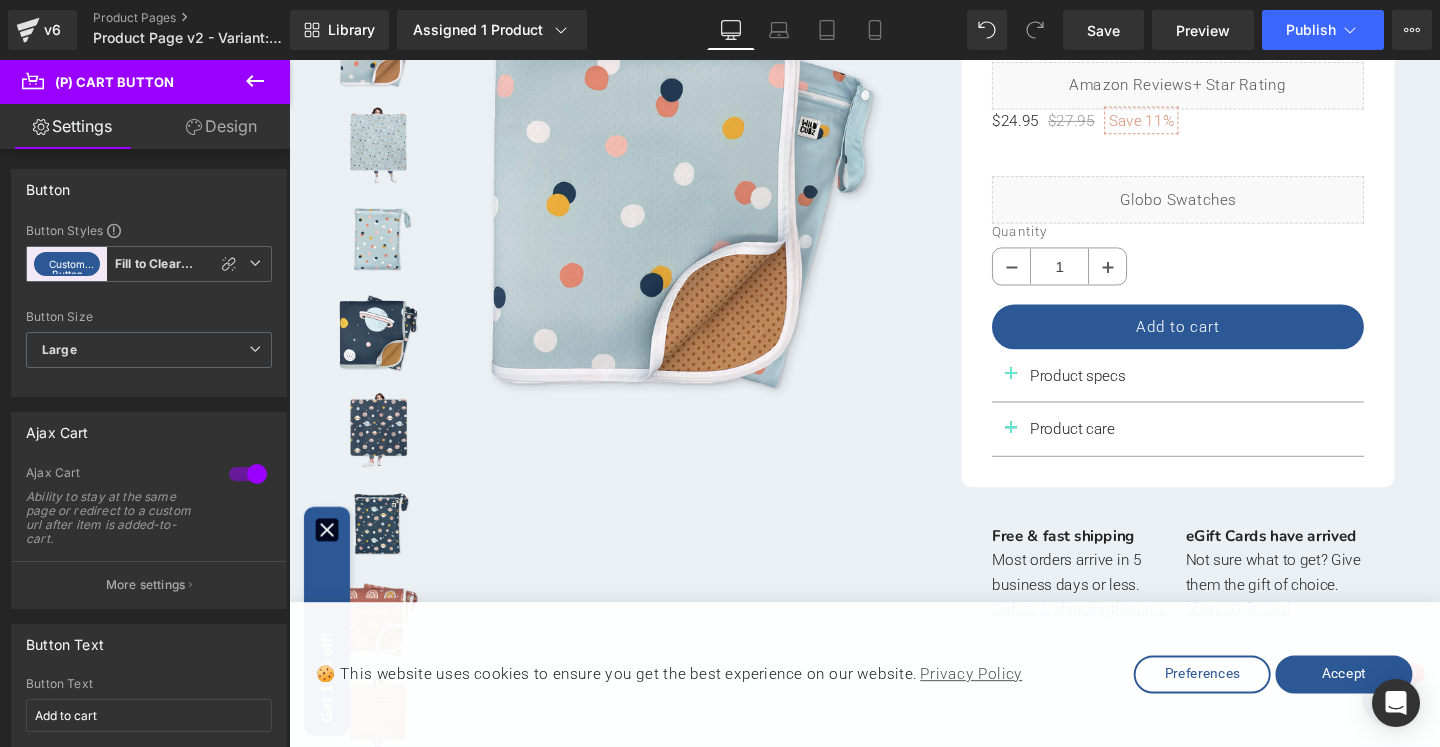 click on "Design" at bounding box center (221, 126) 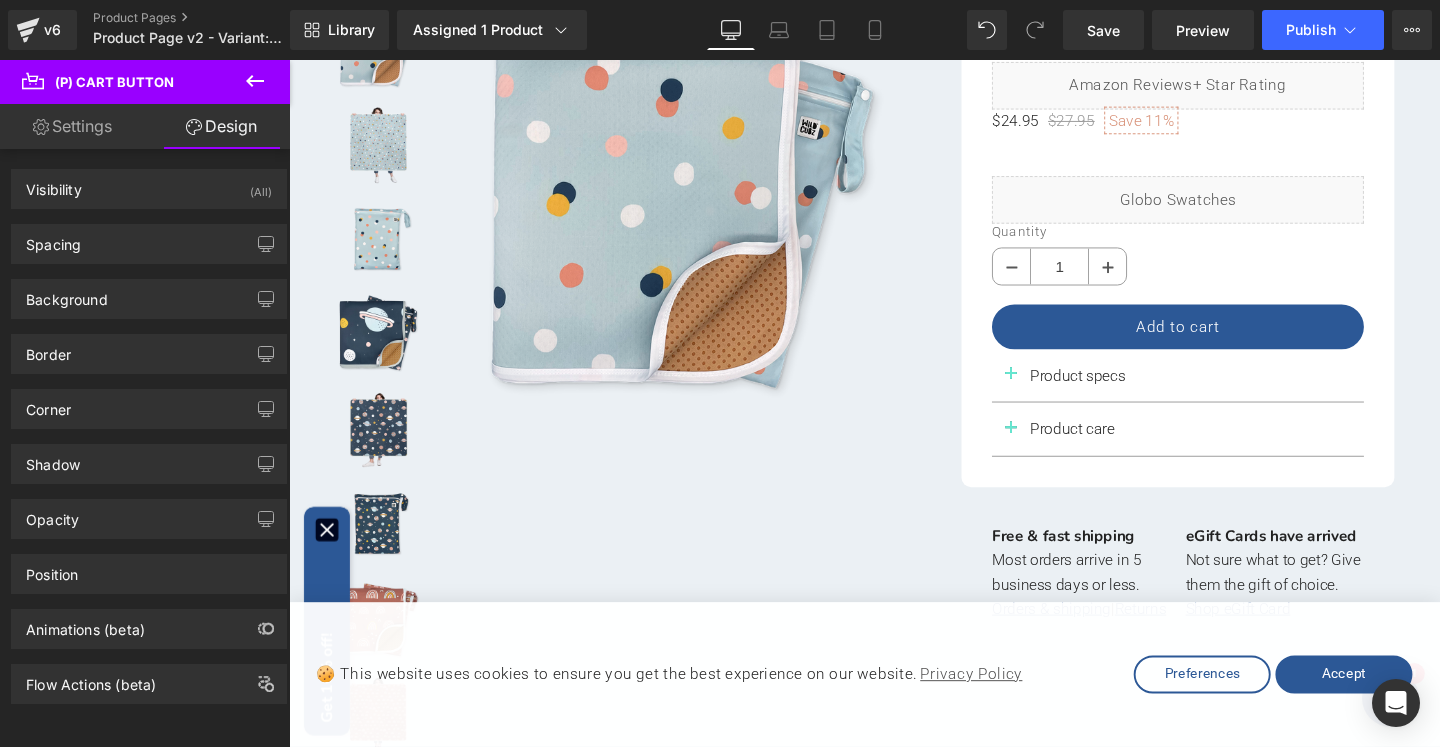 click on "Settings" at bounding box center (72, 126) 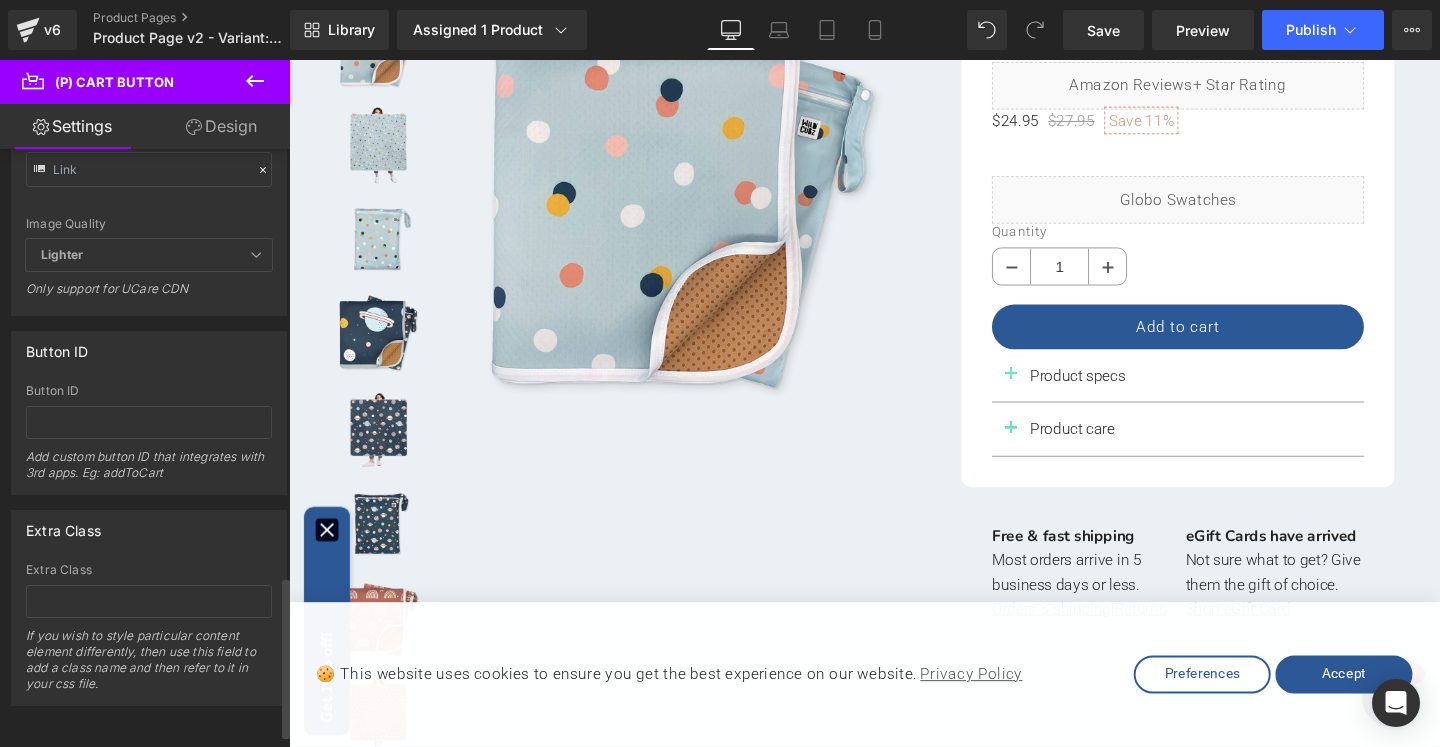 scroll, scrollTop: 1631, scrollLeft: 0, axis: vertical 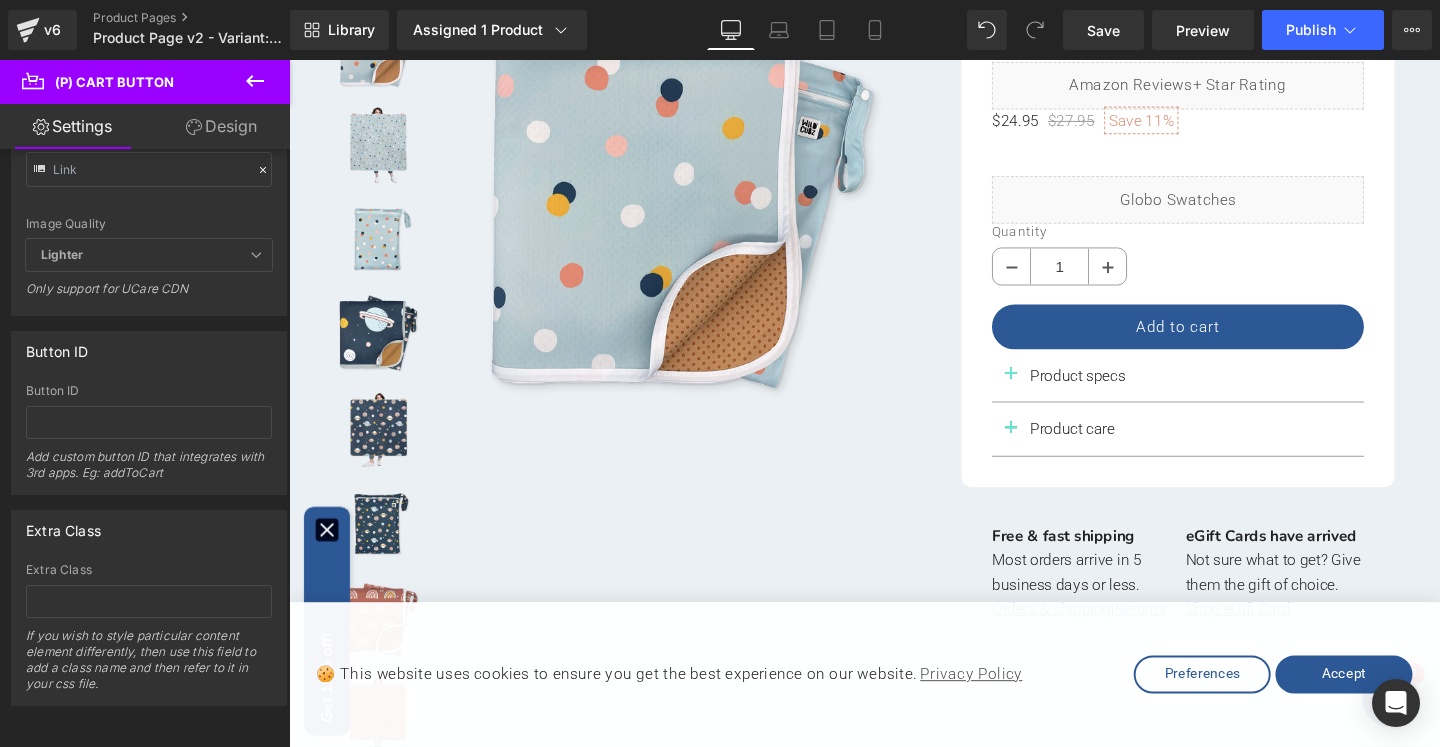 click 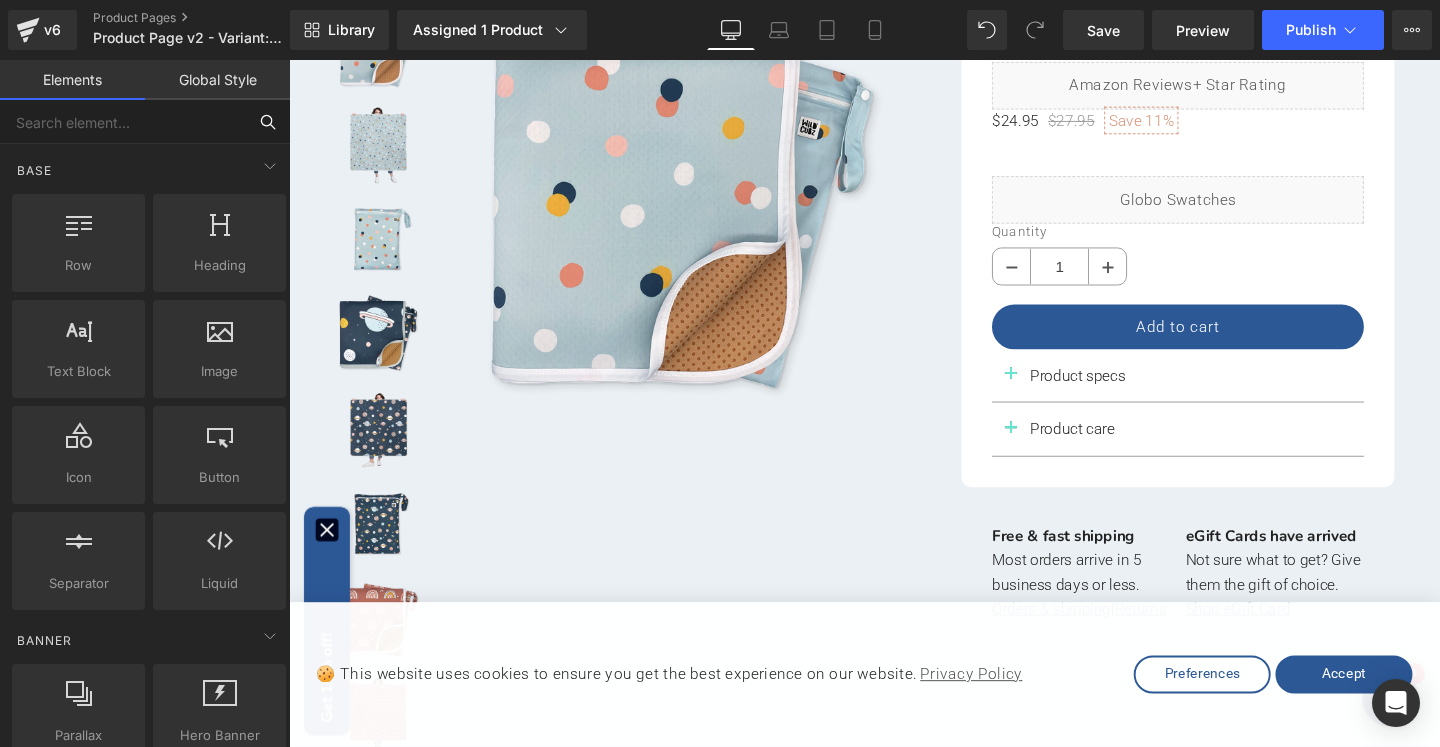click at bounding box center (123, 122) 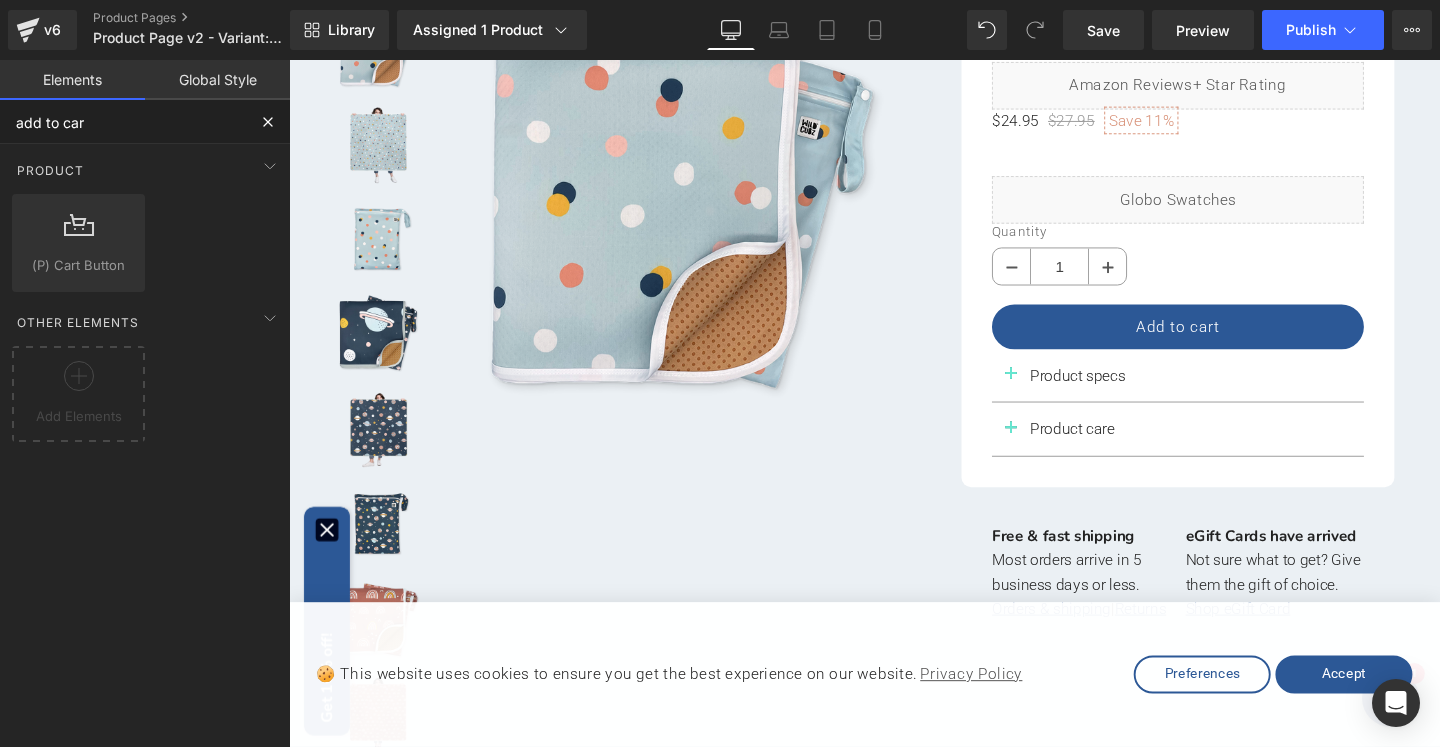 type on "add to cart" 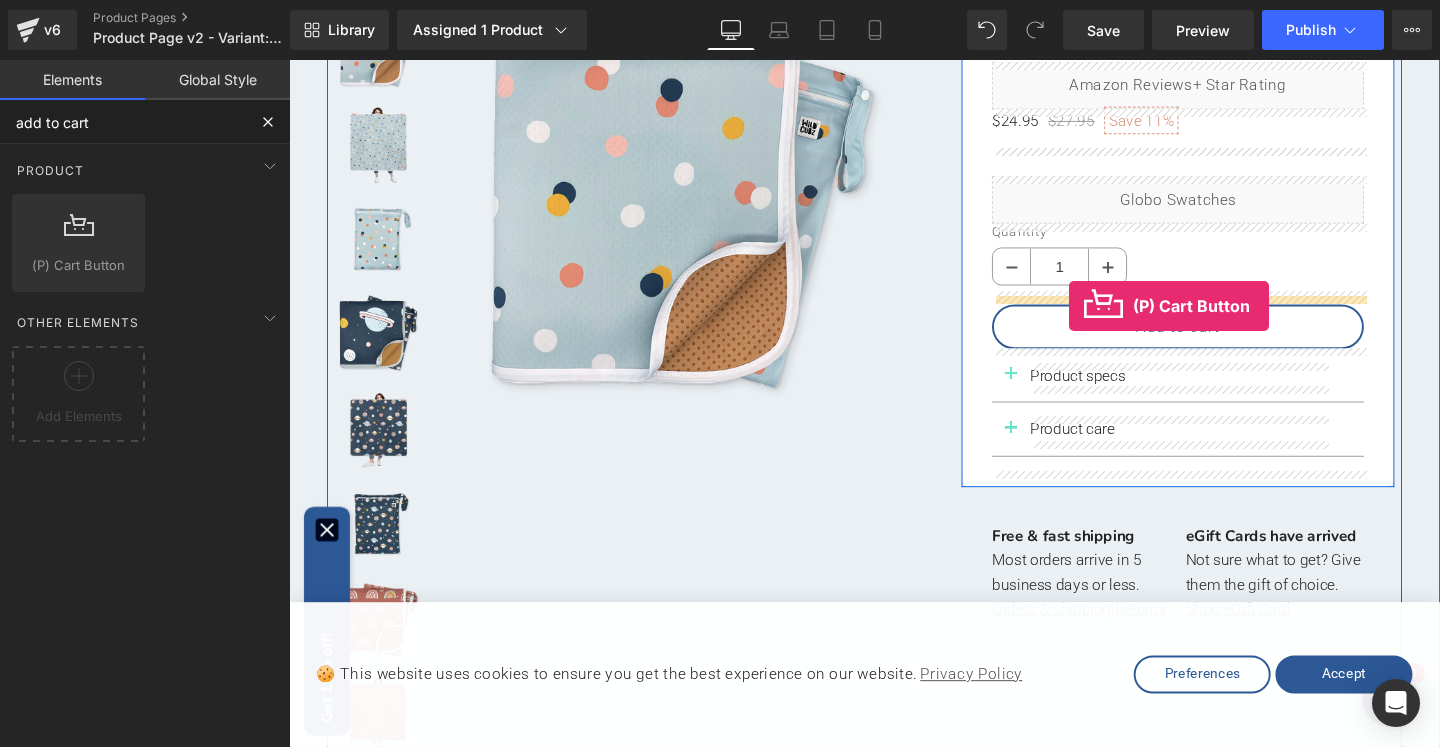 drag, startPoint x: 360, startPoint y: 293, endPoint x: 1109, endPoint y: 319, distance: 749.4511 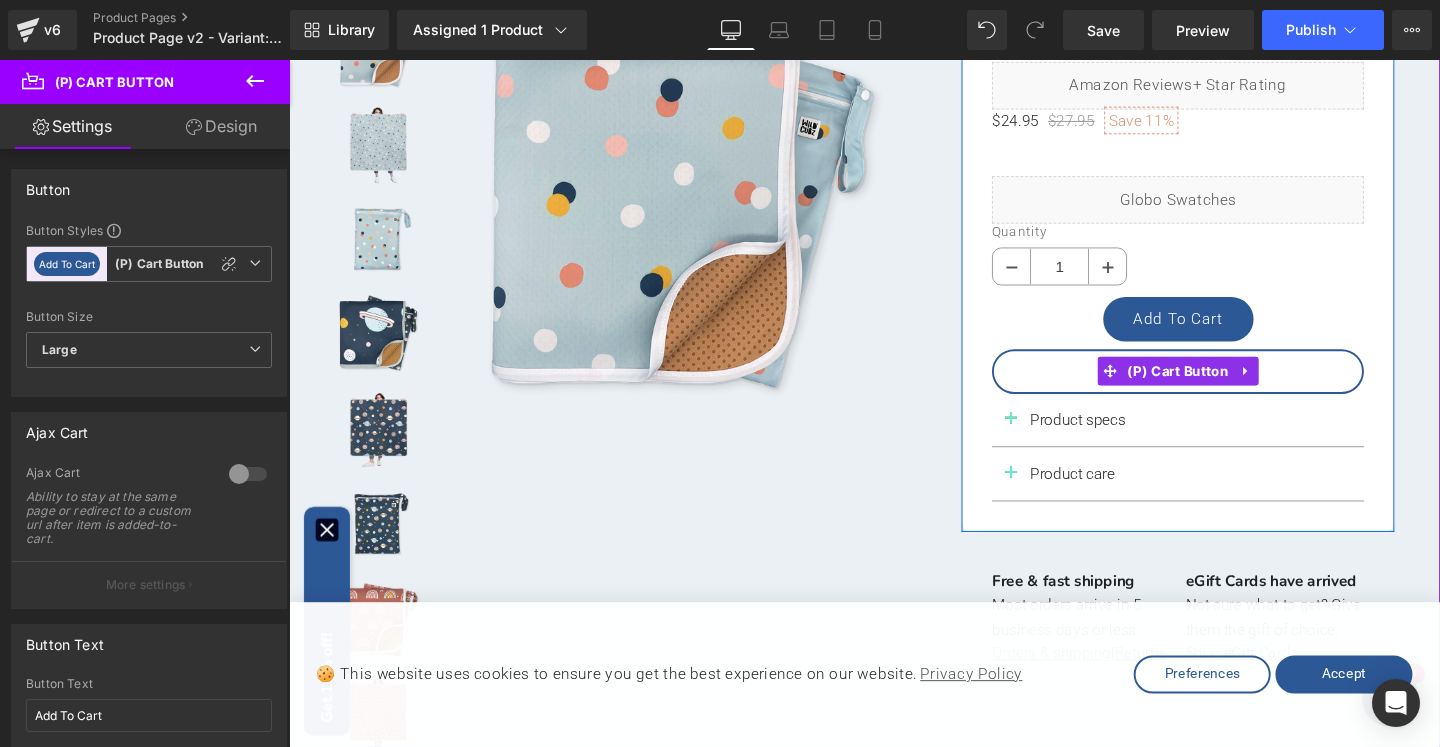click on "Add to cart" at bounding box center (1223, 387) 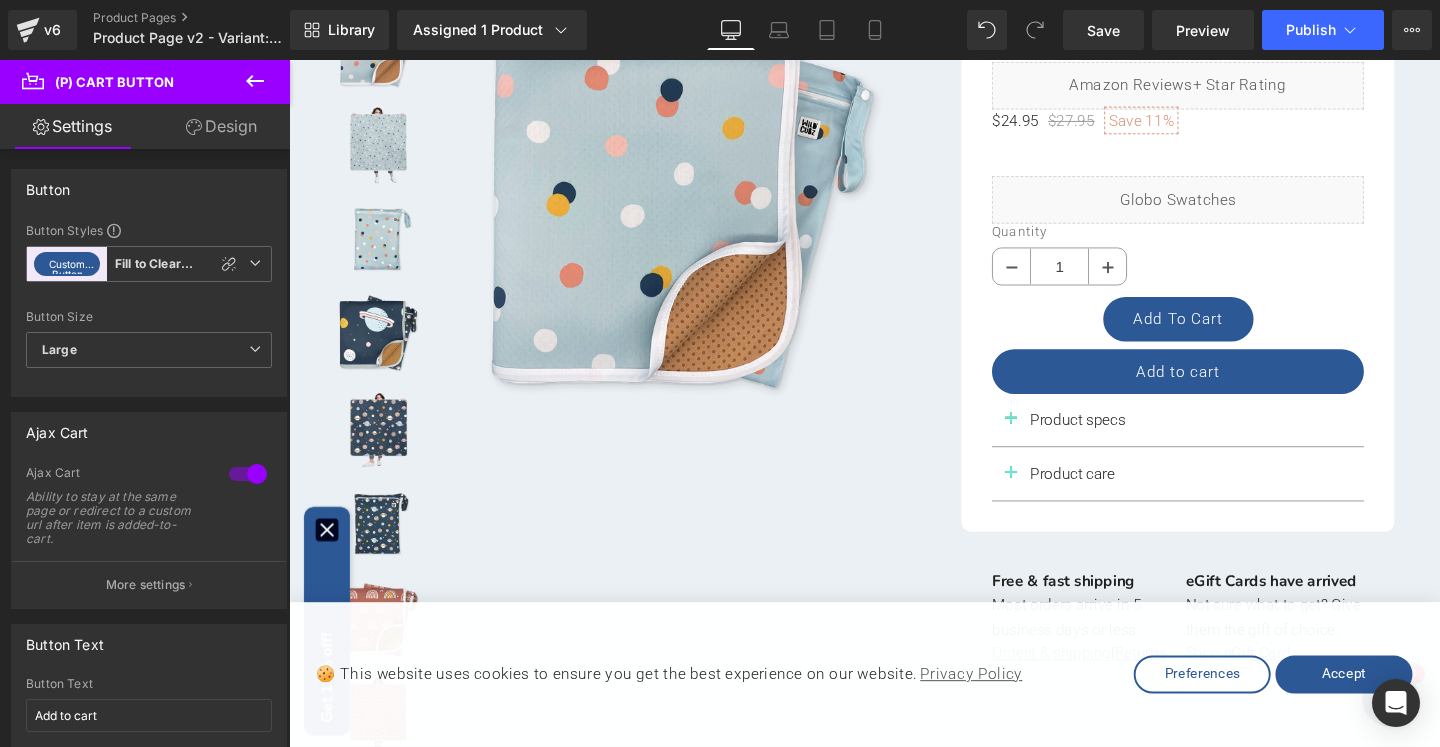 click on "Design" at bounding box center (221, 126) 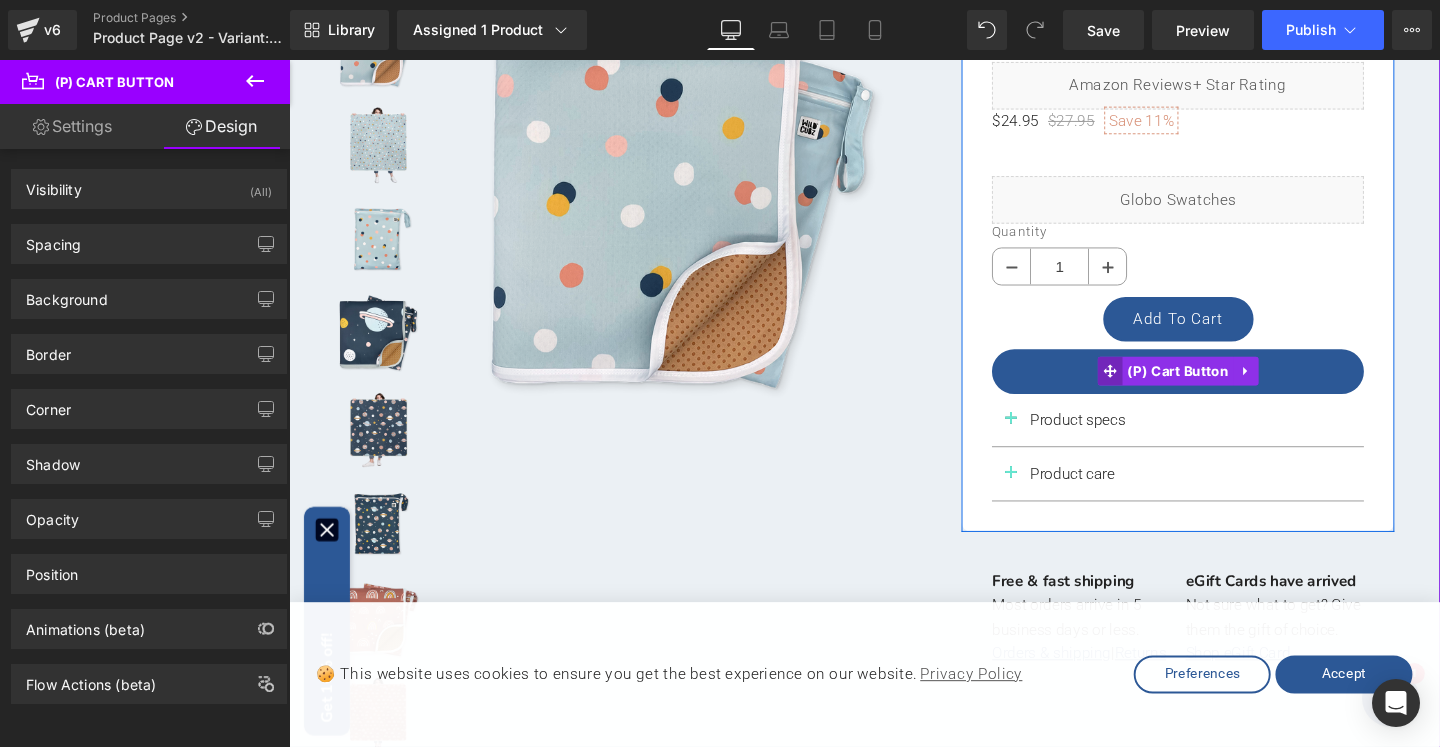 click at bounding box center (1152, 387) 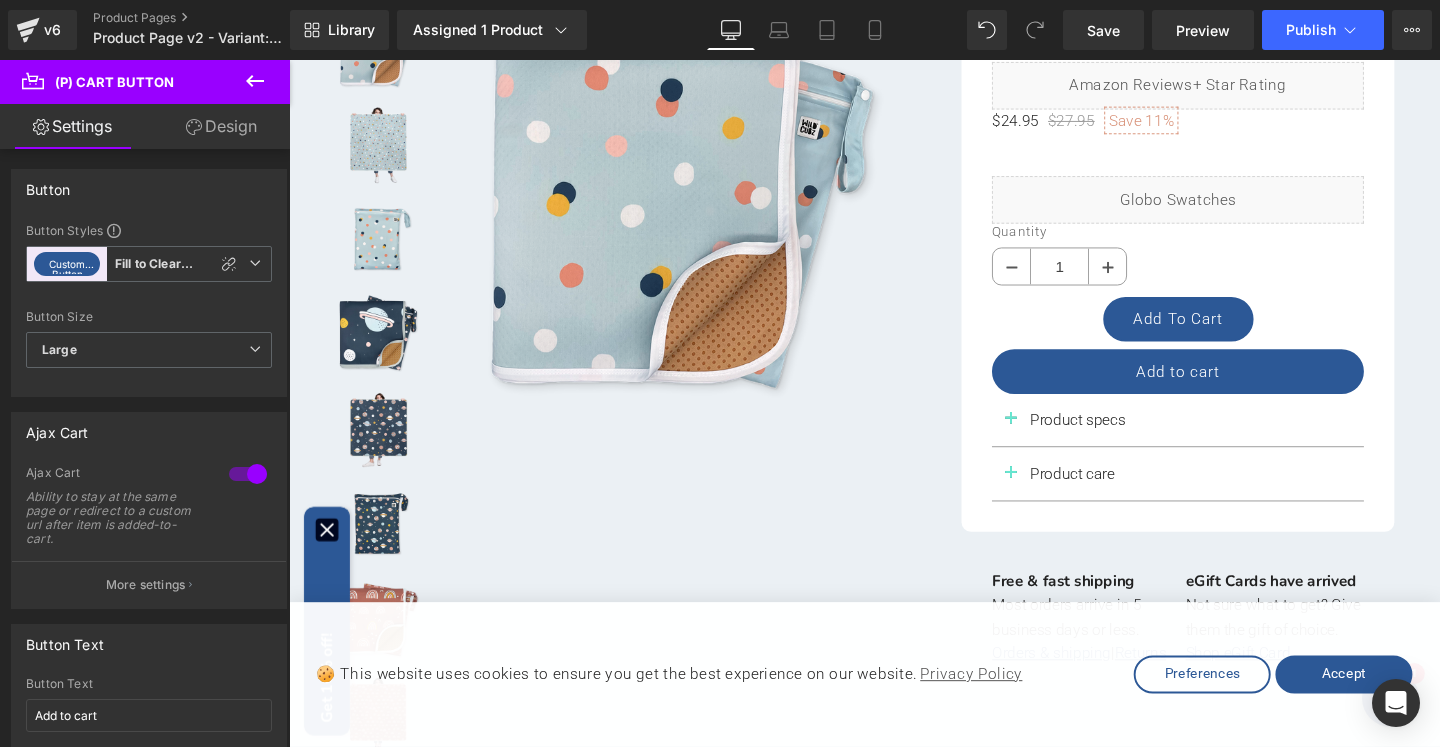 click on "Design" at bounding box center [221, 126] 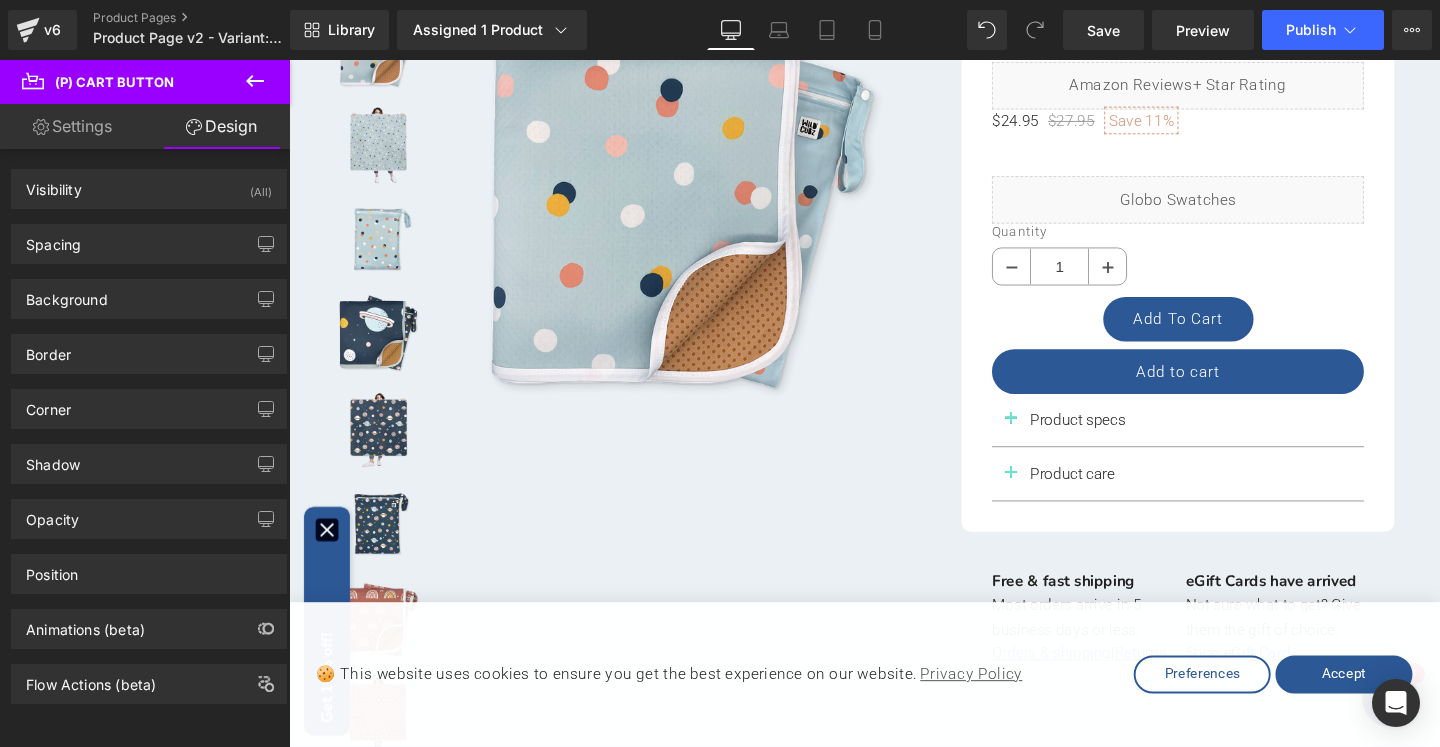 click on "Settings" at bounding box center [72, 126] 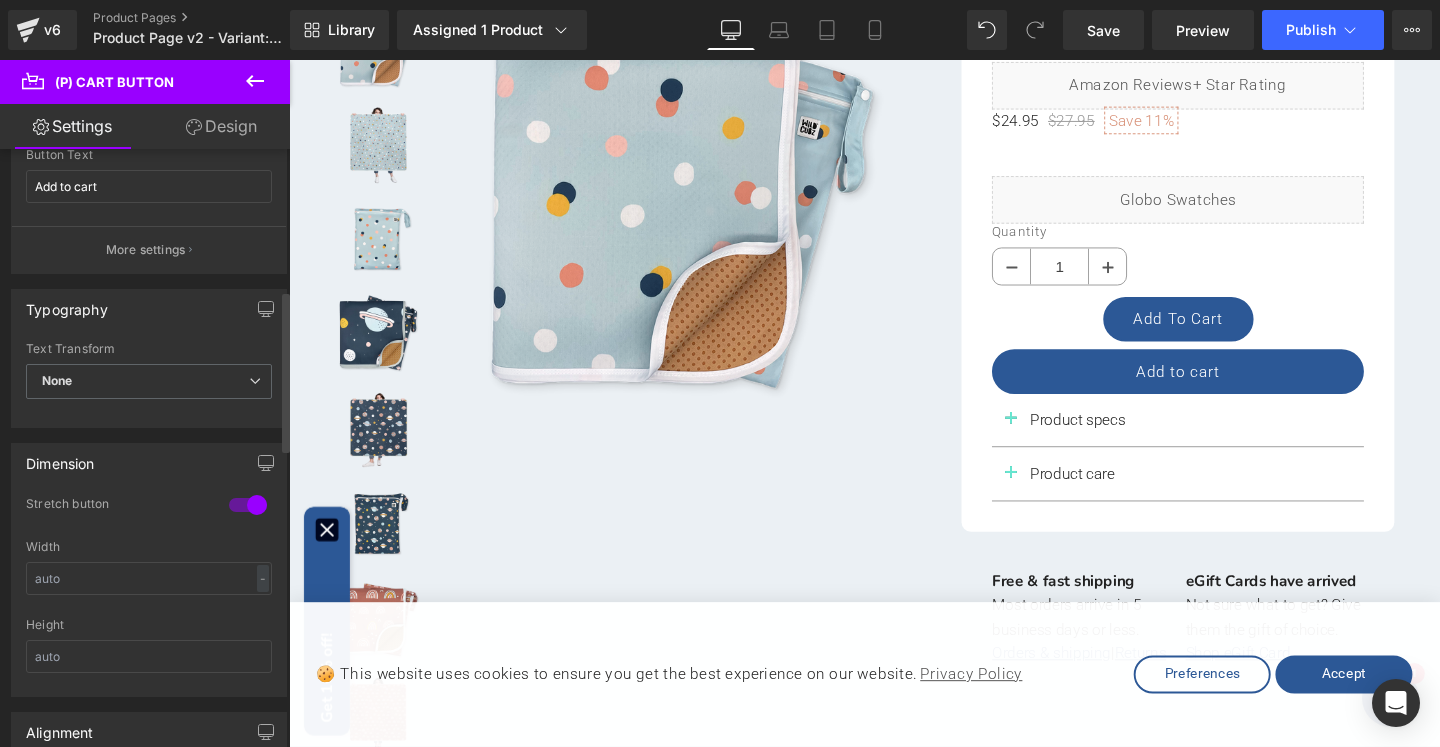 scroll, scrollTop: 530, scrollLeft: 0, axis: vertical 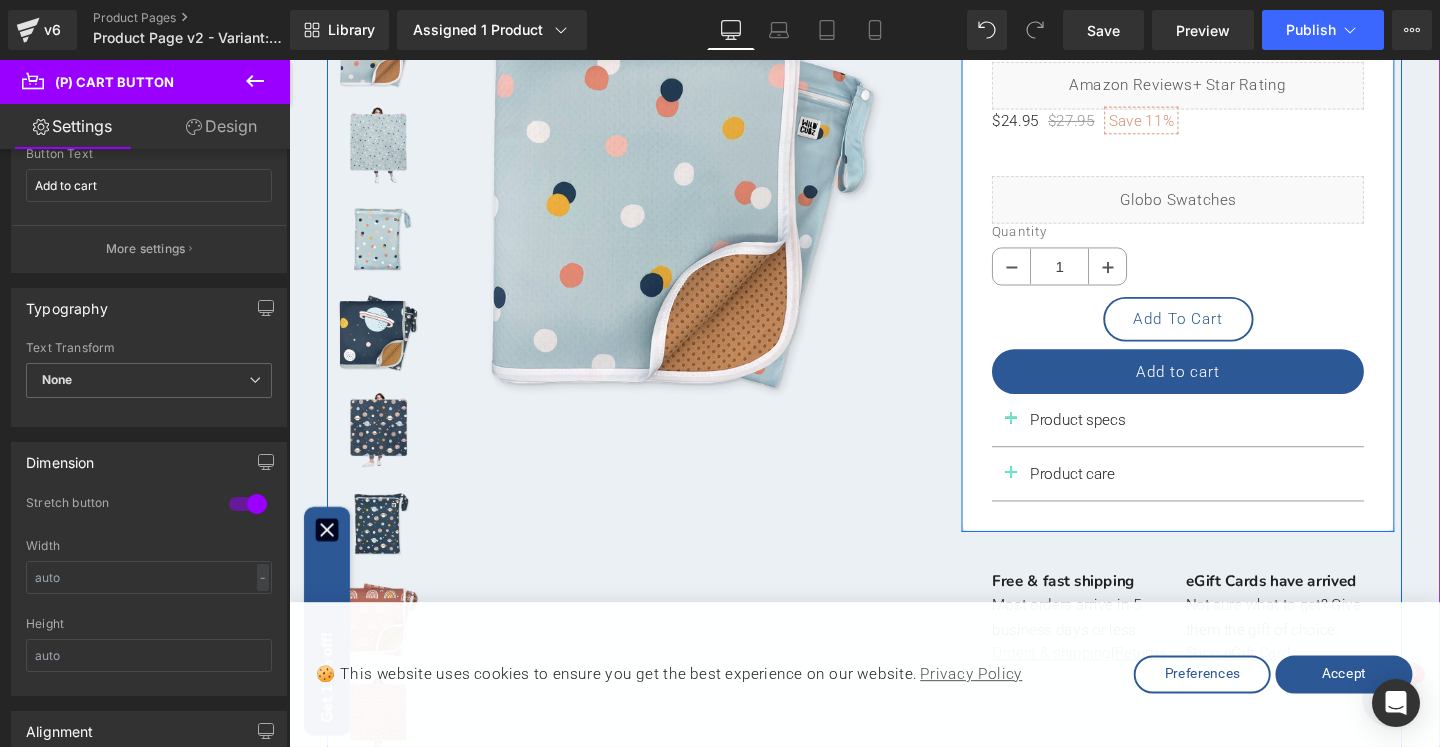 click on "Add To Cart" at bounding box center [1224, 332] 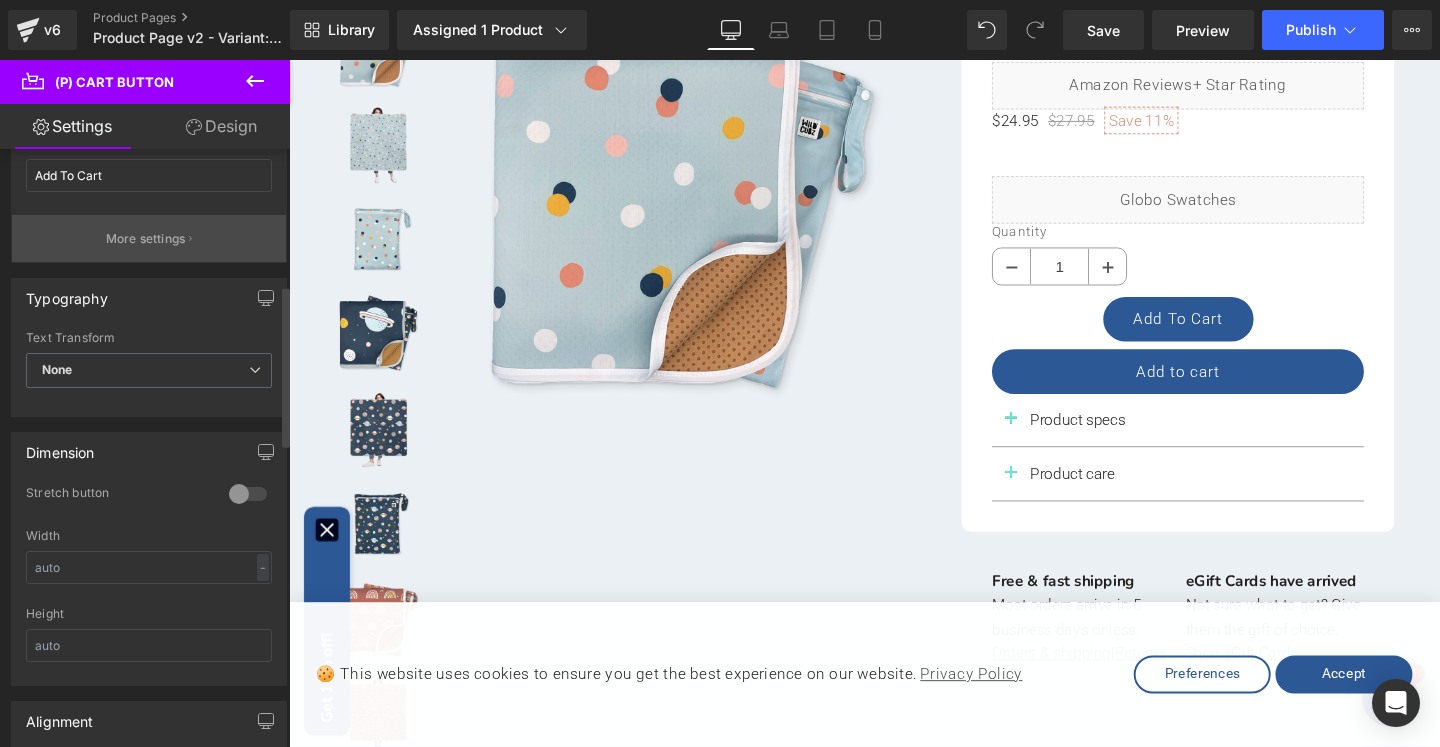 scroll, scrollTop: 569, scrollLeft: 0, axis: vertical 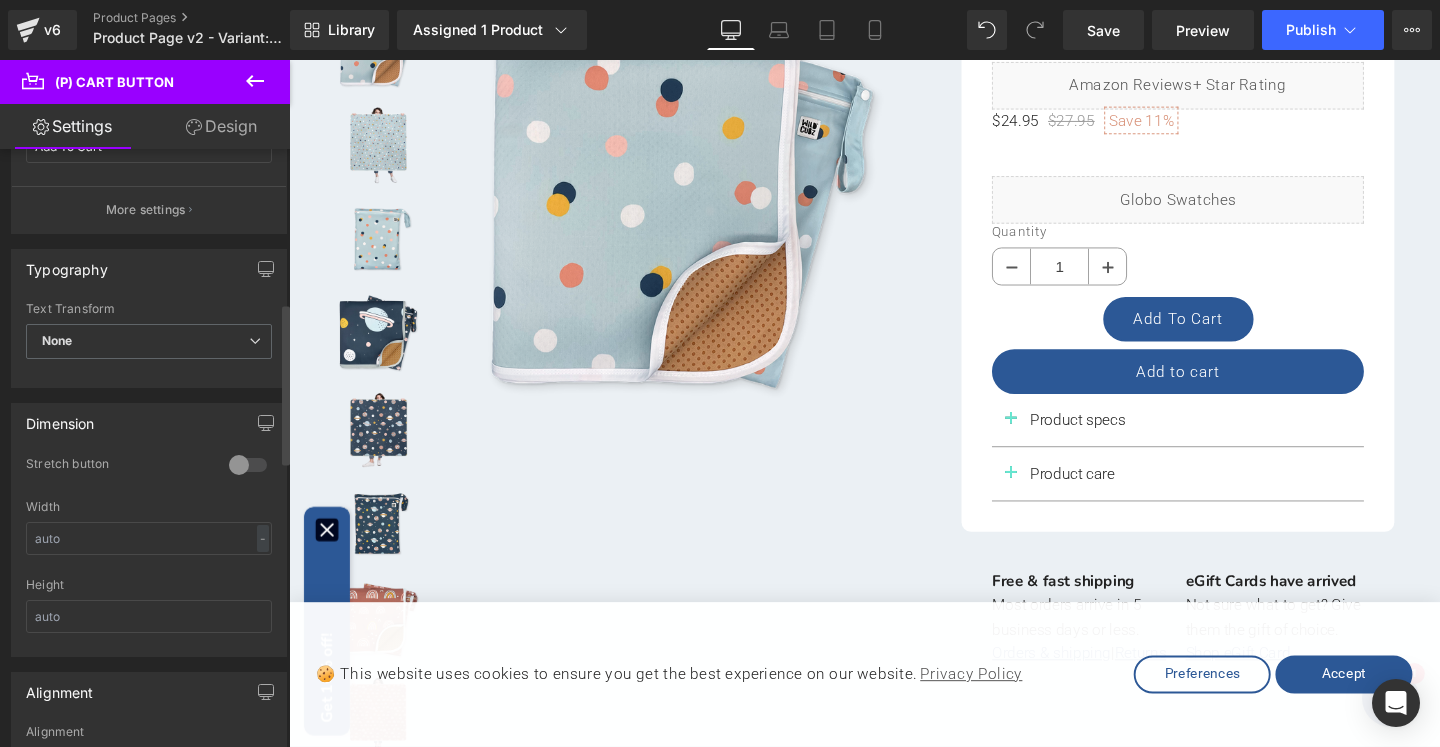 click at bounding box center [248, 465] 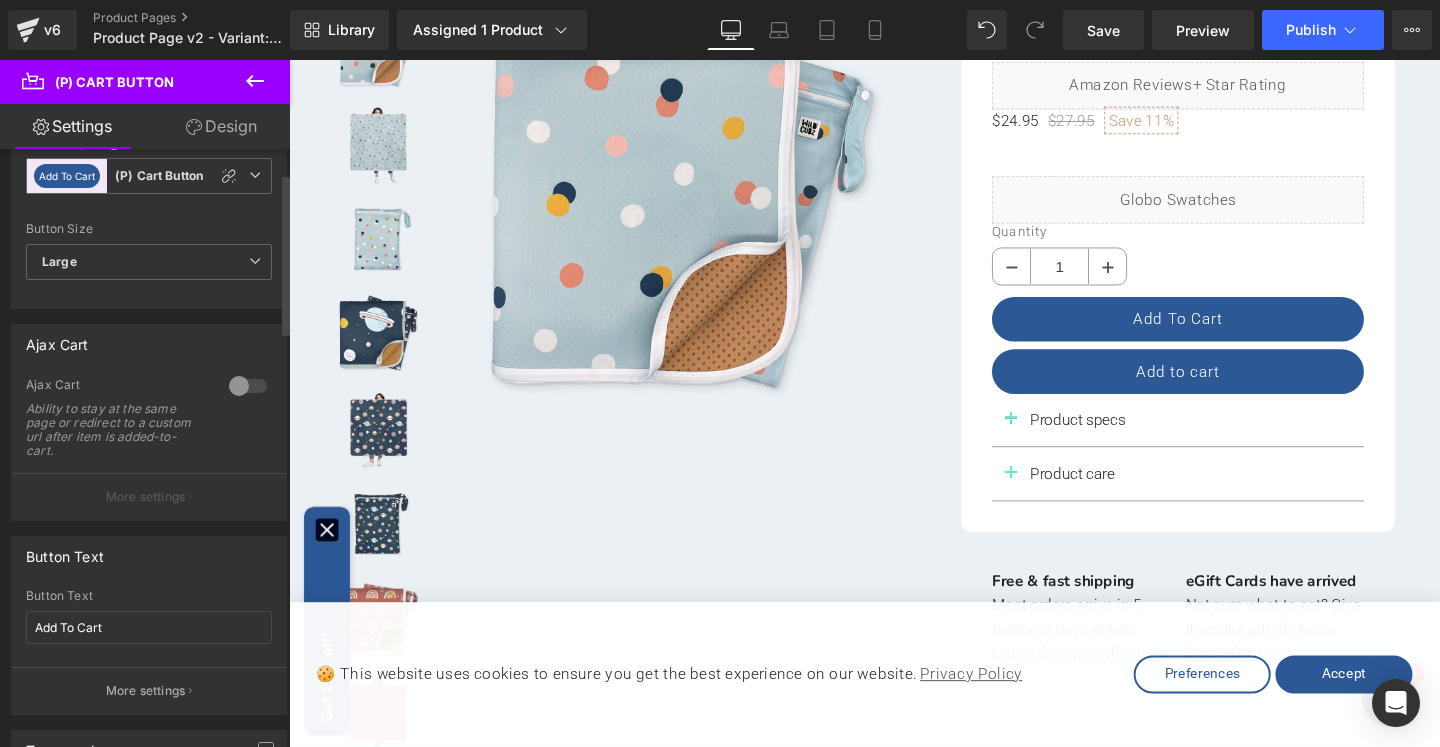 scroll, scrollTop: 84, scrollLeft: 0, axis: vertical 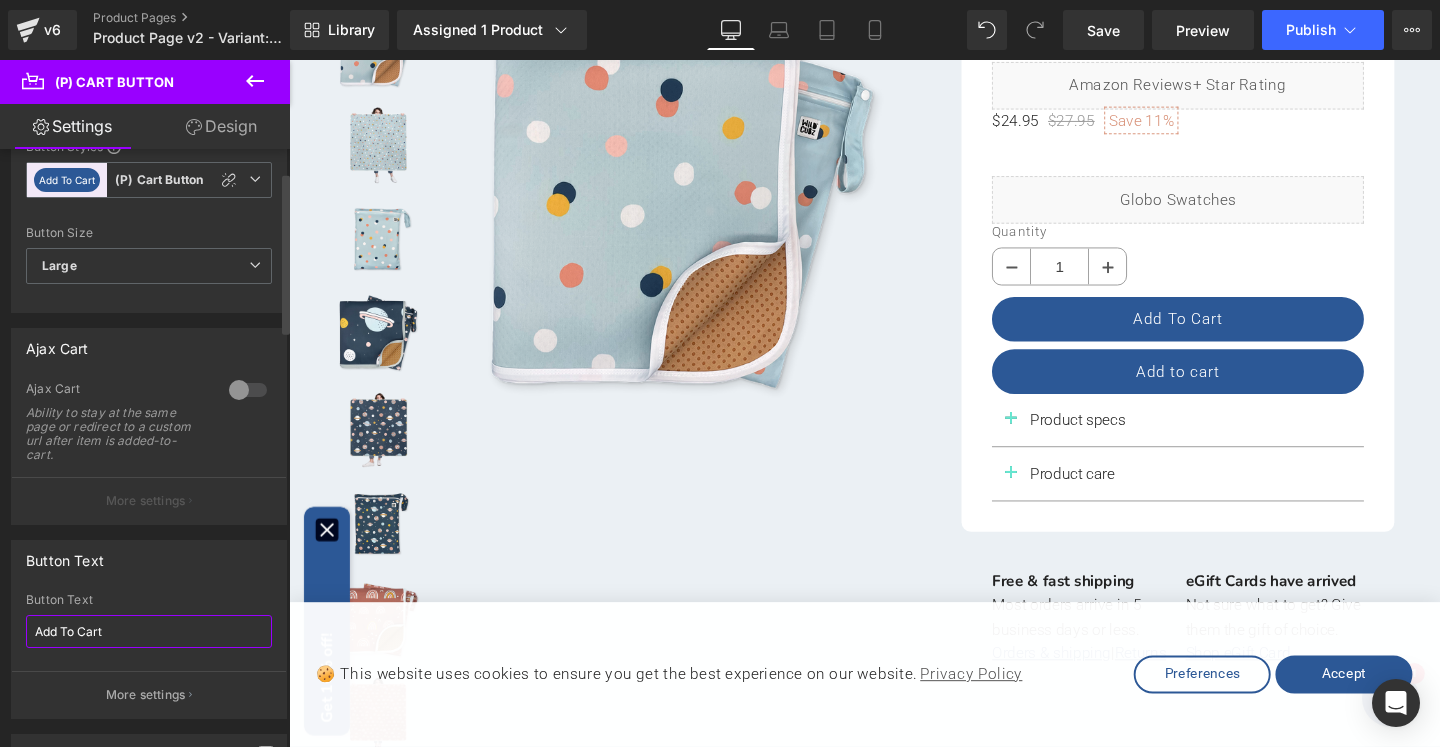 click on "Add To Cart" at bounding box center [149, 631] 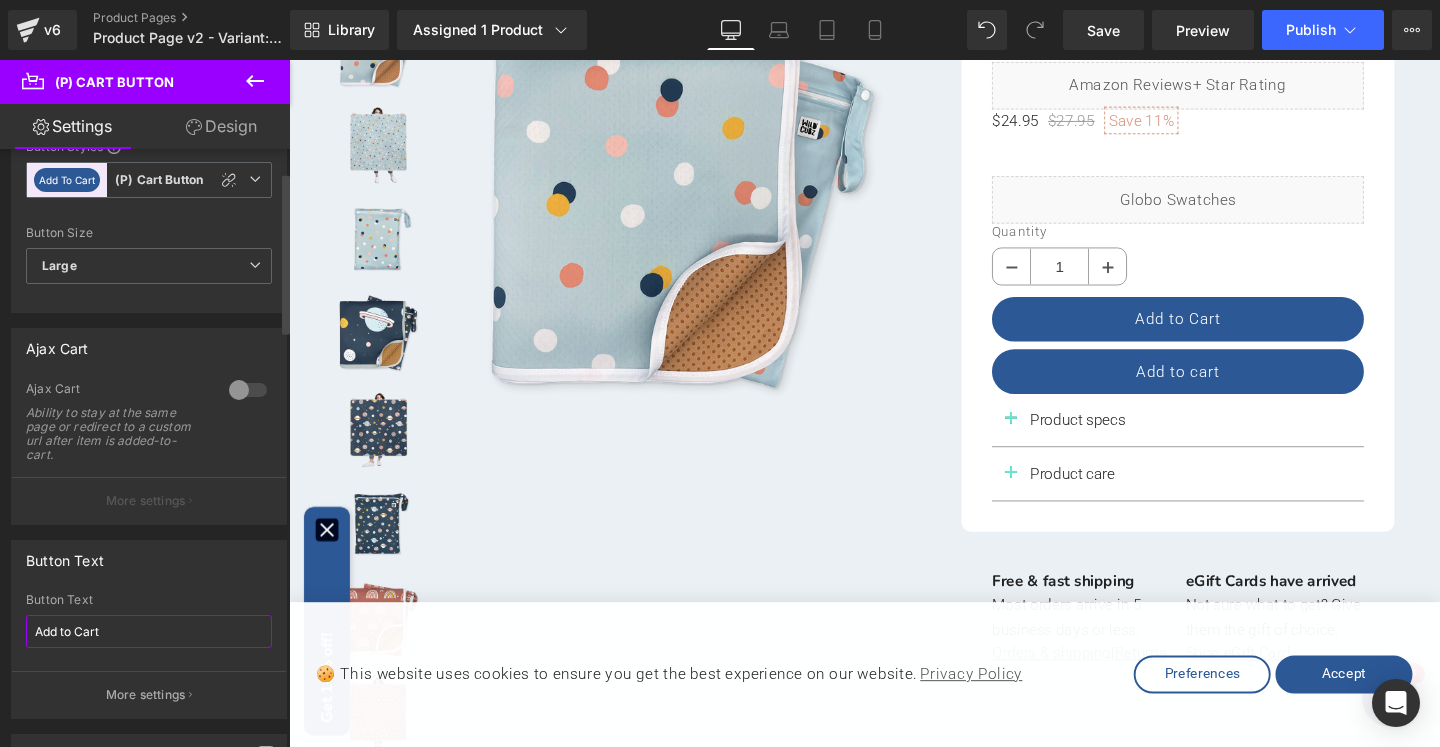 click on "Add to Cart" at bounding box center [149, 631] 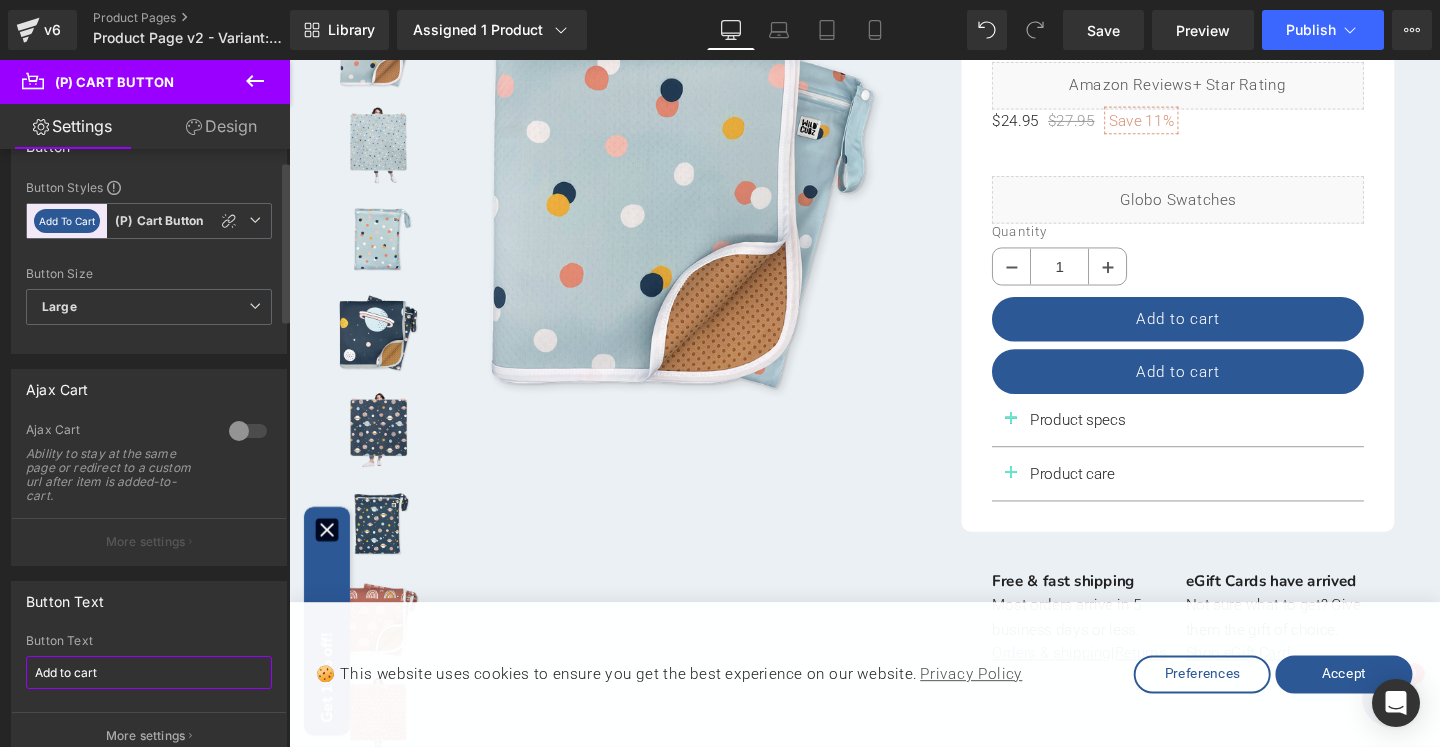 scroll, scrollTop: 0, scrollLeft: 0, axis: both 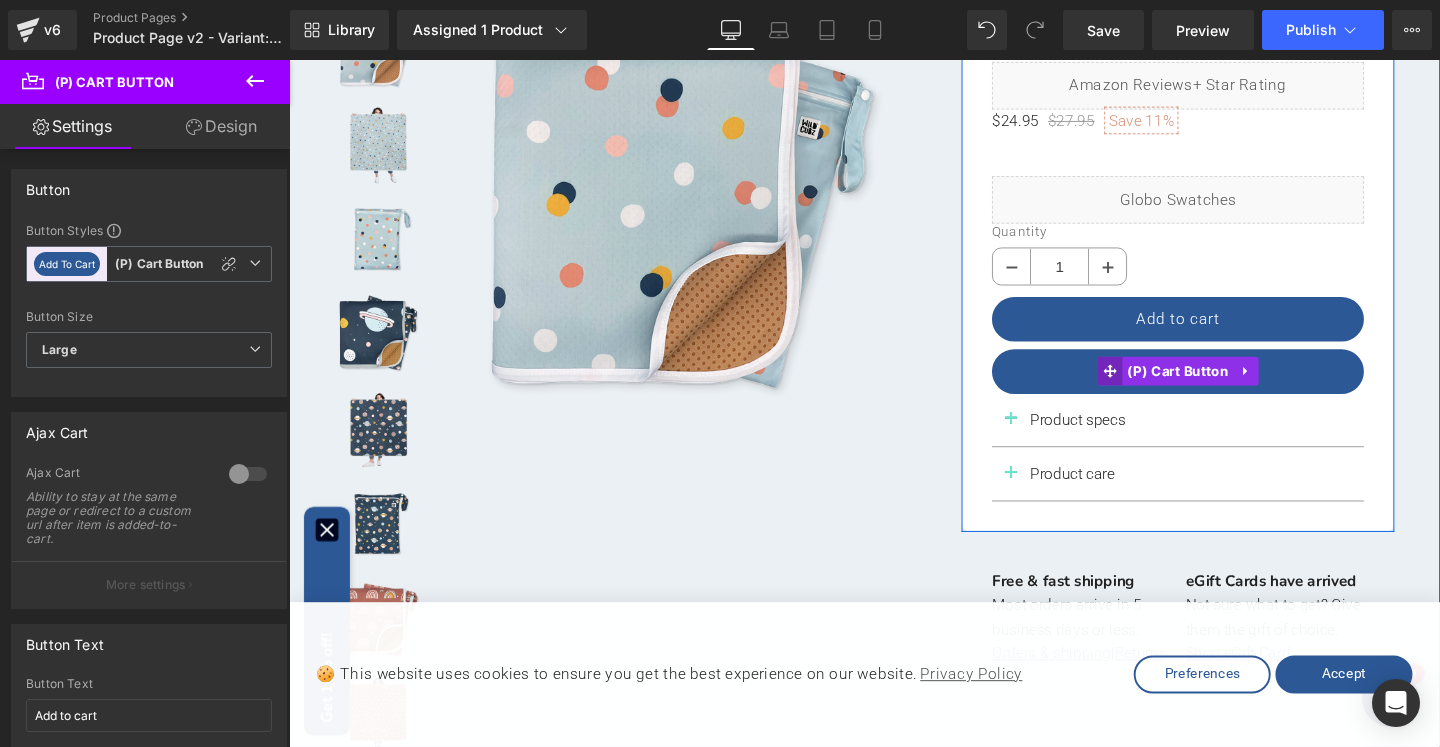 click 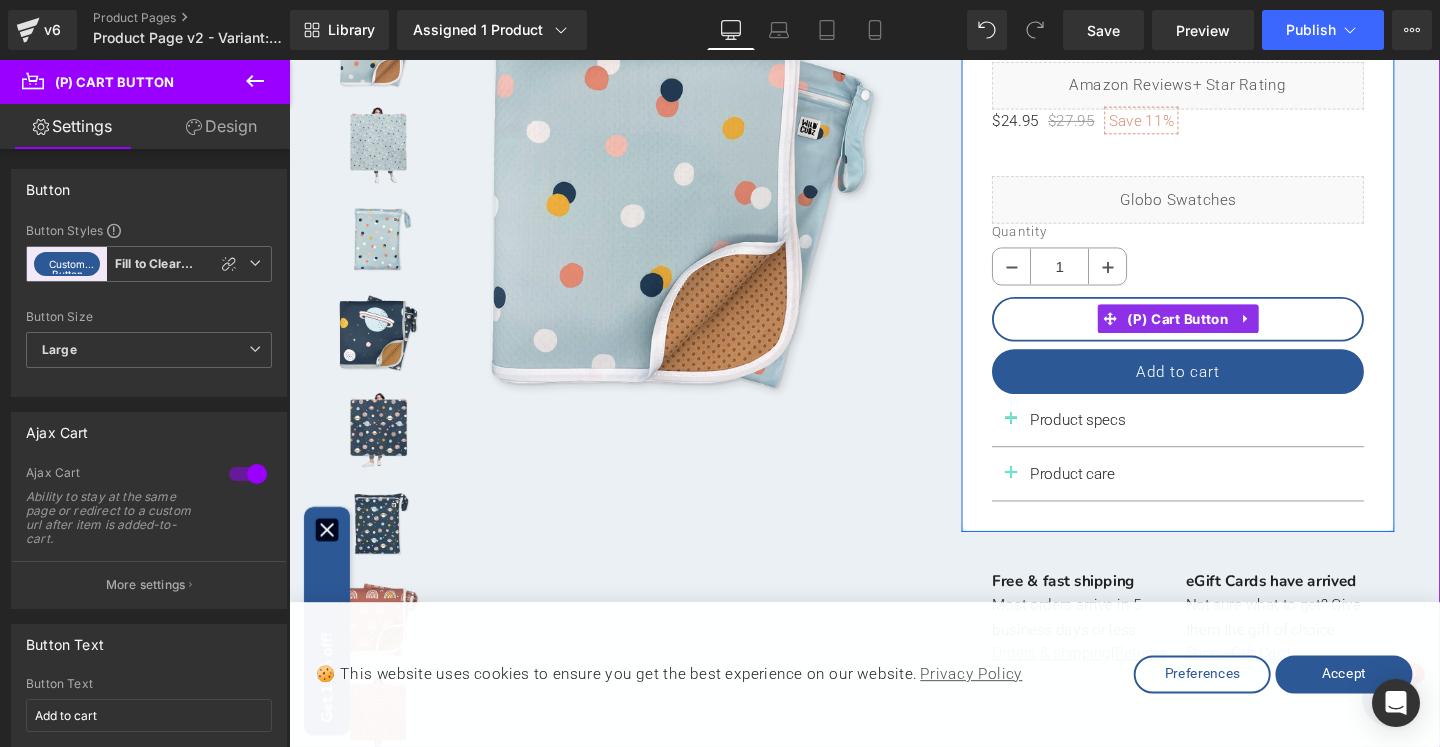 click on "Add to cart" at bounding box center [1223, 332] 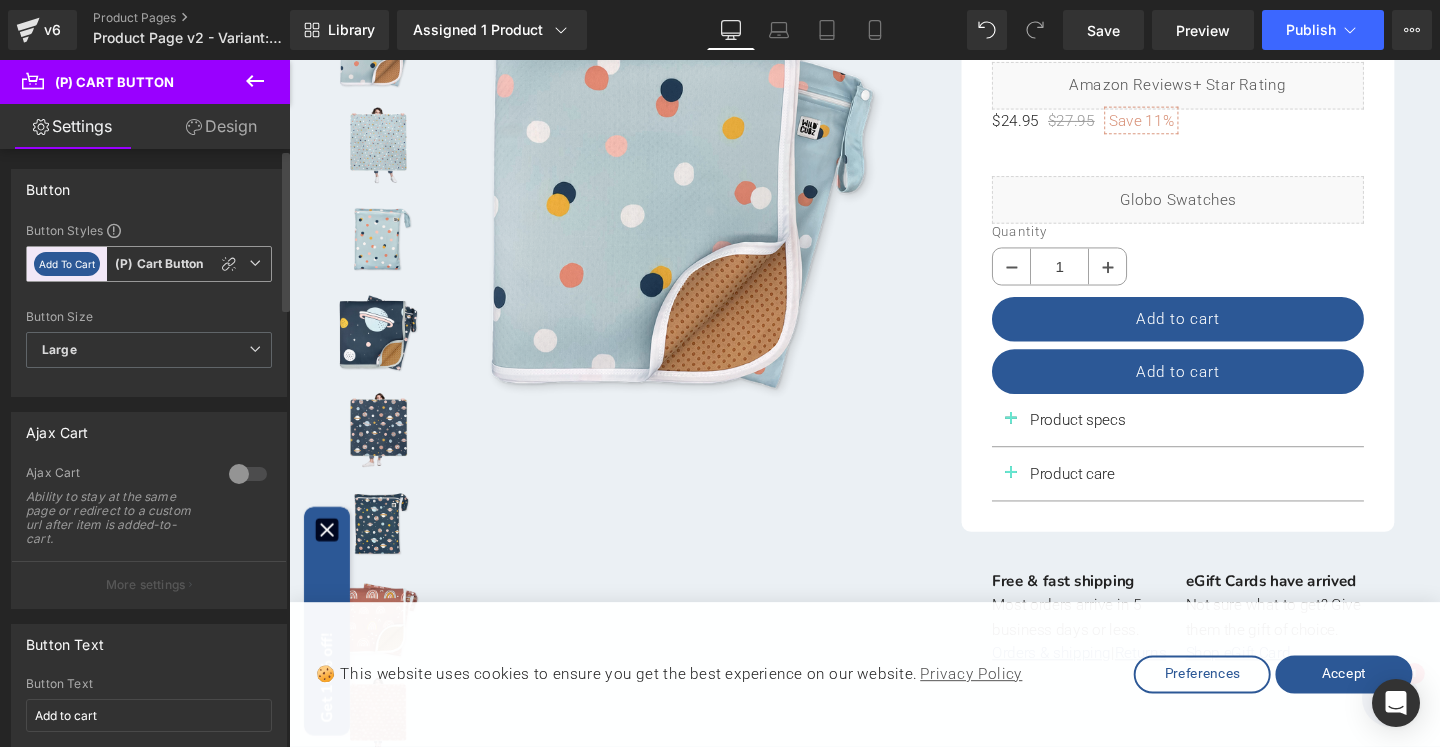 click at bounding box center (255, 263) 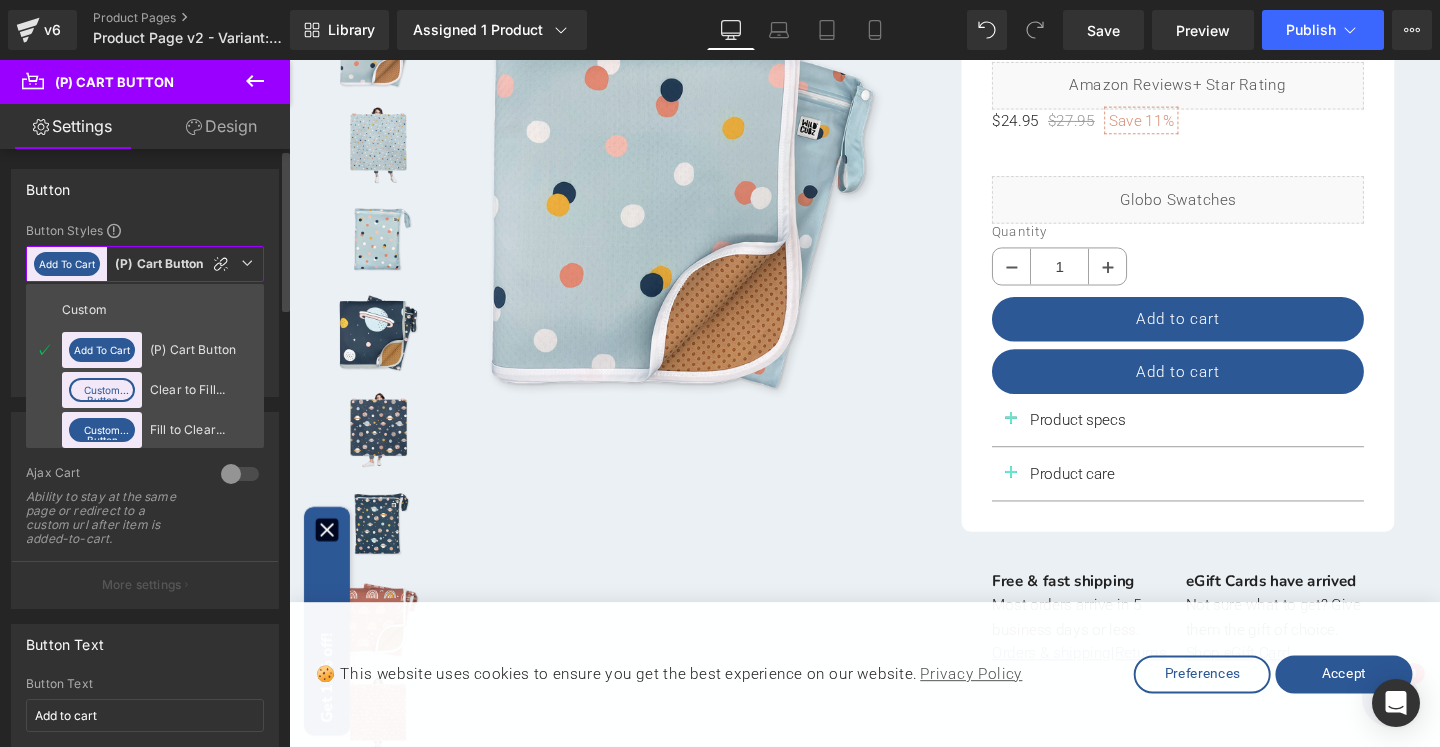 click on "Fill to Clear Button" at bounding box center [193, 430] 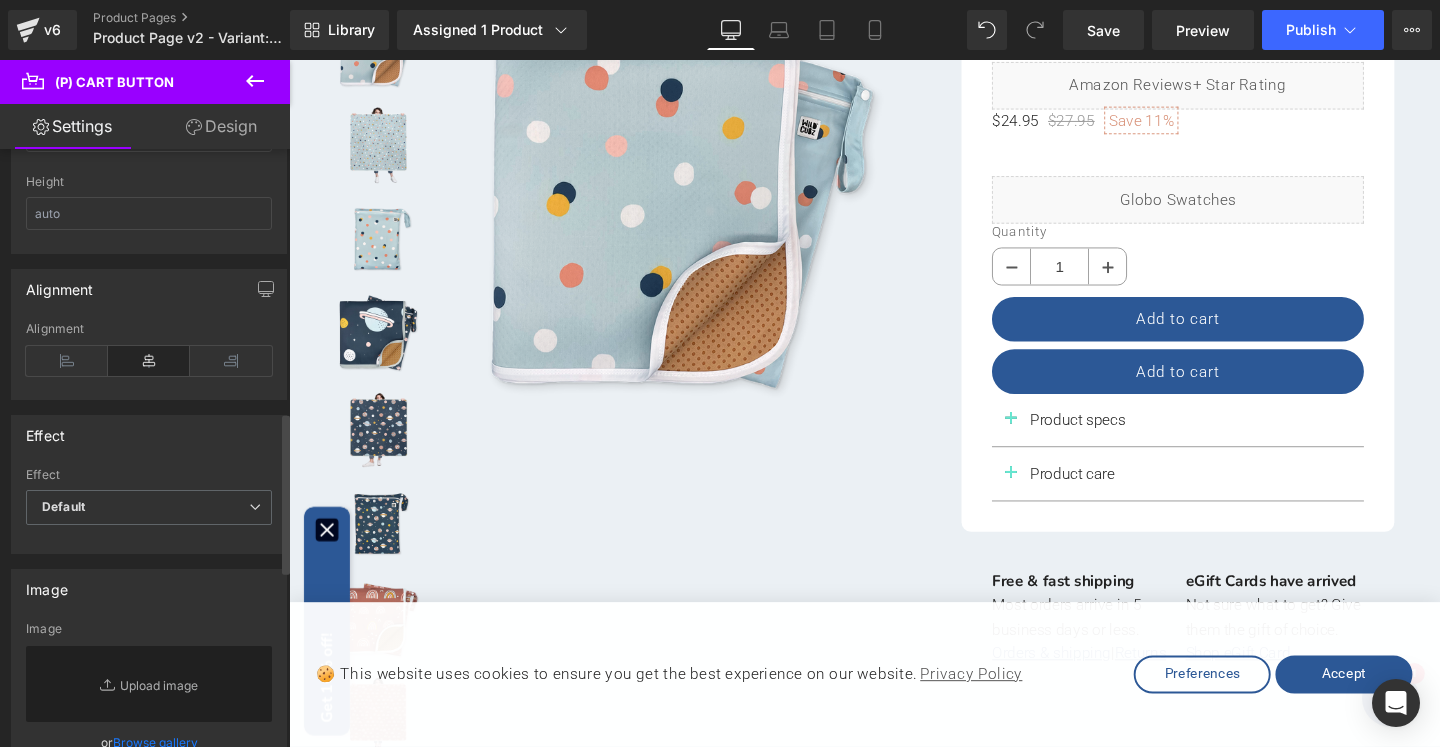 scroll, scrollTop: 975, scrollLeft: 0, axis: vertical 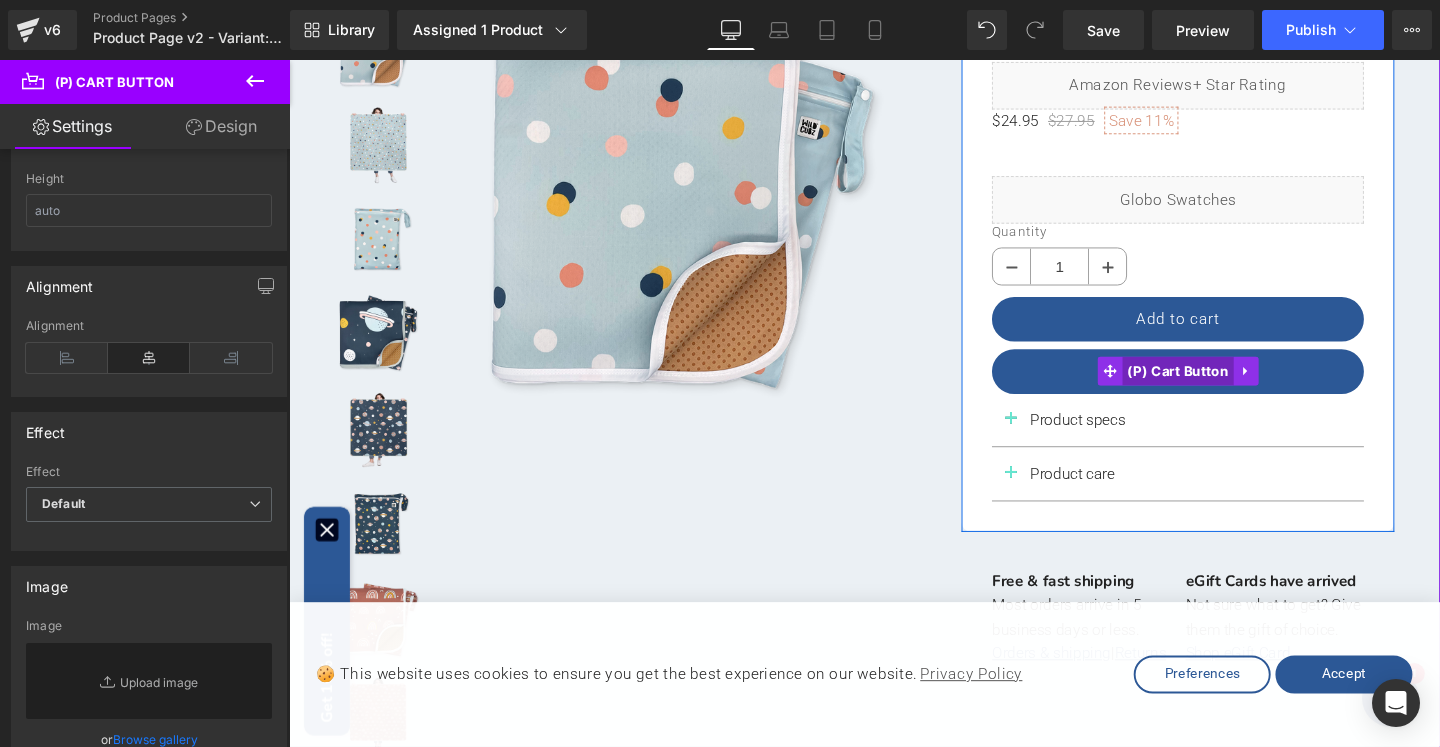 click on "(P) Cart Button" at bounding box center [1224, 387] 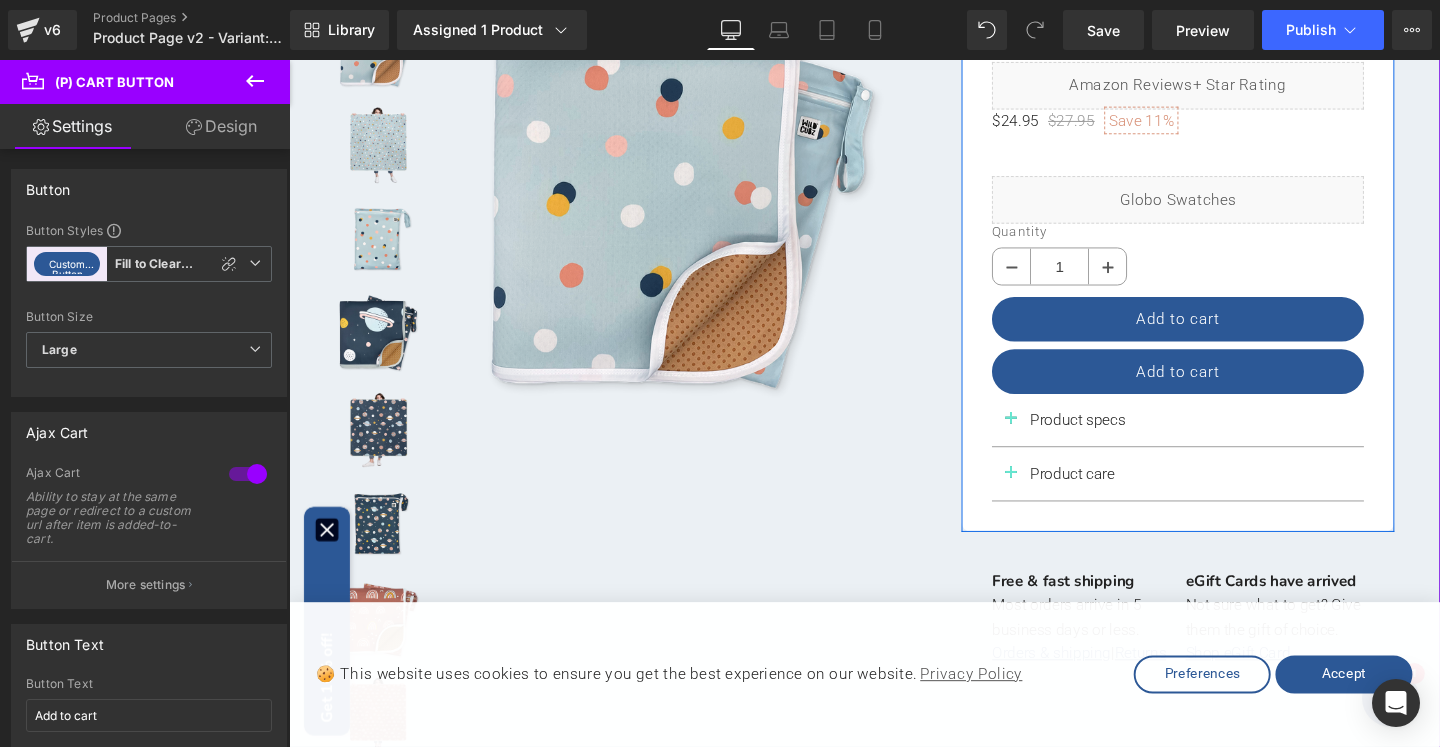click on "Multipurpose splat mat
(P) Title Liquid
$24.95
$27.95
Save
11%
(P) Price
$24.95
$27.95
Save
11%
(P) Price
Color
Dots on Dots
Space Cadet
Boho Rainbow" at bounding box center (1223, 271) 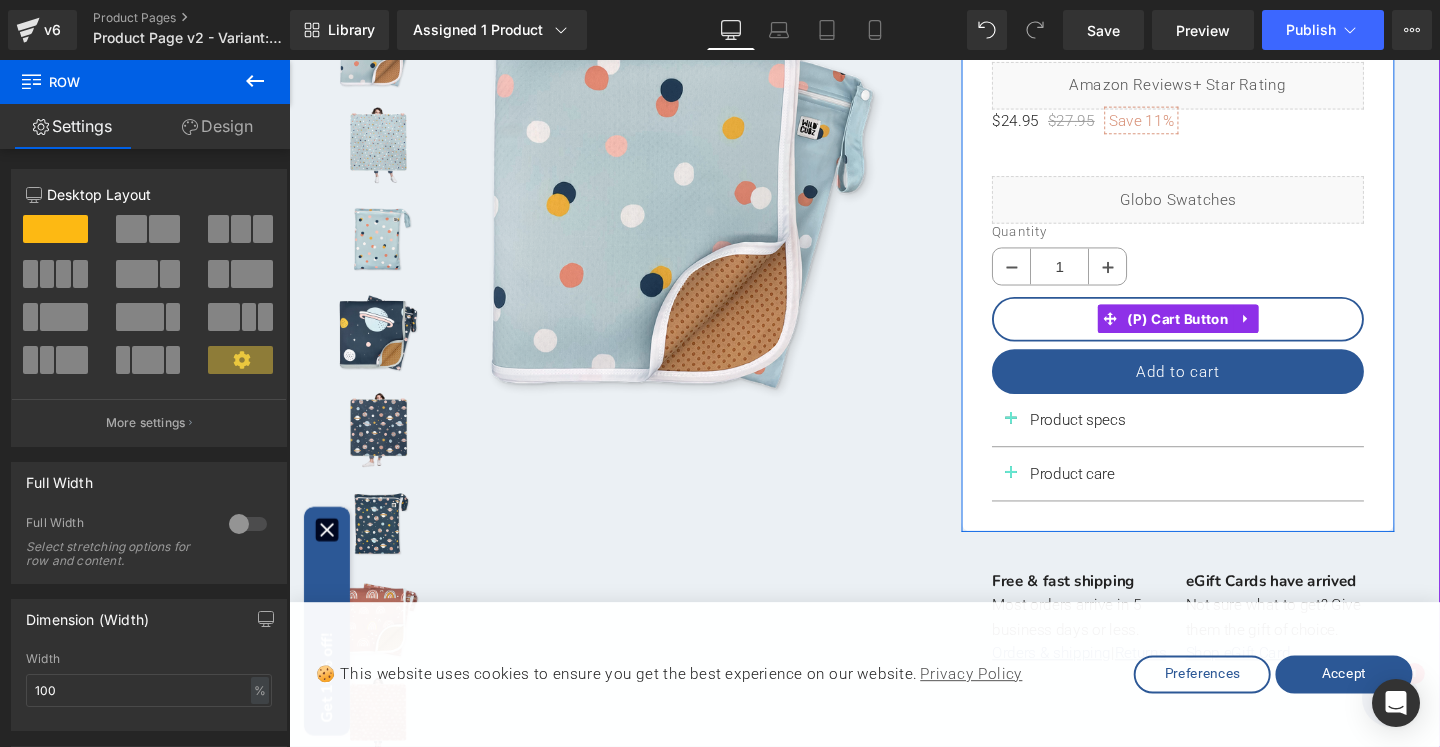 drag, startPoint x: 1147, startPoint y: 331, endPoint x: 1067, endPoint y: 342, distance: 80.75271 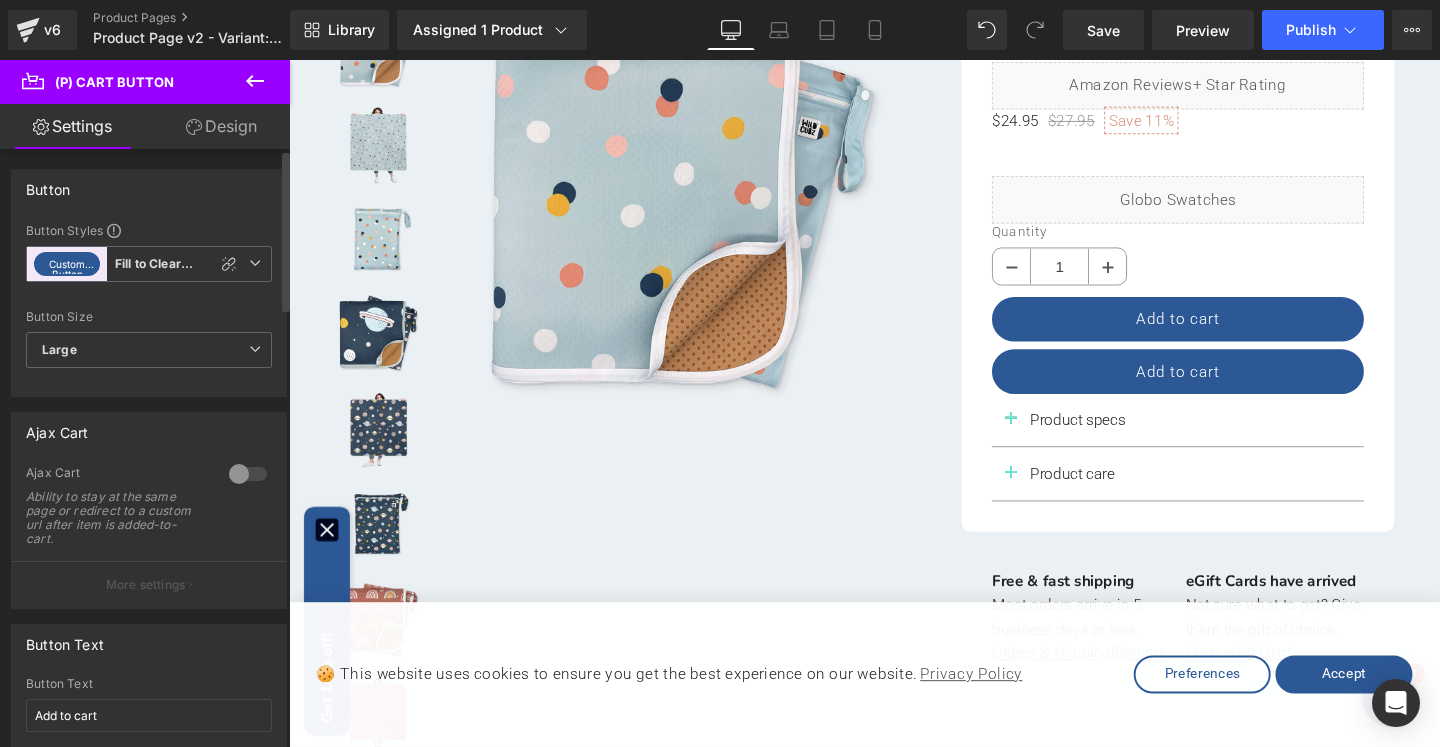 drag, startPoint x: 232, startPoint y: 476, endPoint x: 185, endPoint y: 479, distance: 47.095646 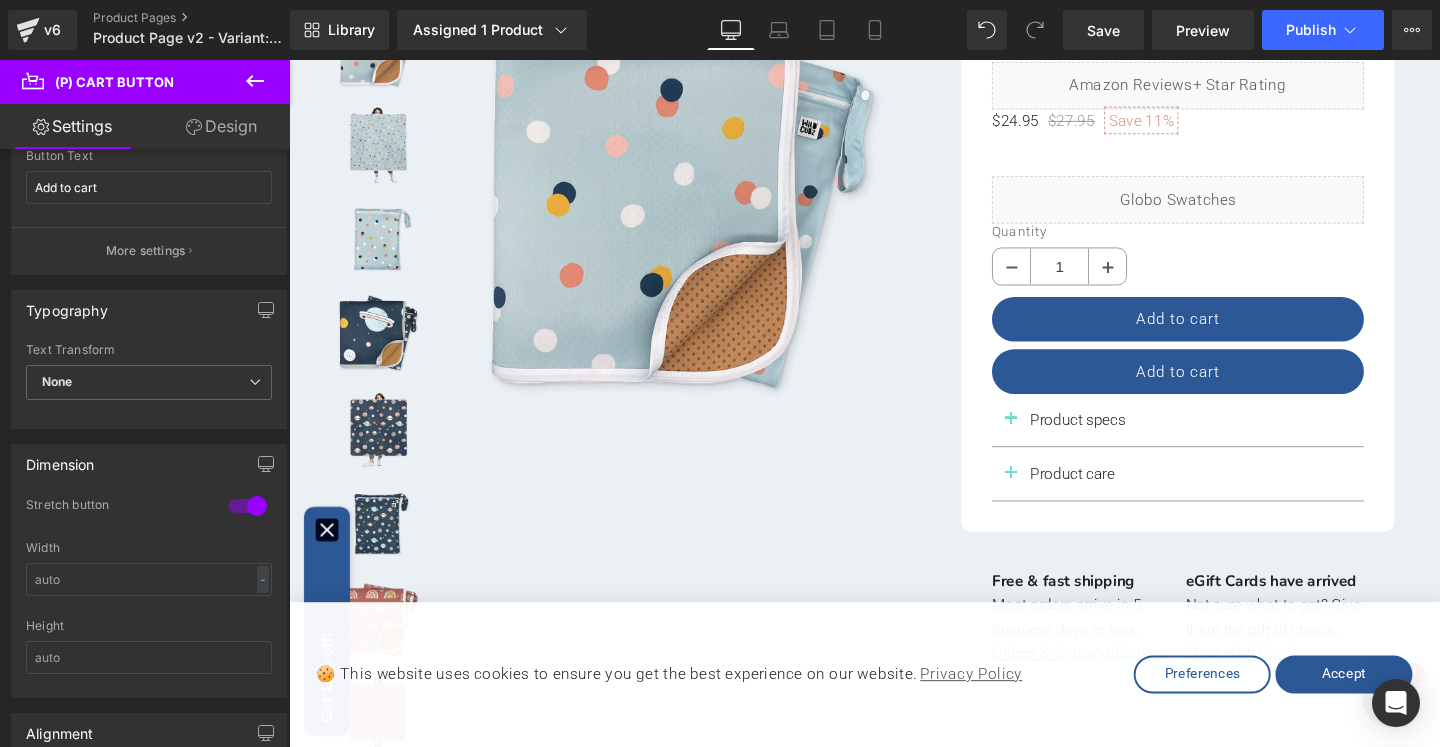 scroll, scrollTop: 532, scrollLeft: 0, axis: vertical 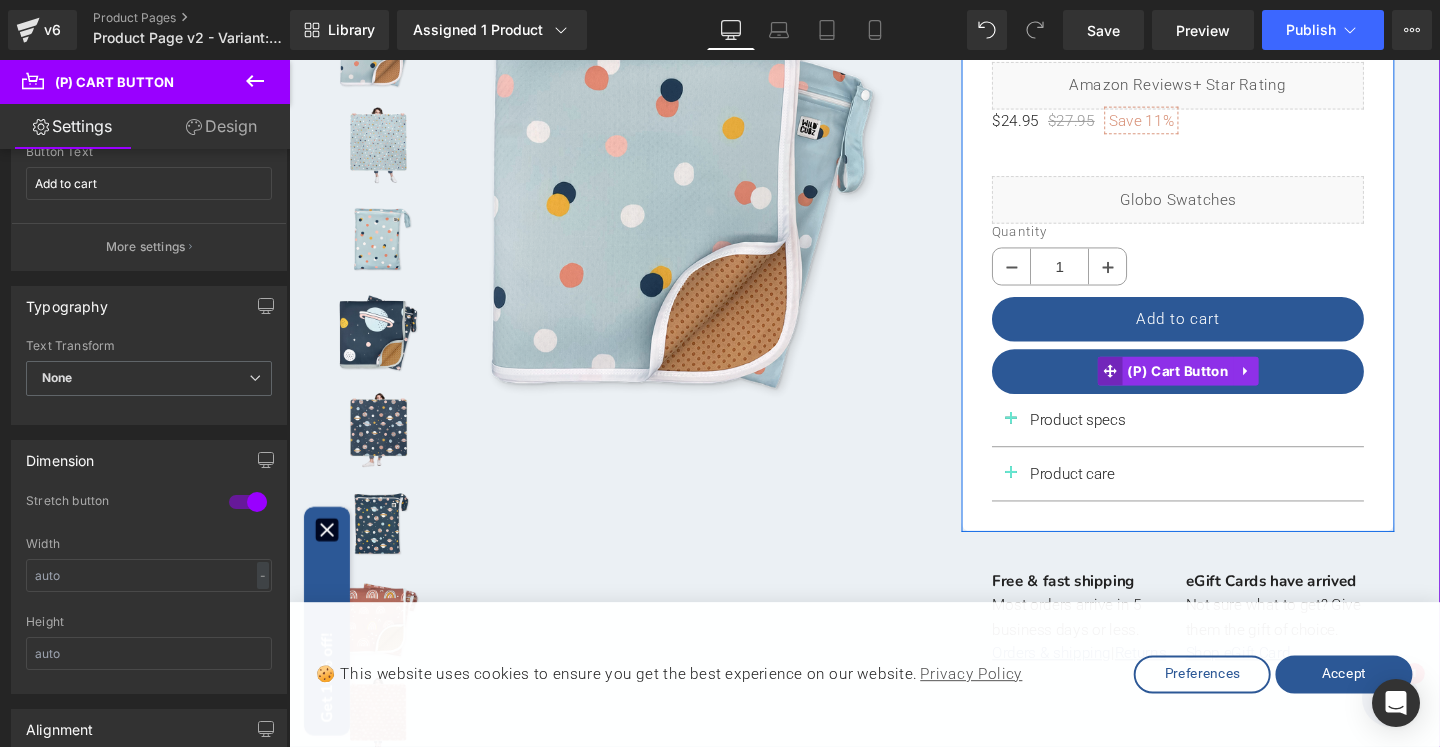 click 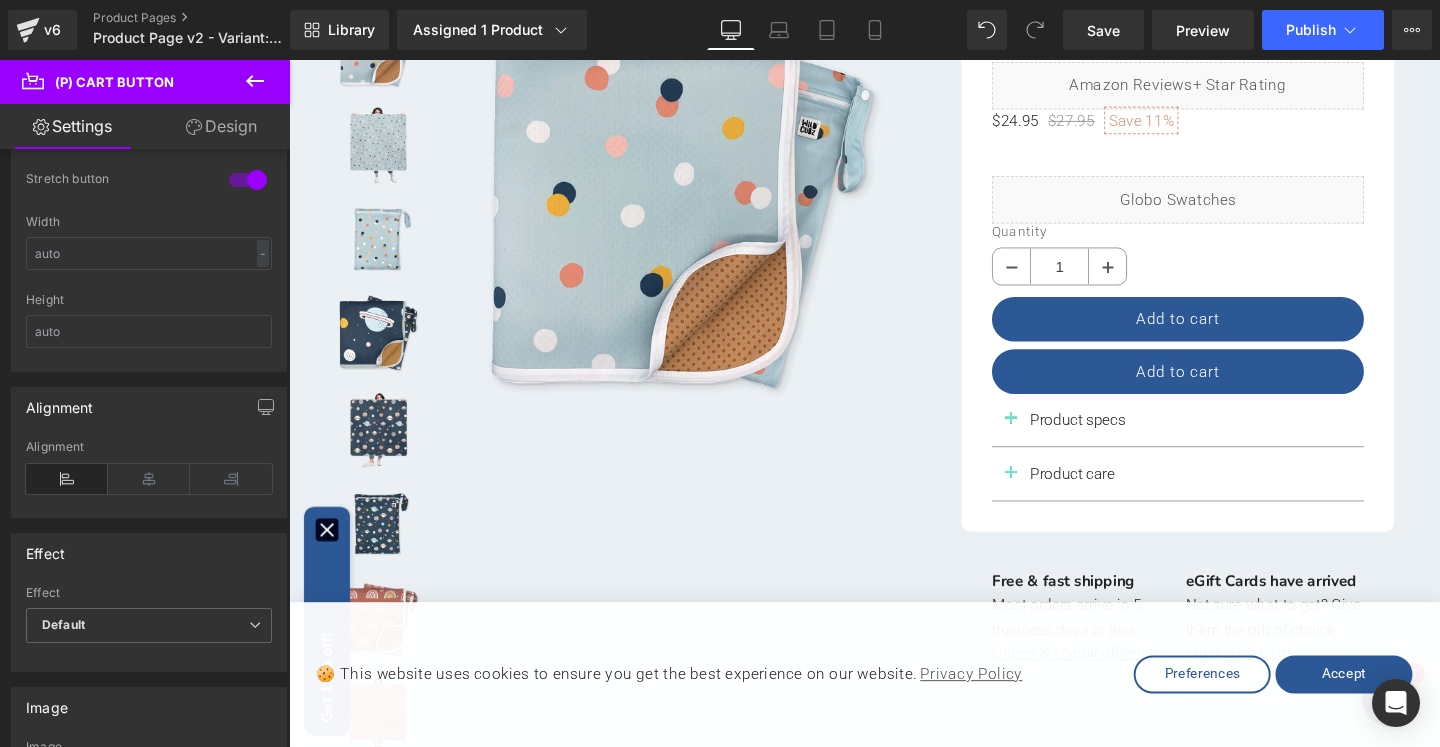 scroll, scrollTop: 857, scrollLeft: 0, axis: vertical 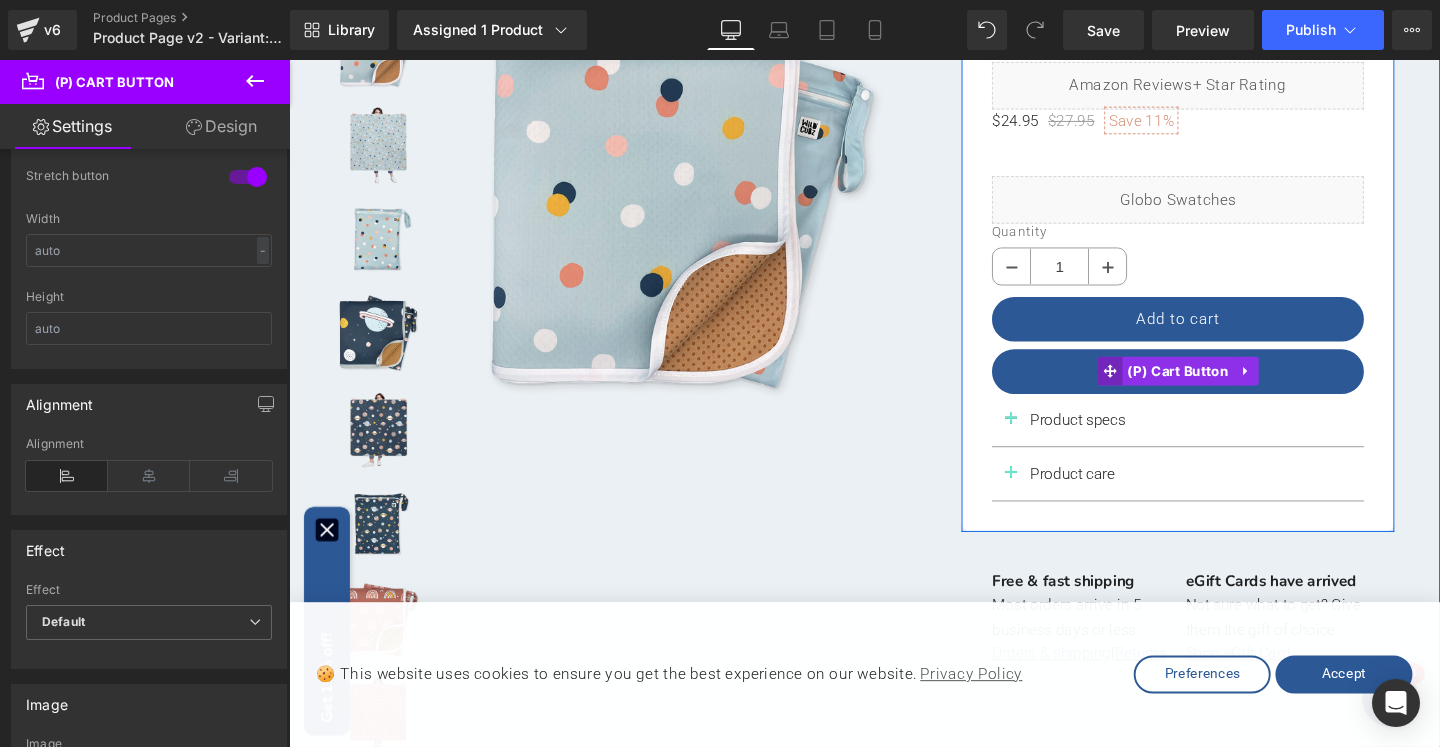 click 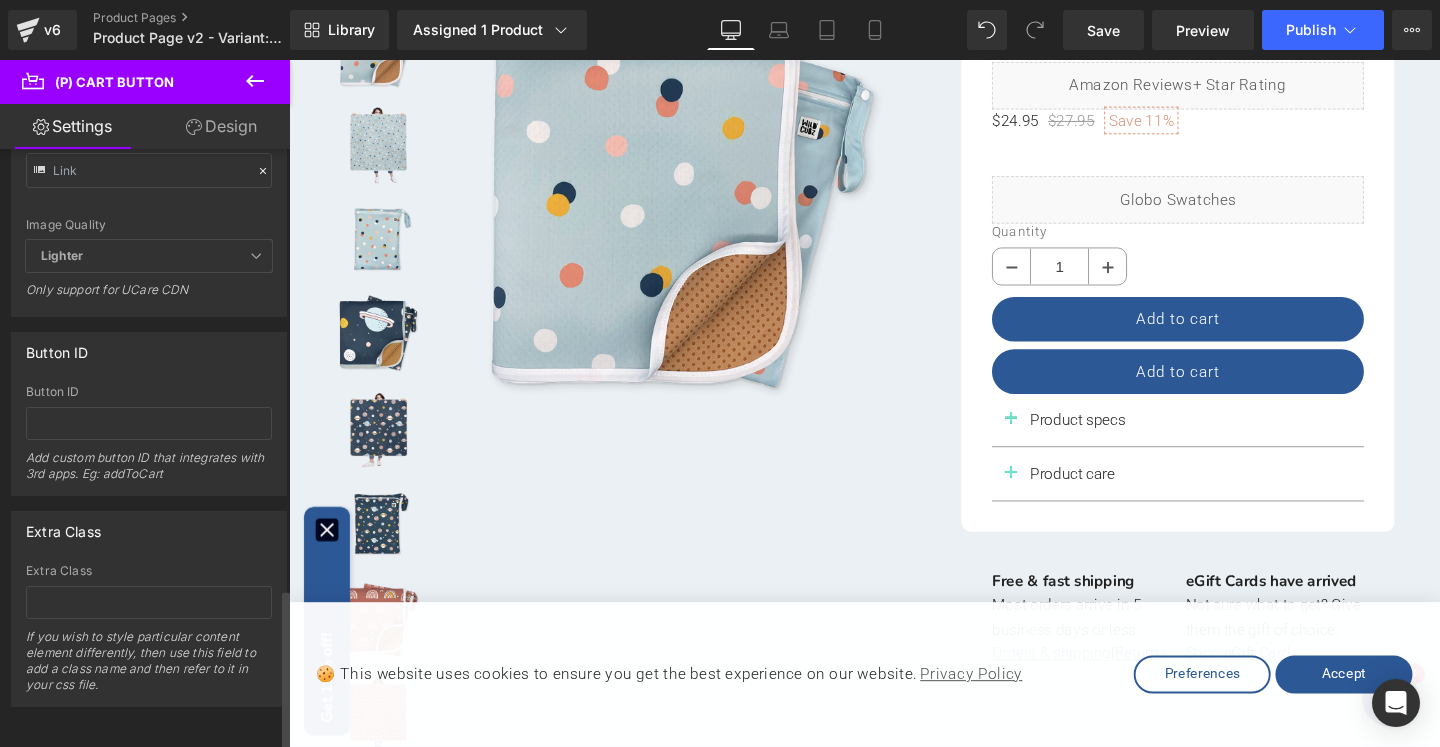 scroll, scrollTop: 1631, scrollLeft: 0, axis: vertical 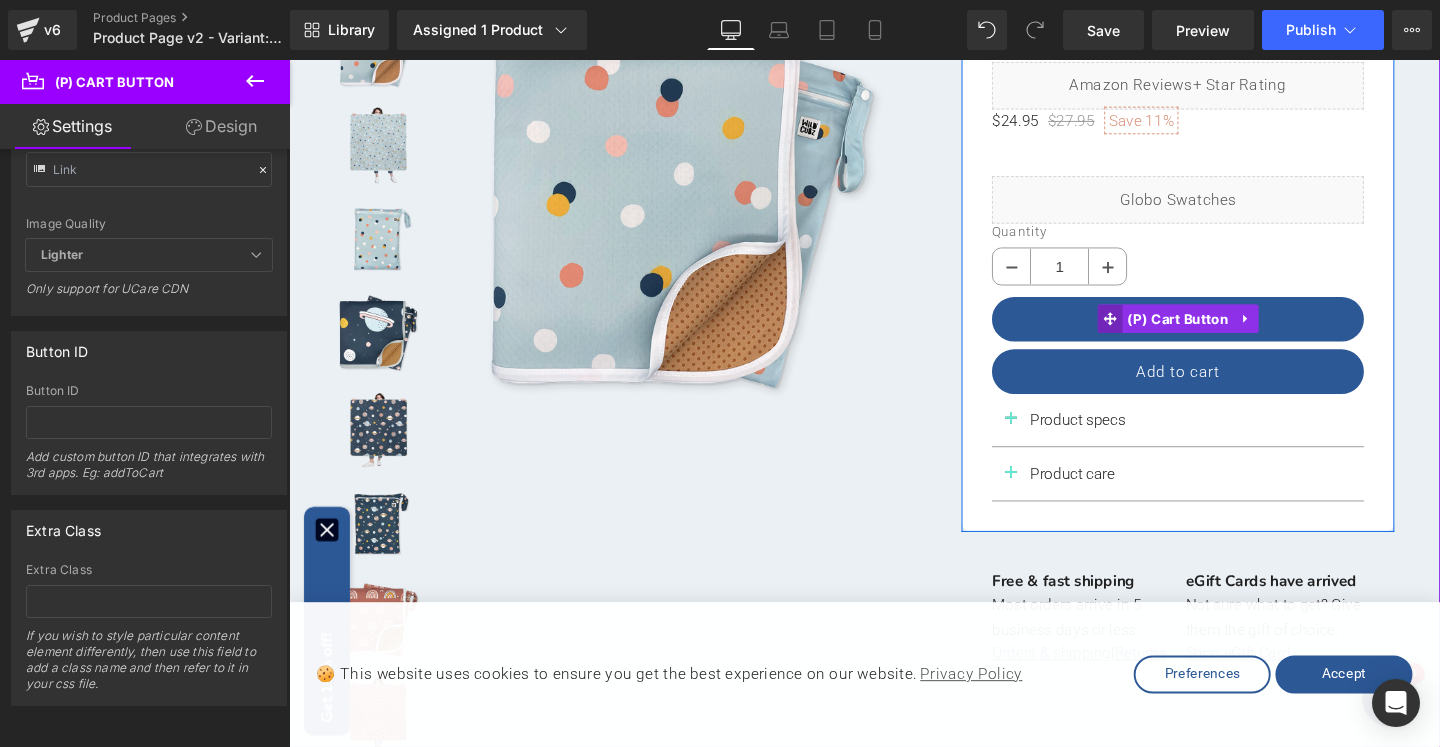 click 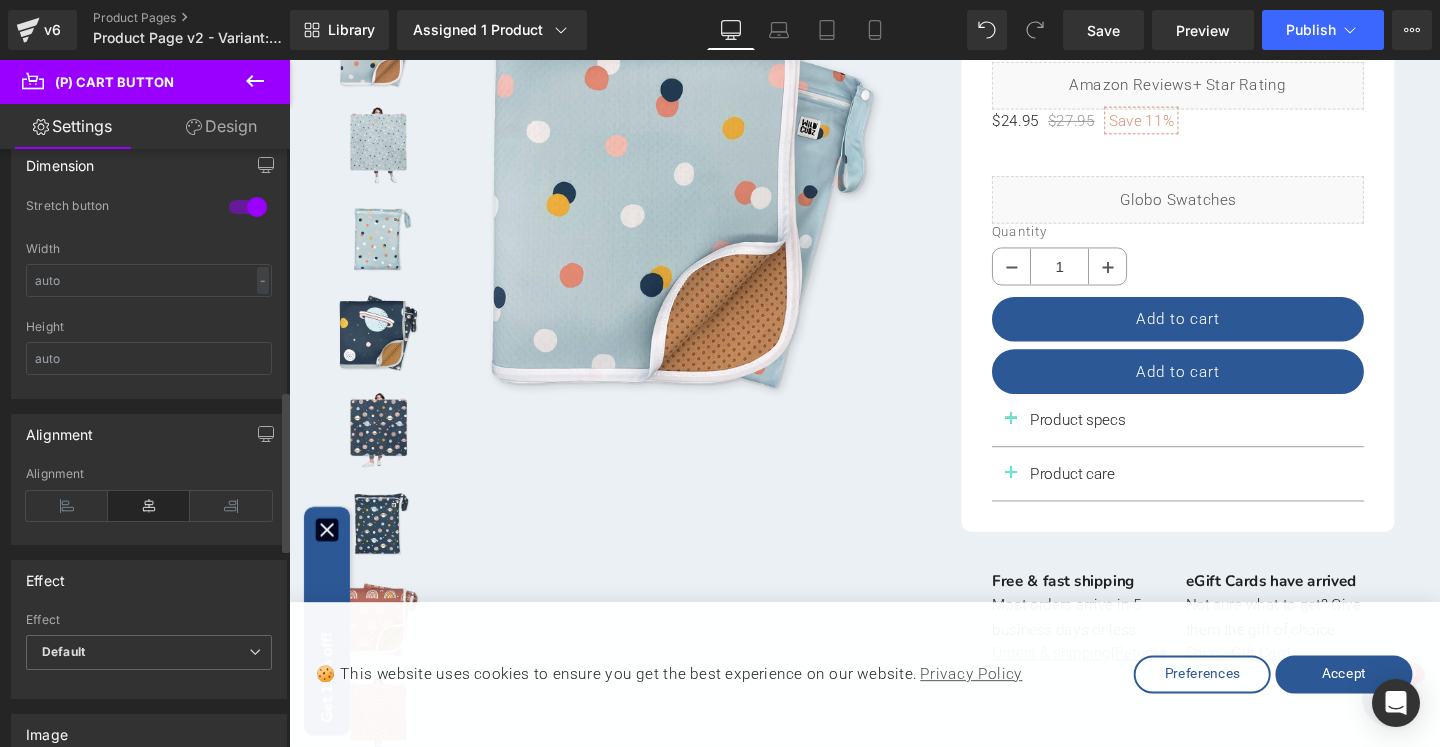 scroll, scrollTop: 894, scrollLeft: 0, axis: vertical 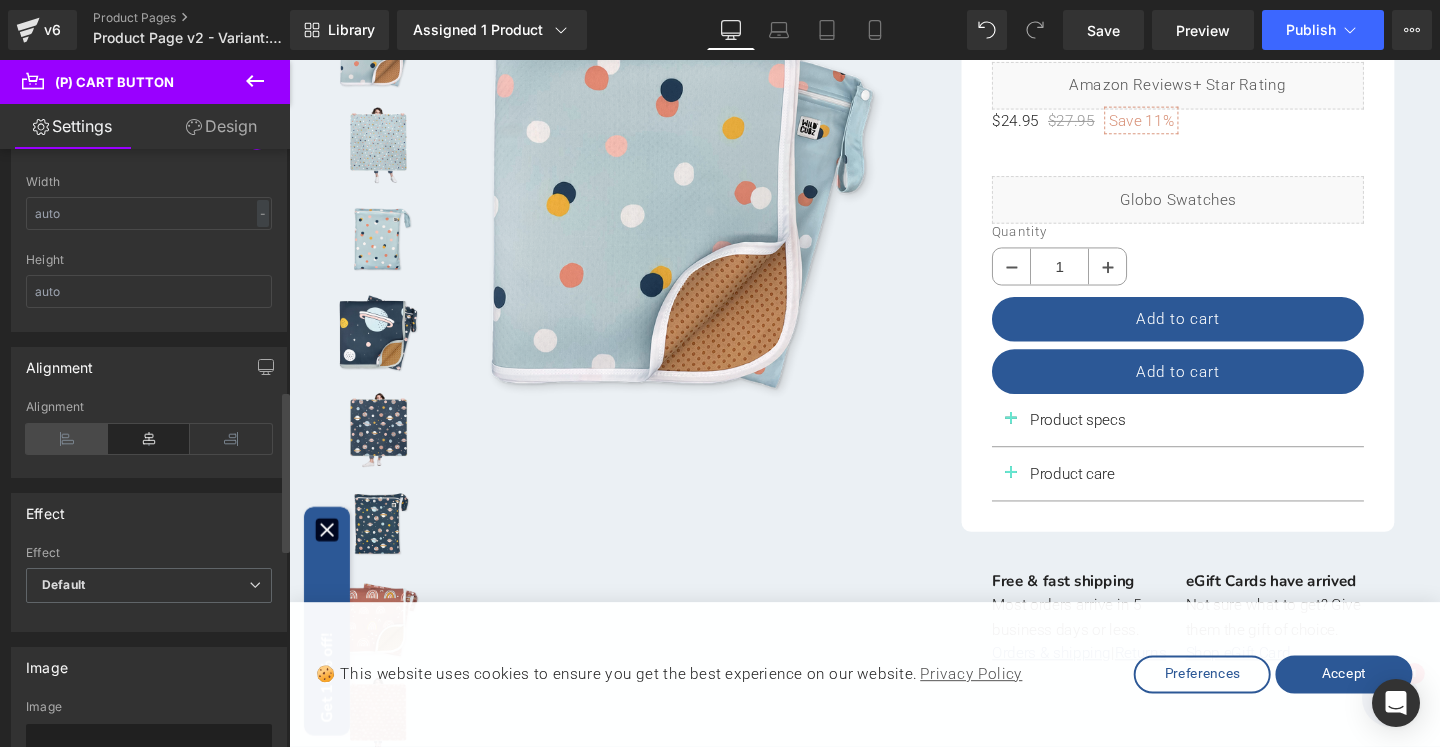 click at bounding box center [67, 439] 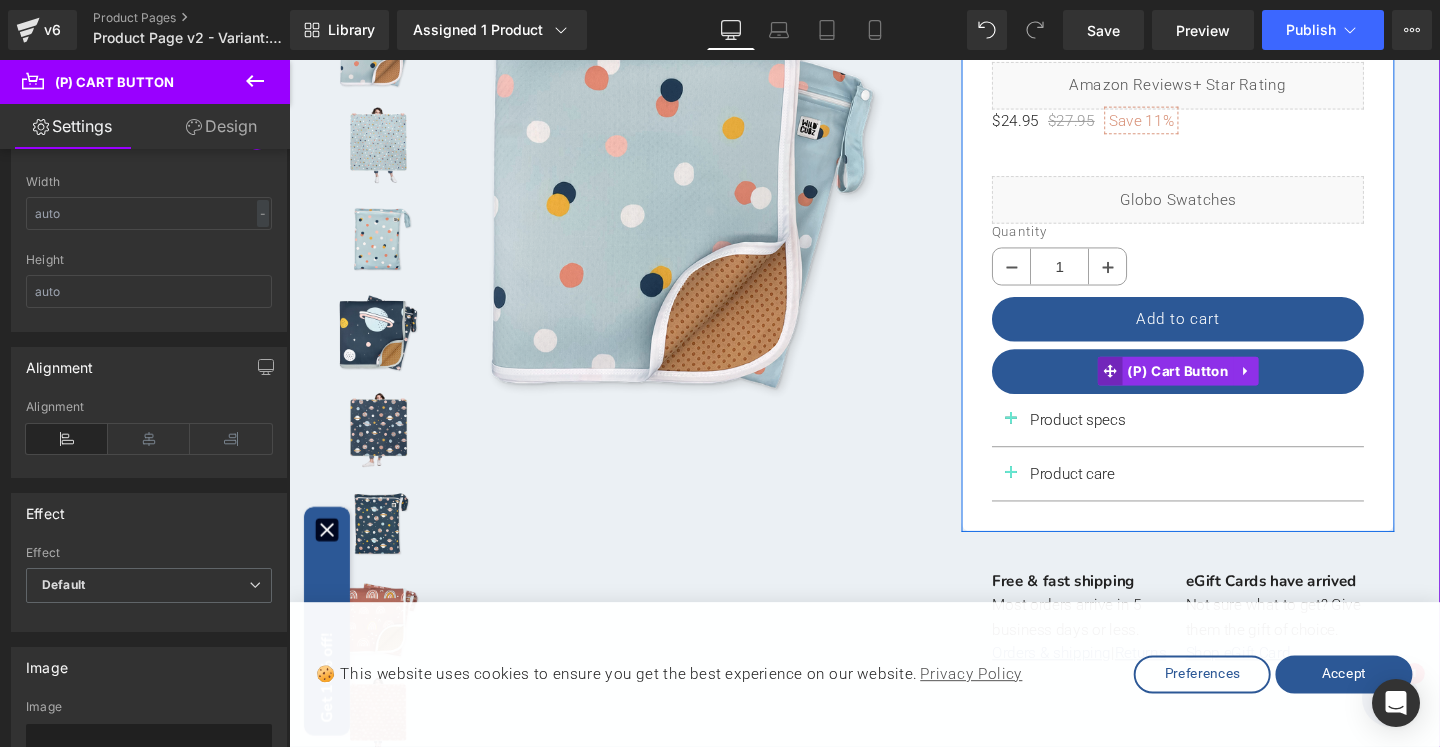 click 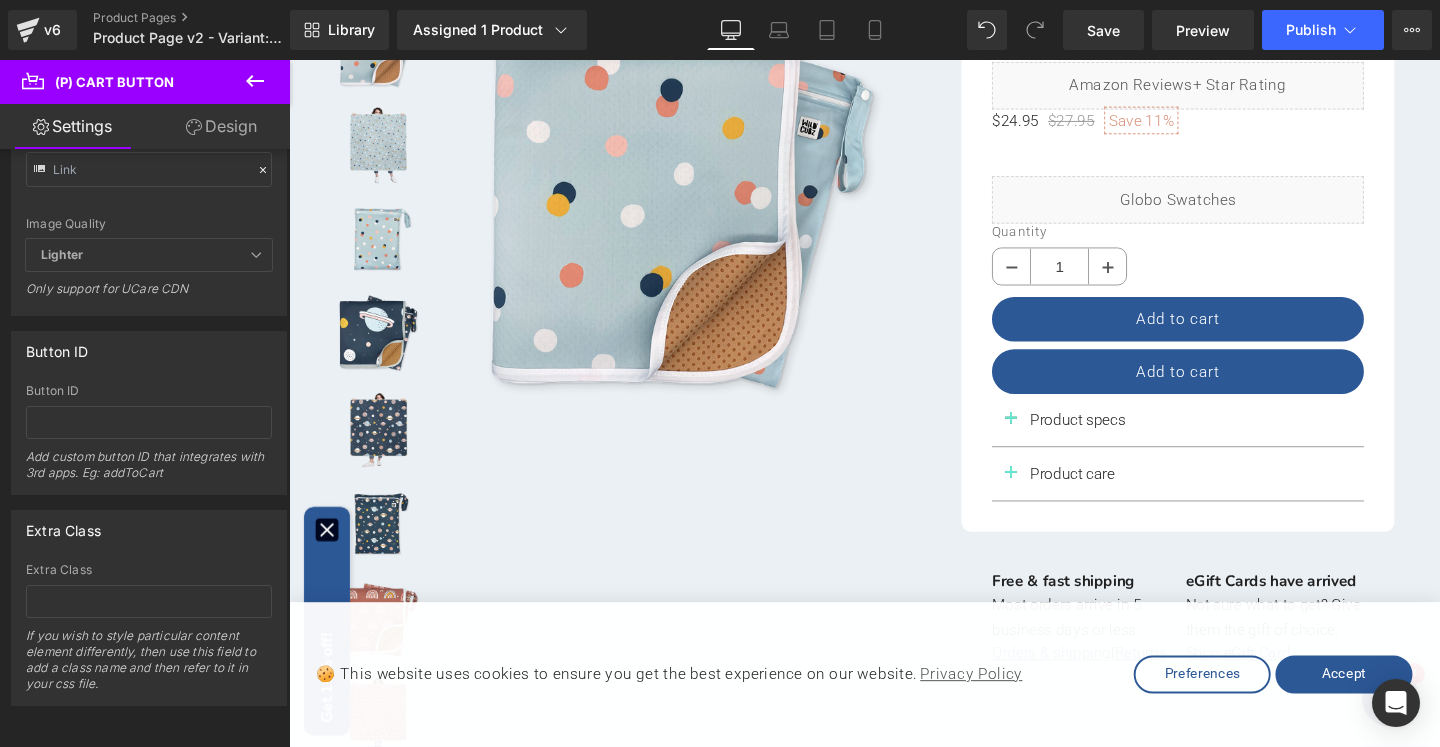 scroll, scrollTop: 1623, scrollLeft: 0, axis: vertical 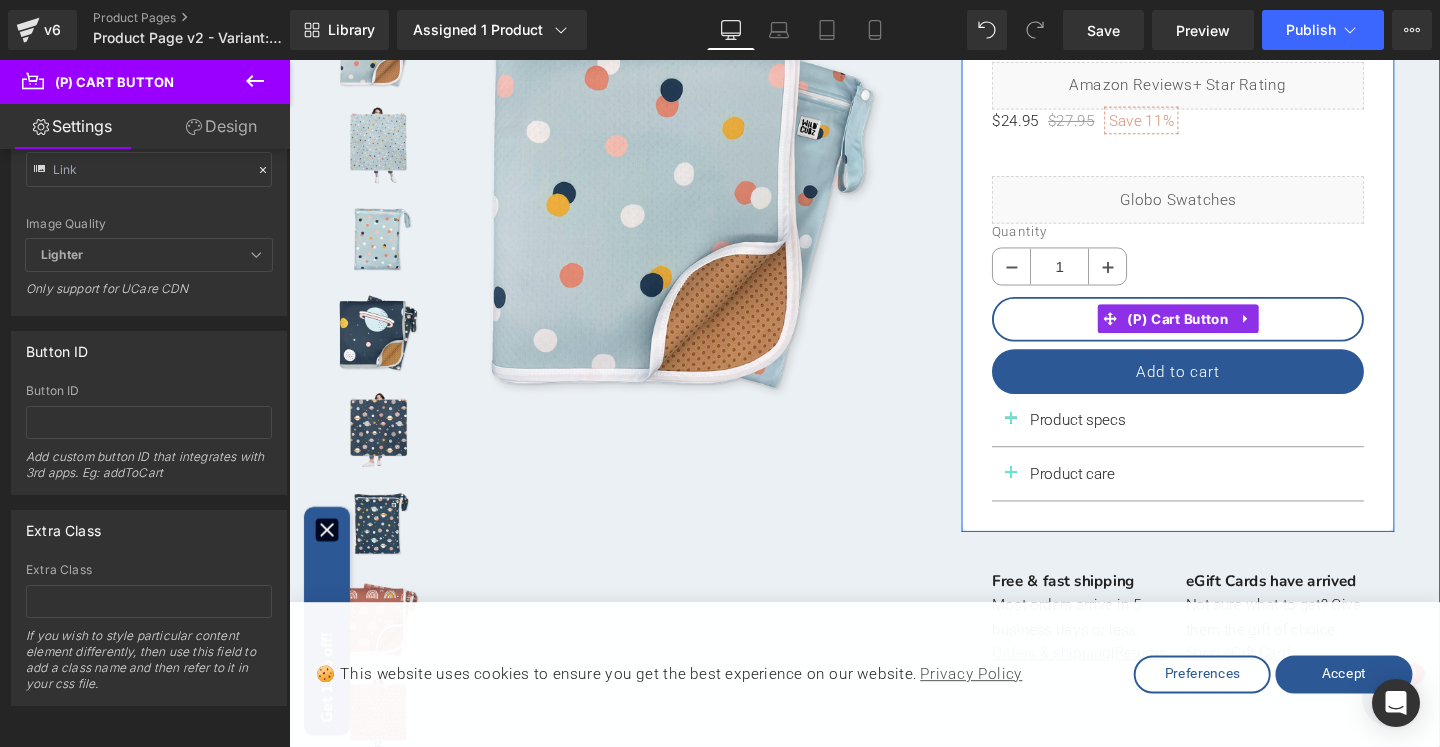 click on "Add to cart" at bounding box center [1223, 332] 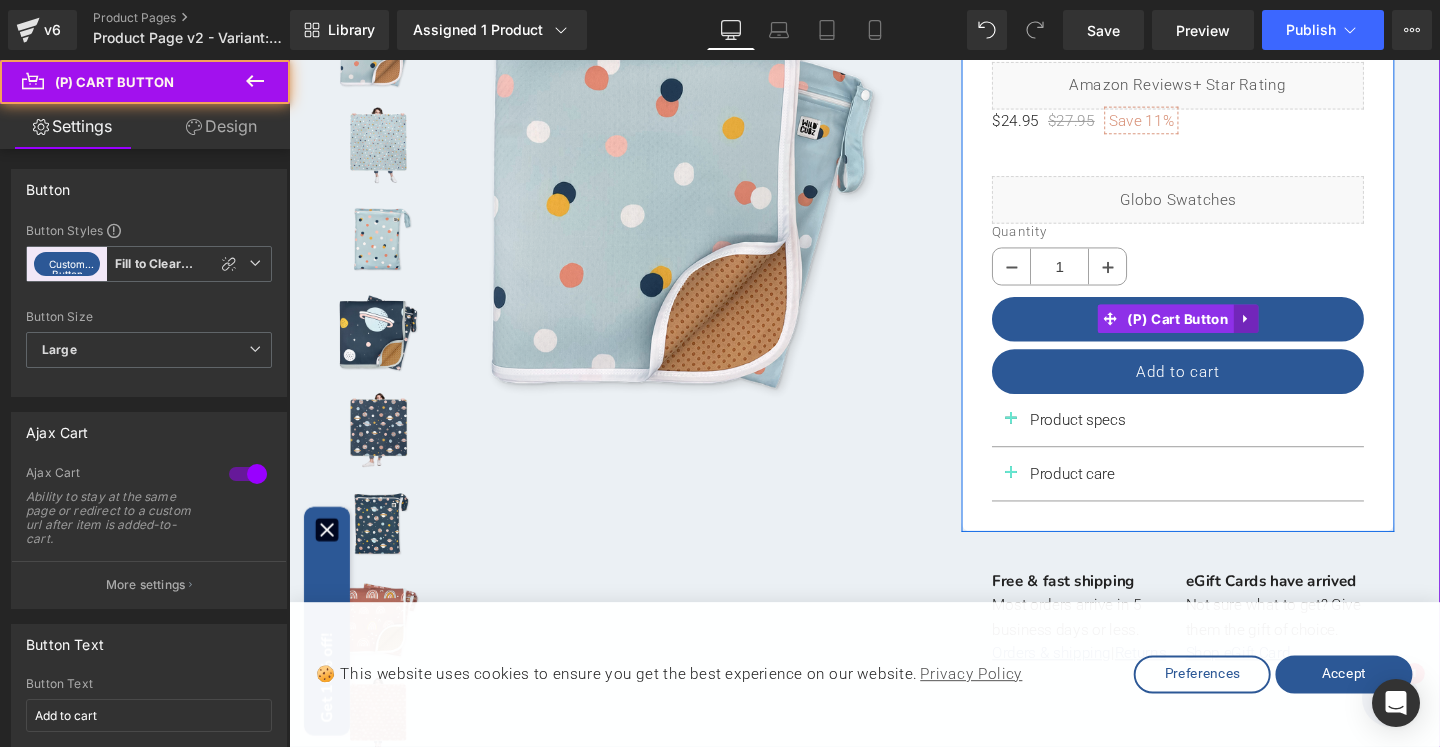 click 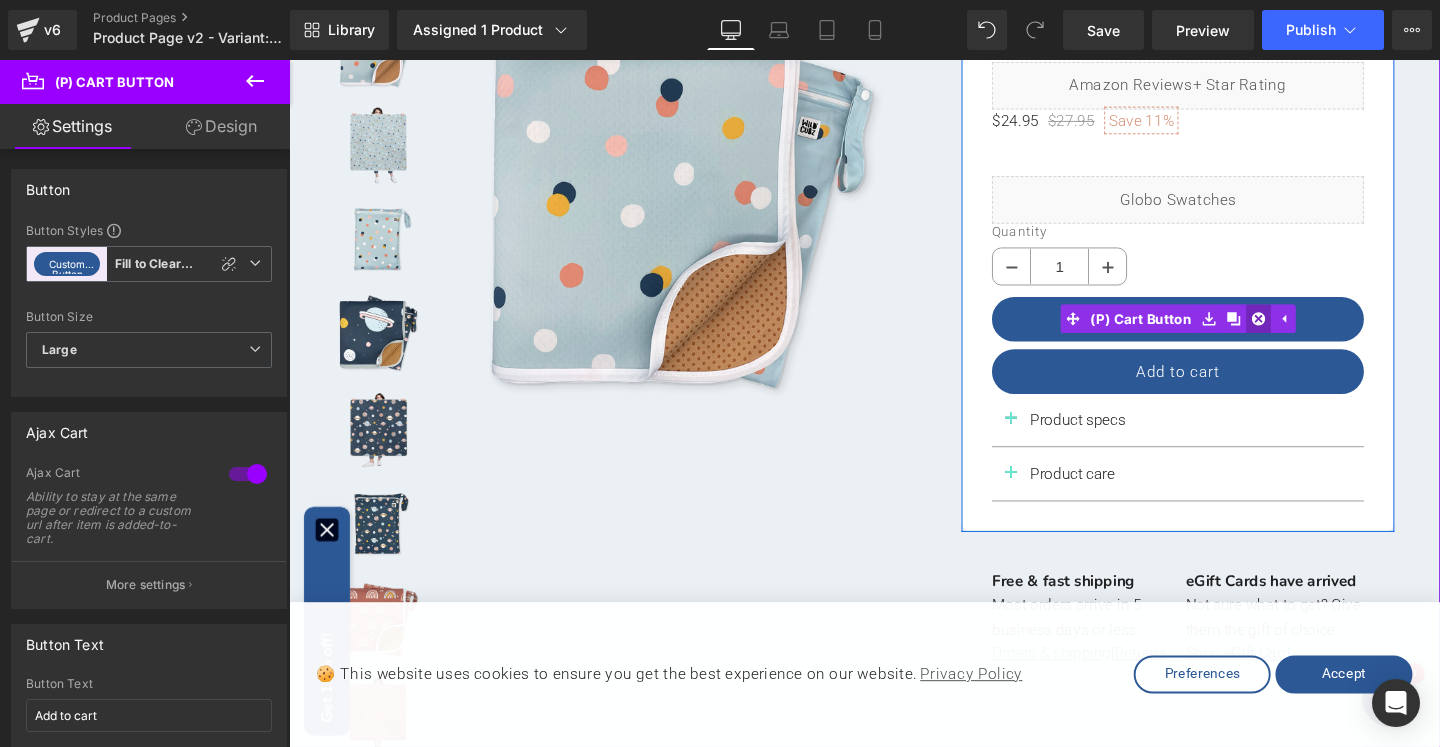 click 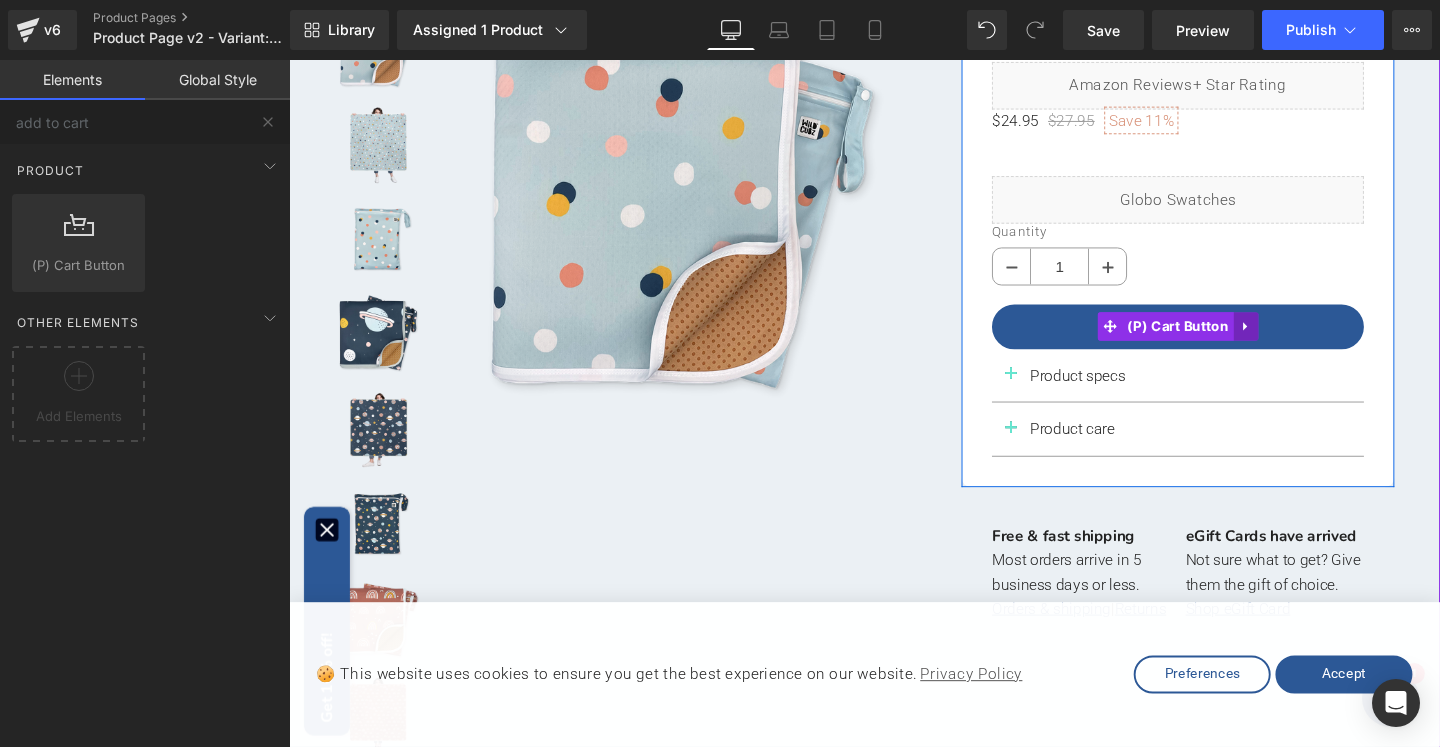click 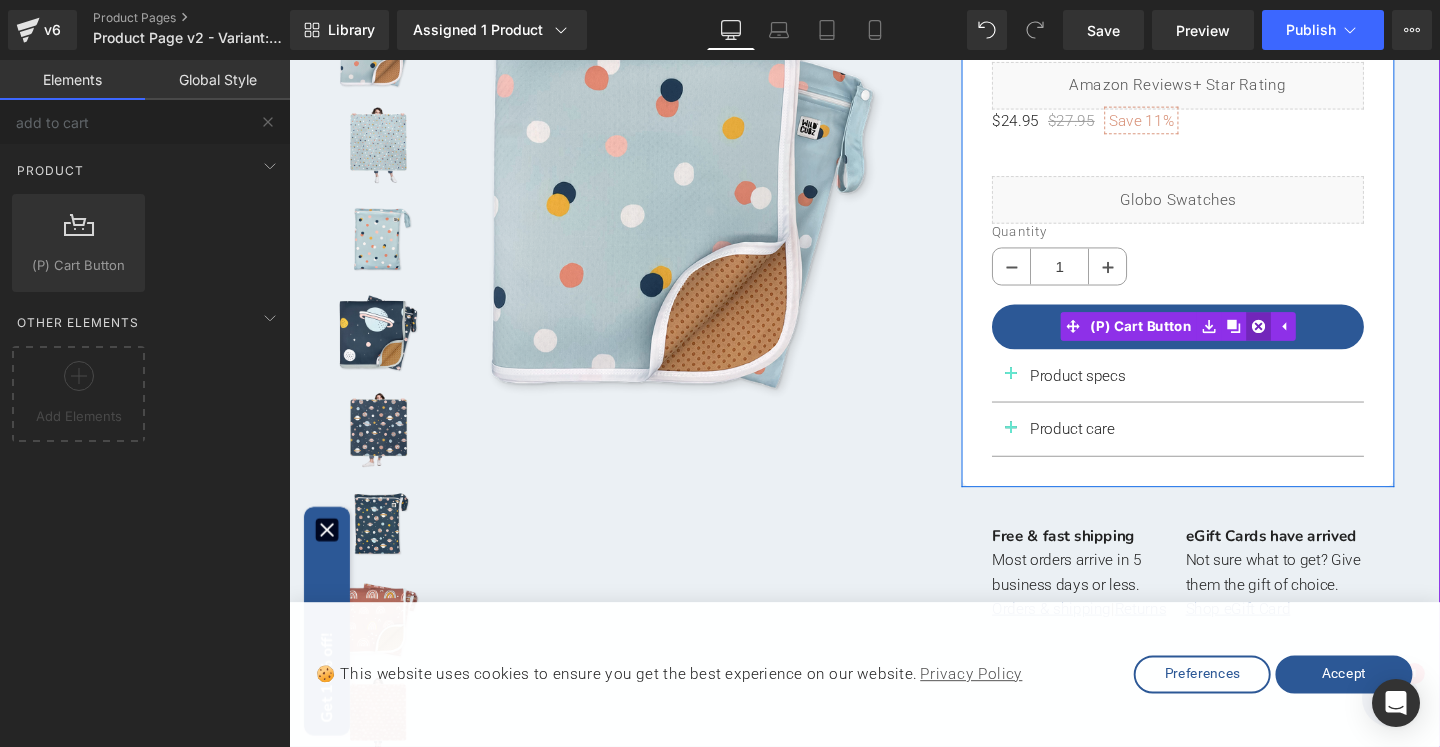 click 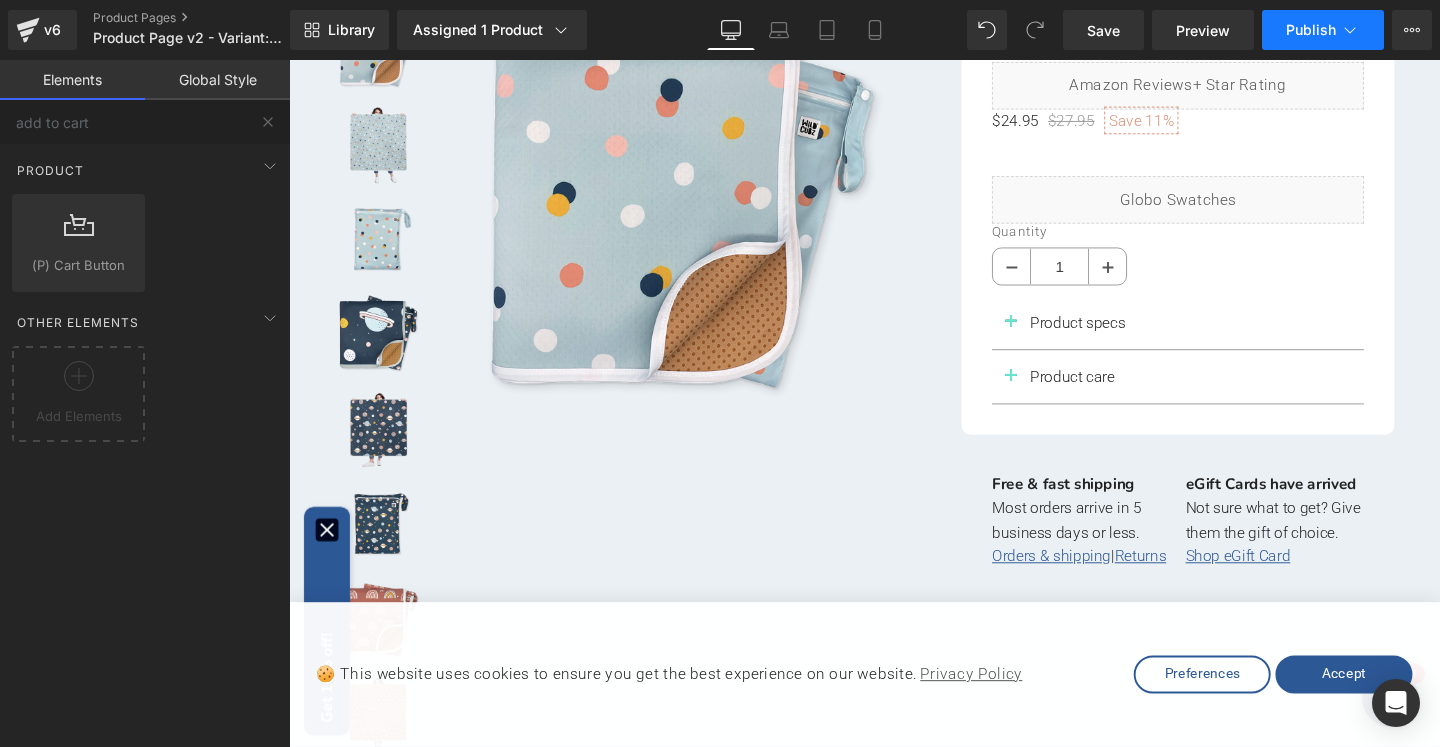 click on "Publish" at bounding box center [1311, 30] 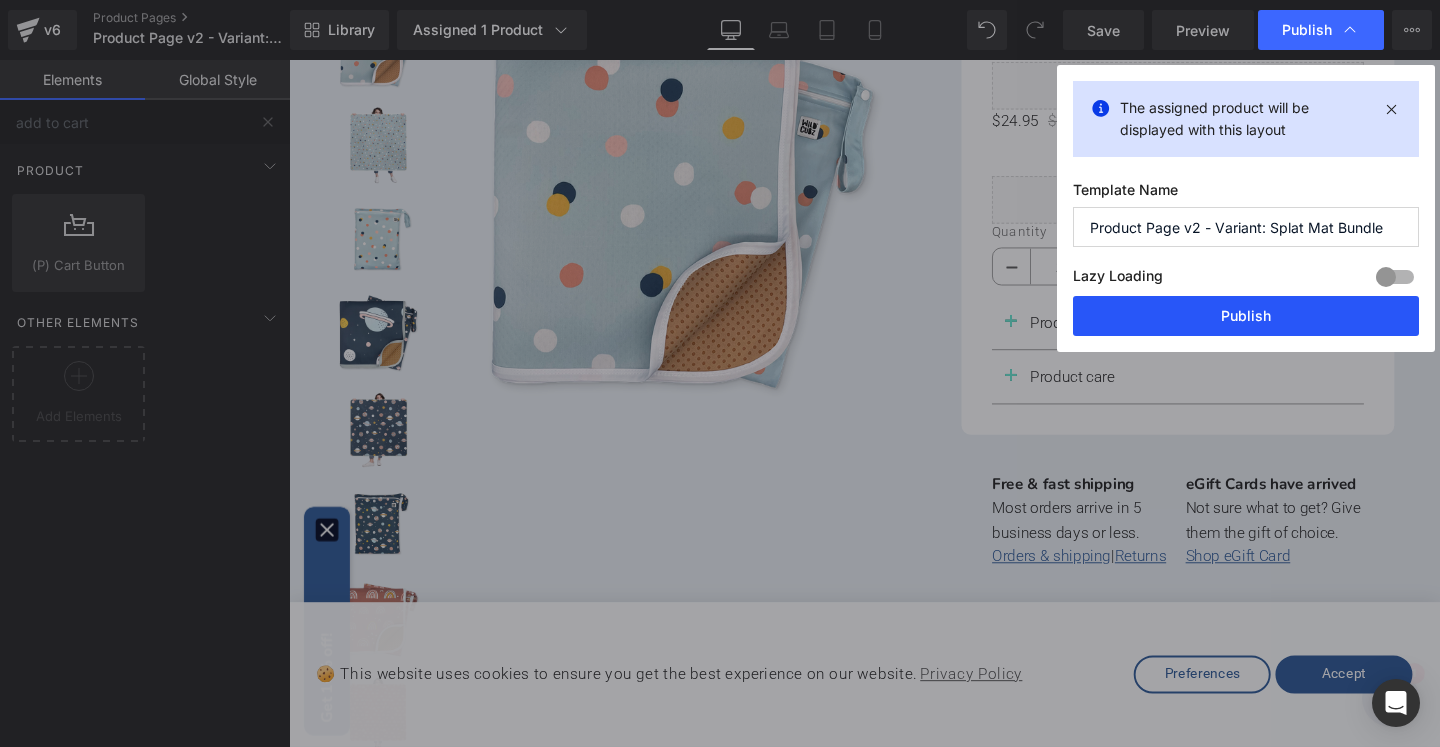 click on "Publish" at bounding box center [1246, 316] 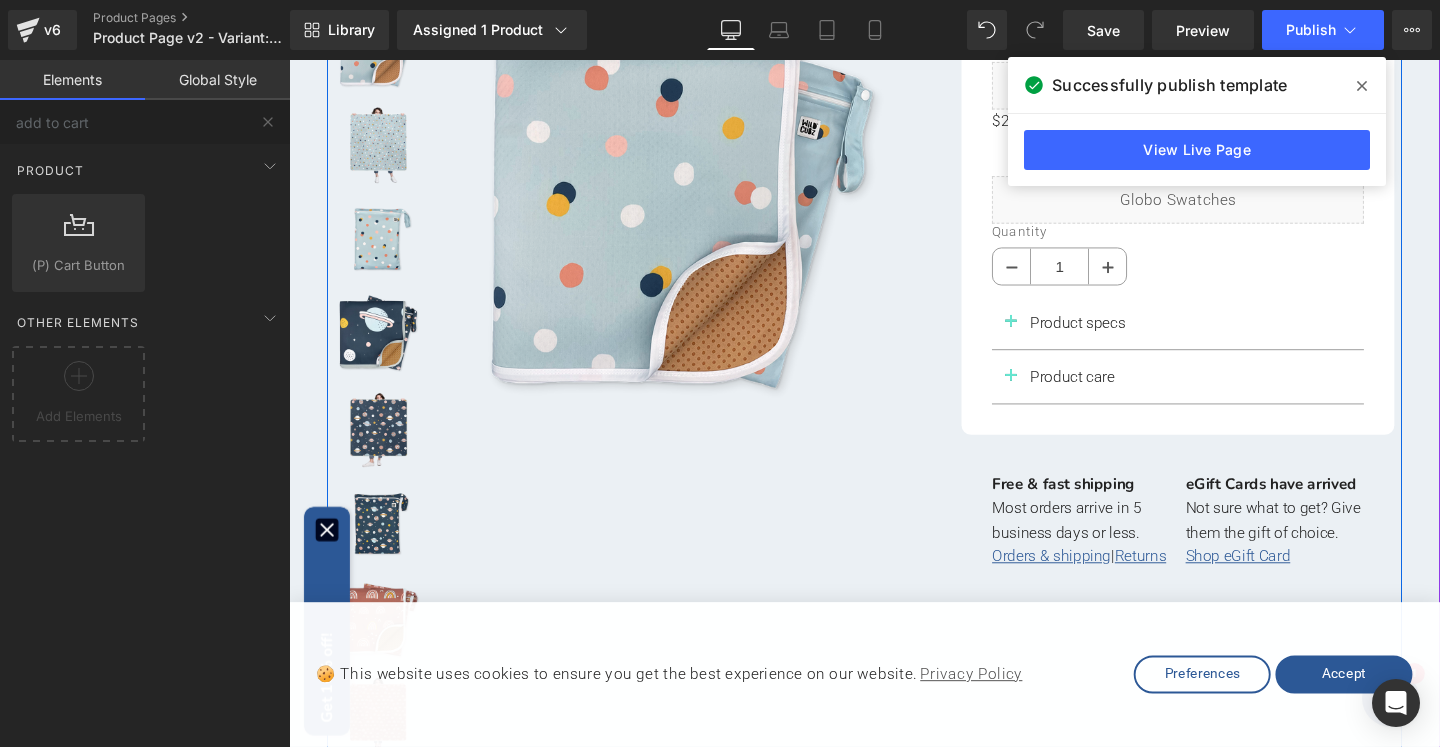 click at bounding box center [289, 60] 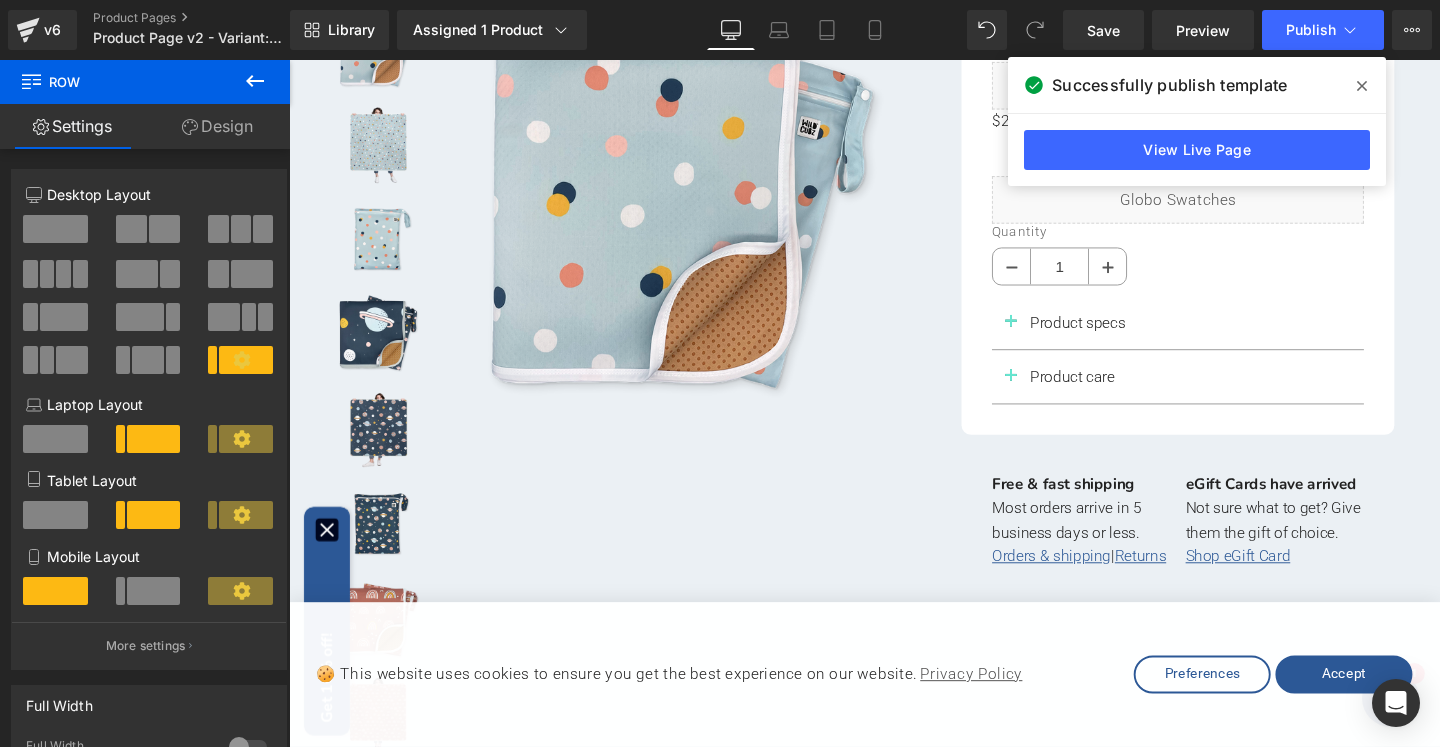 drag, startPoint x: 1368, startPoint y: 79, endPoint x: 1200, endPoint y: 109, distance: 170.65755 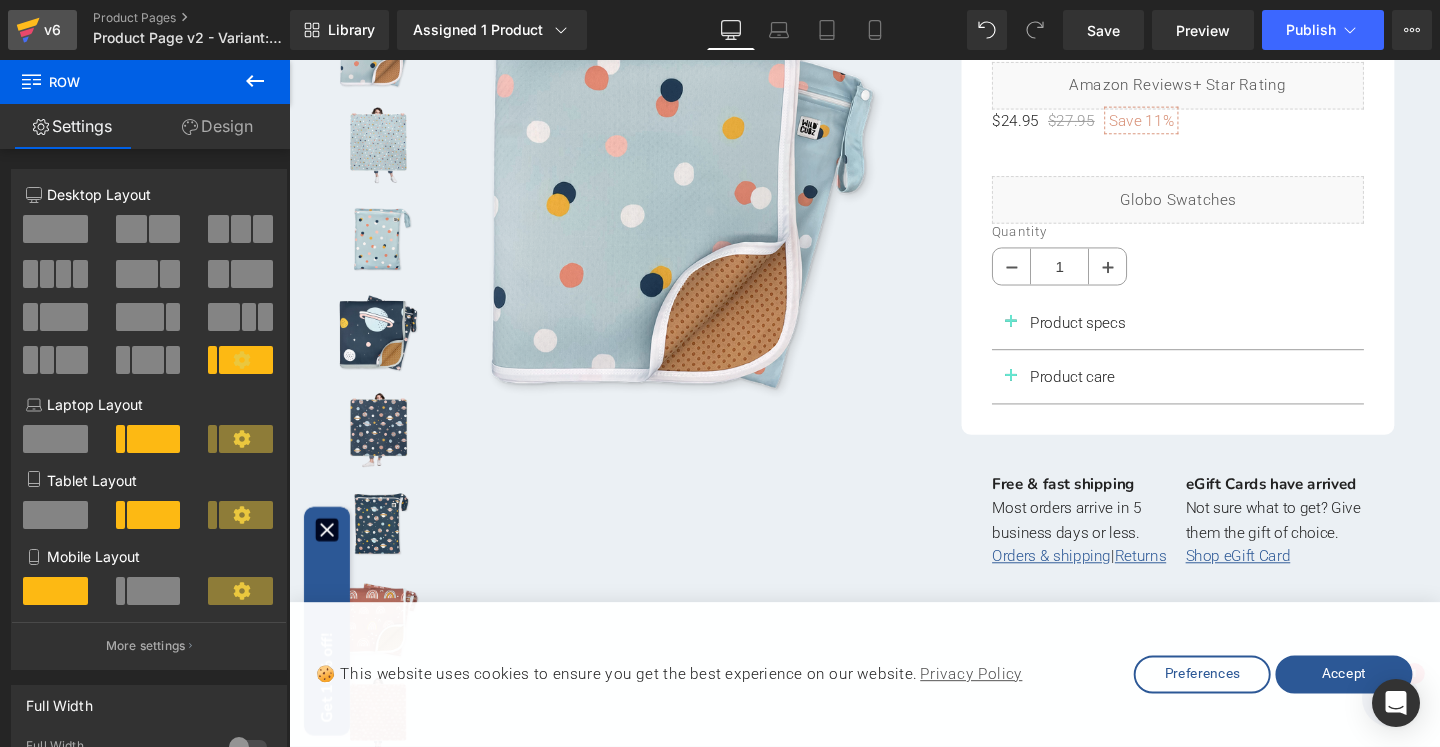 click on "v6" at bounding box center (52, 30) 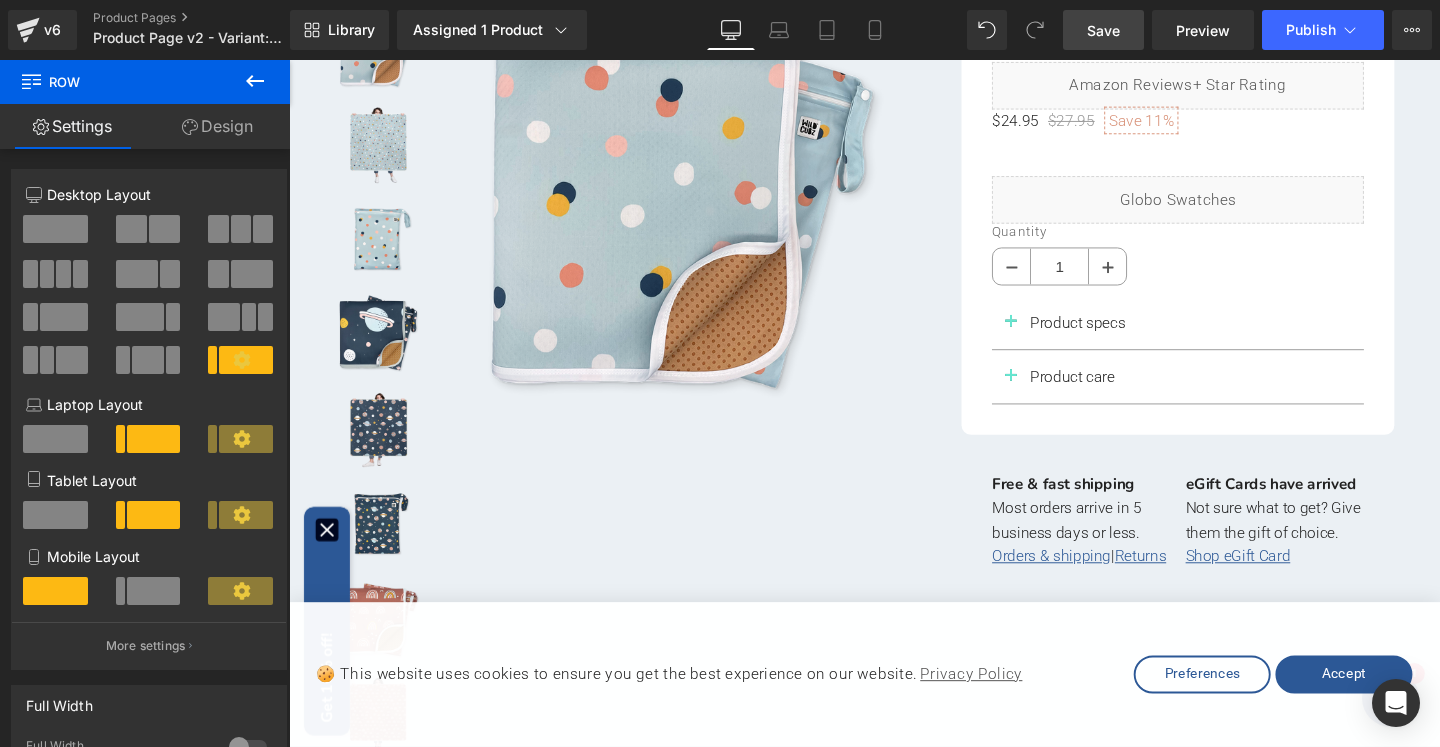 click on "Save" at bounding box center [1103, 30] 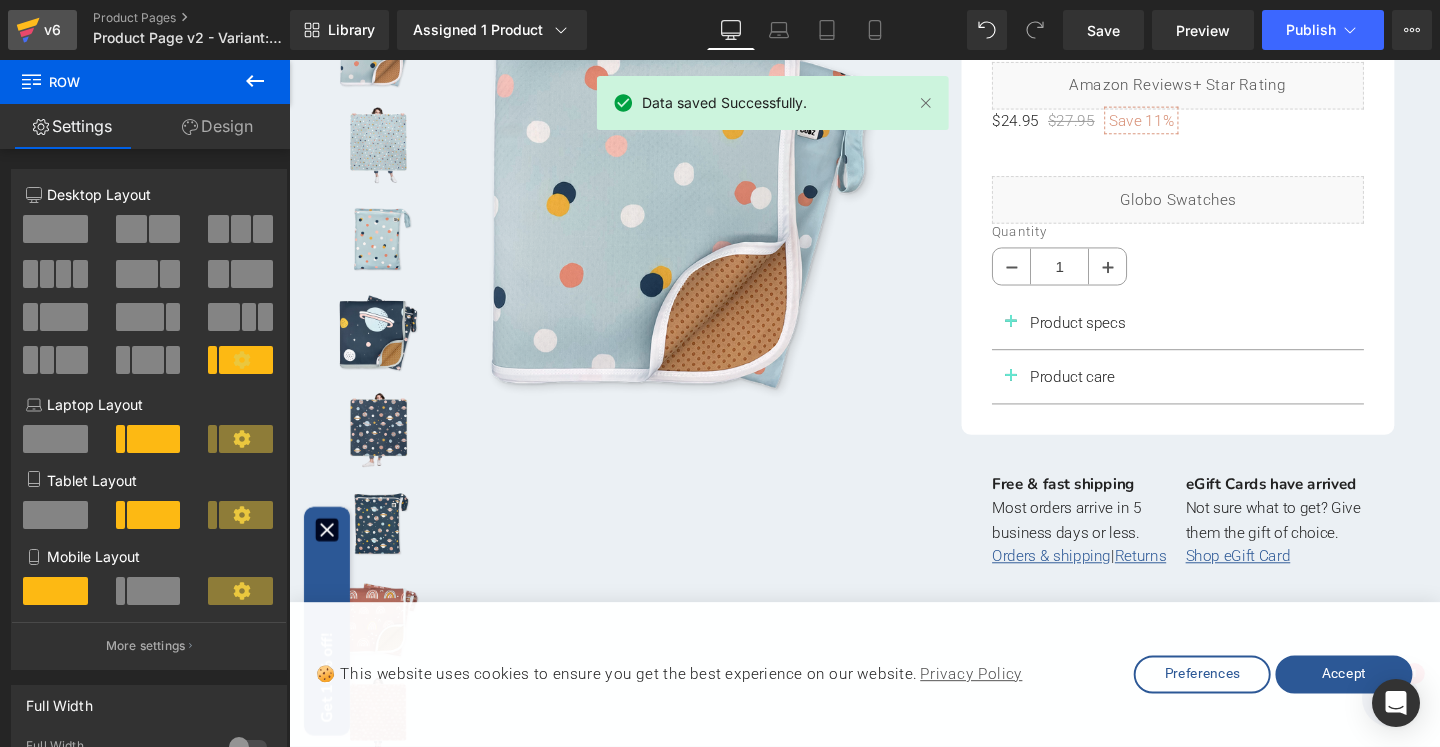 click 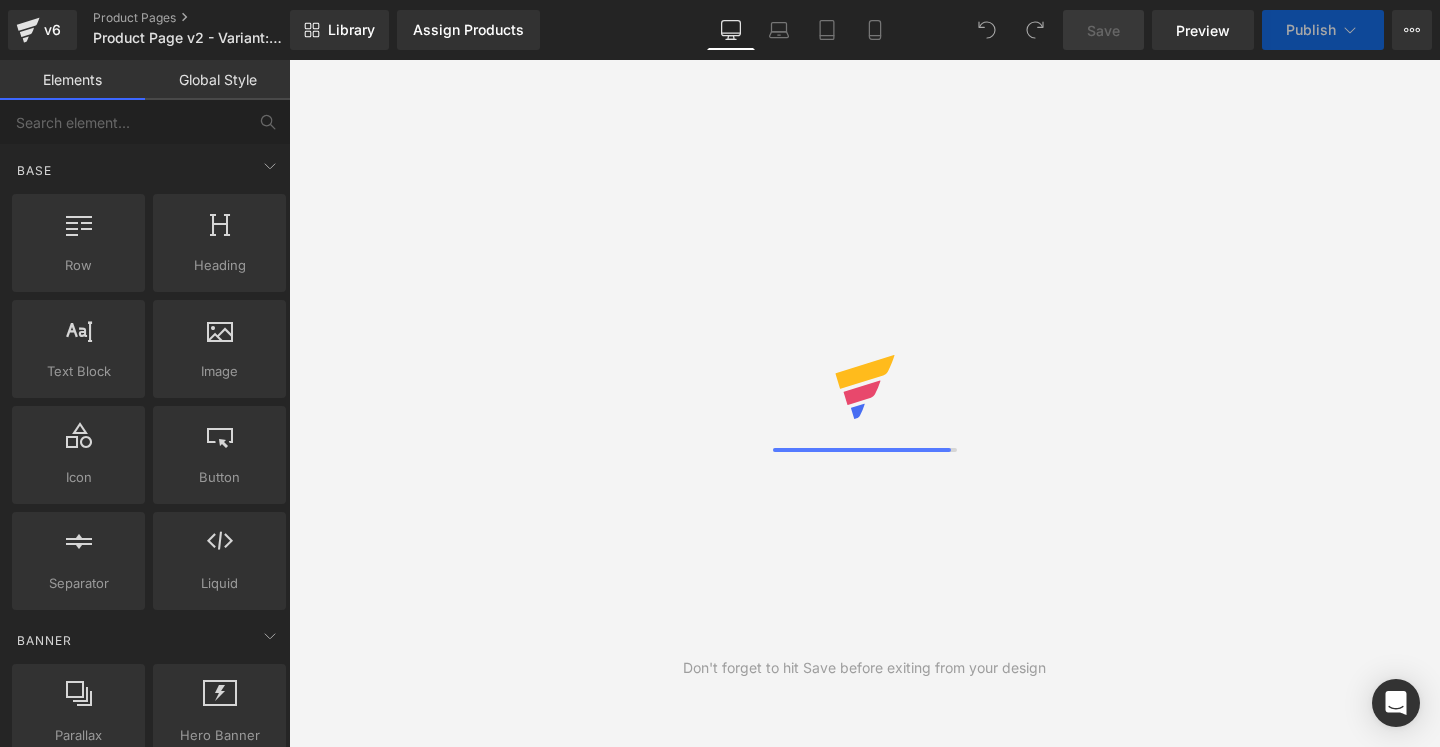 scroll, scrollTop: 0, scrollLeft: 0, axis: both 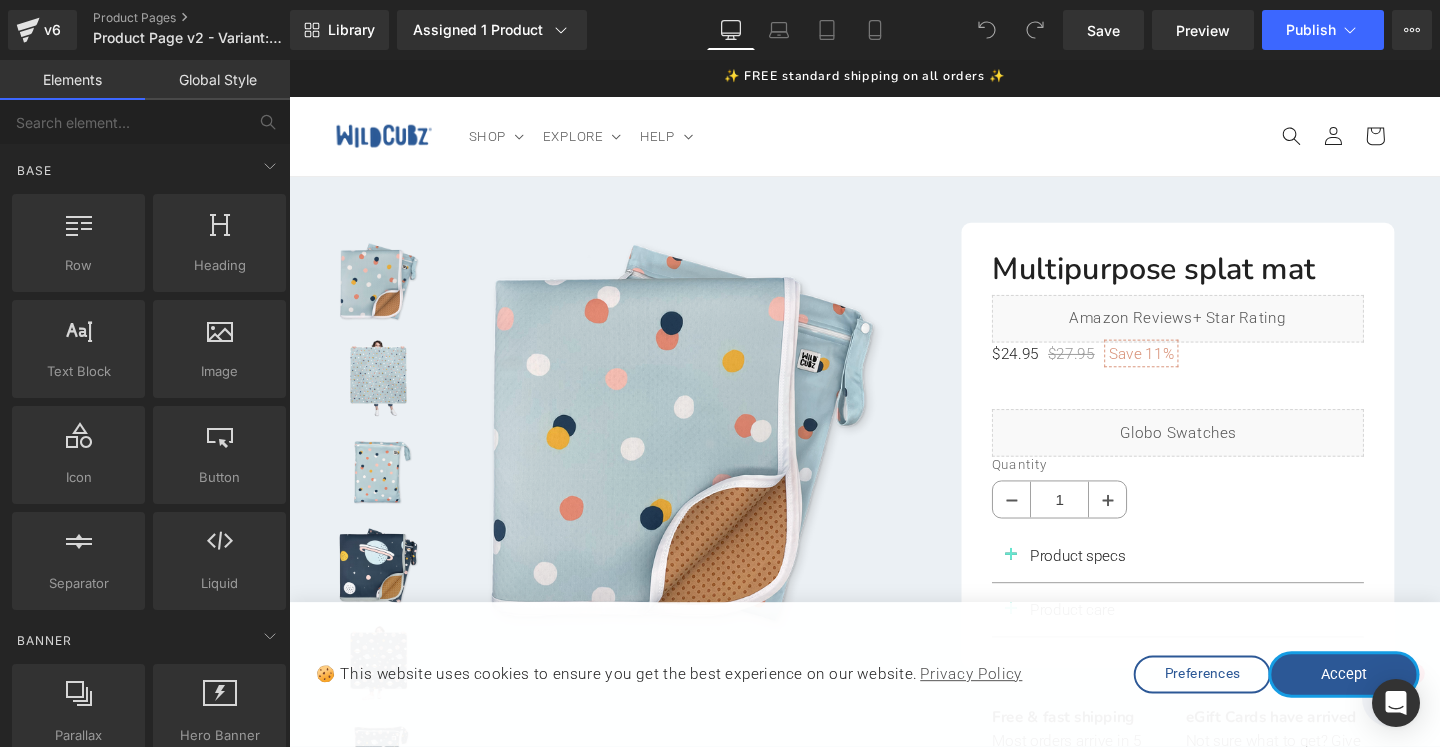 click on "Accept" at bounding box center [1398, 706] 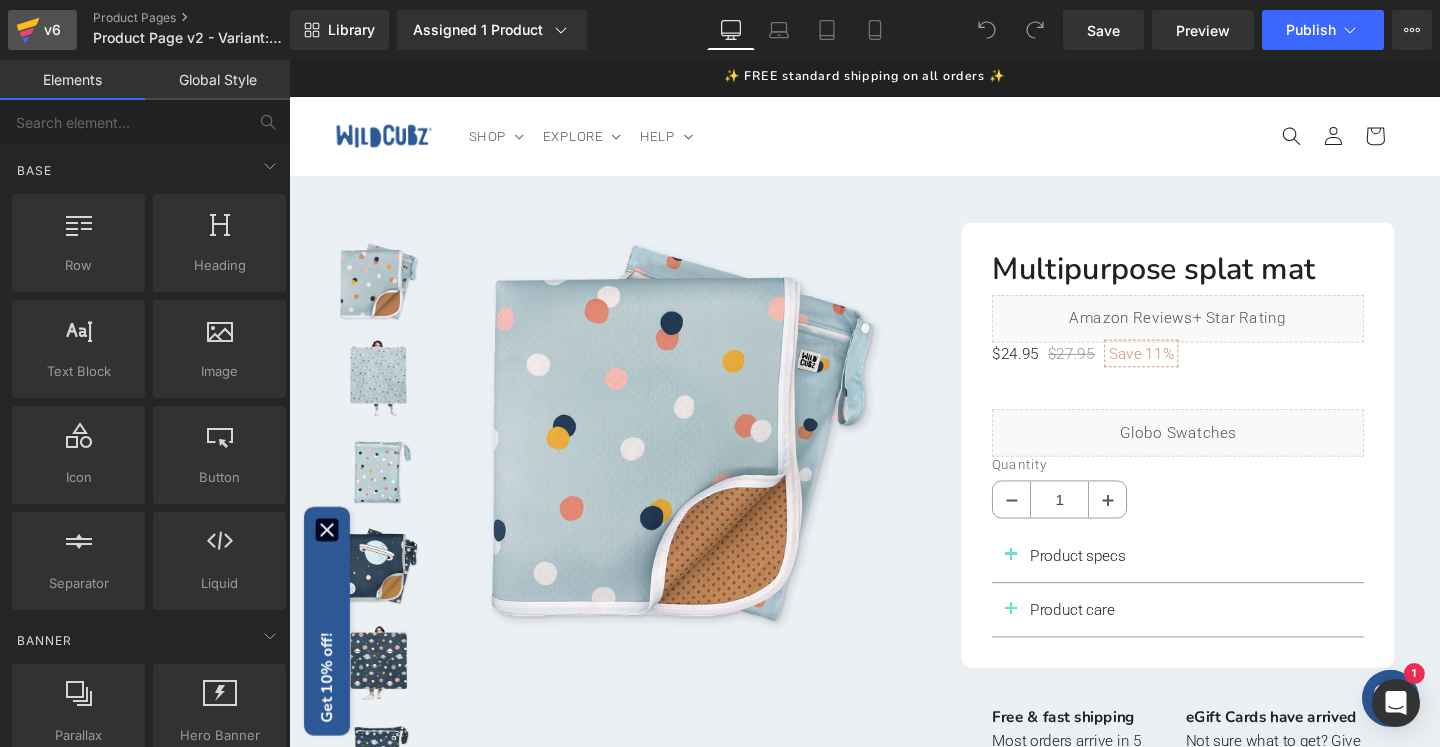 click 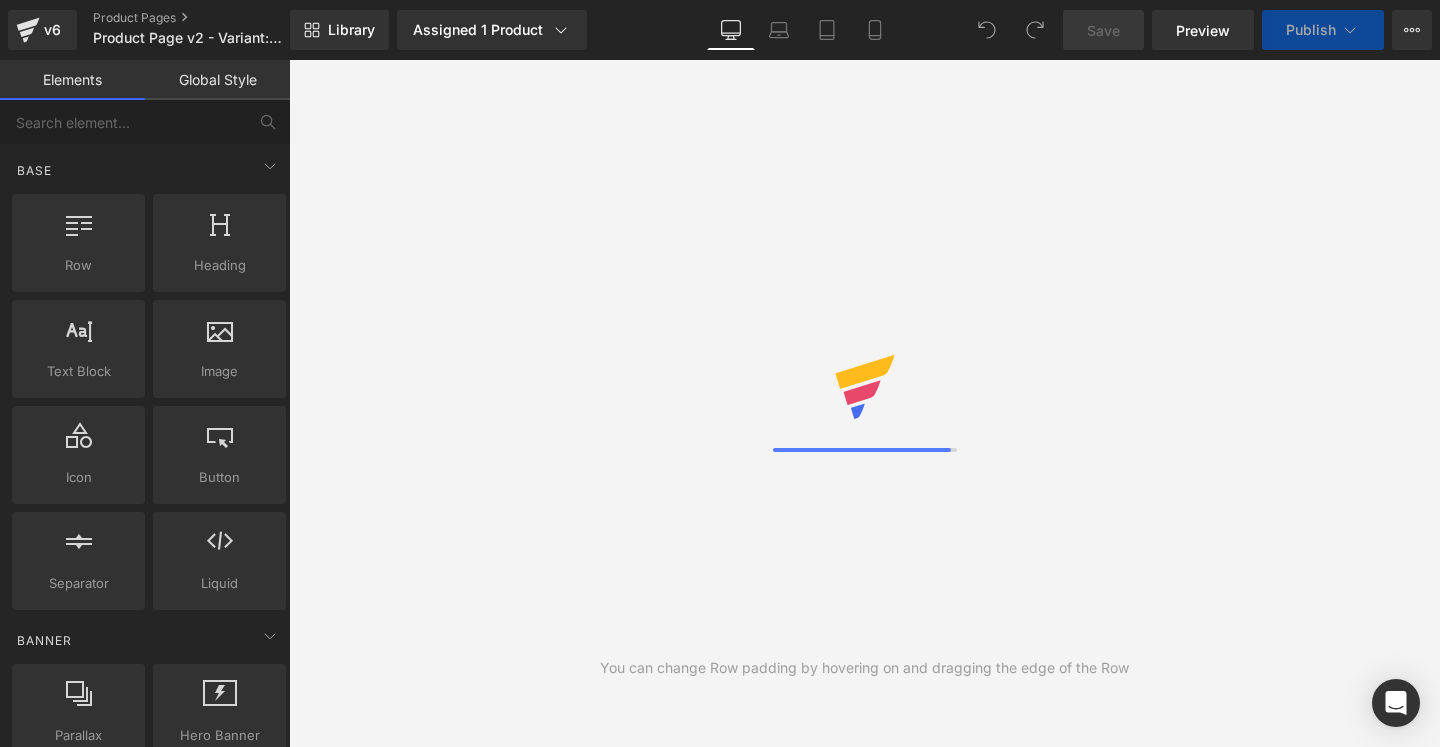 scroll, scrollTop: 0, scrollLeft: 0, axis: both 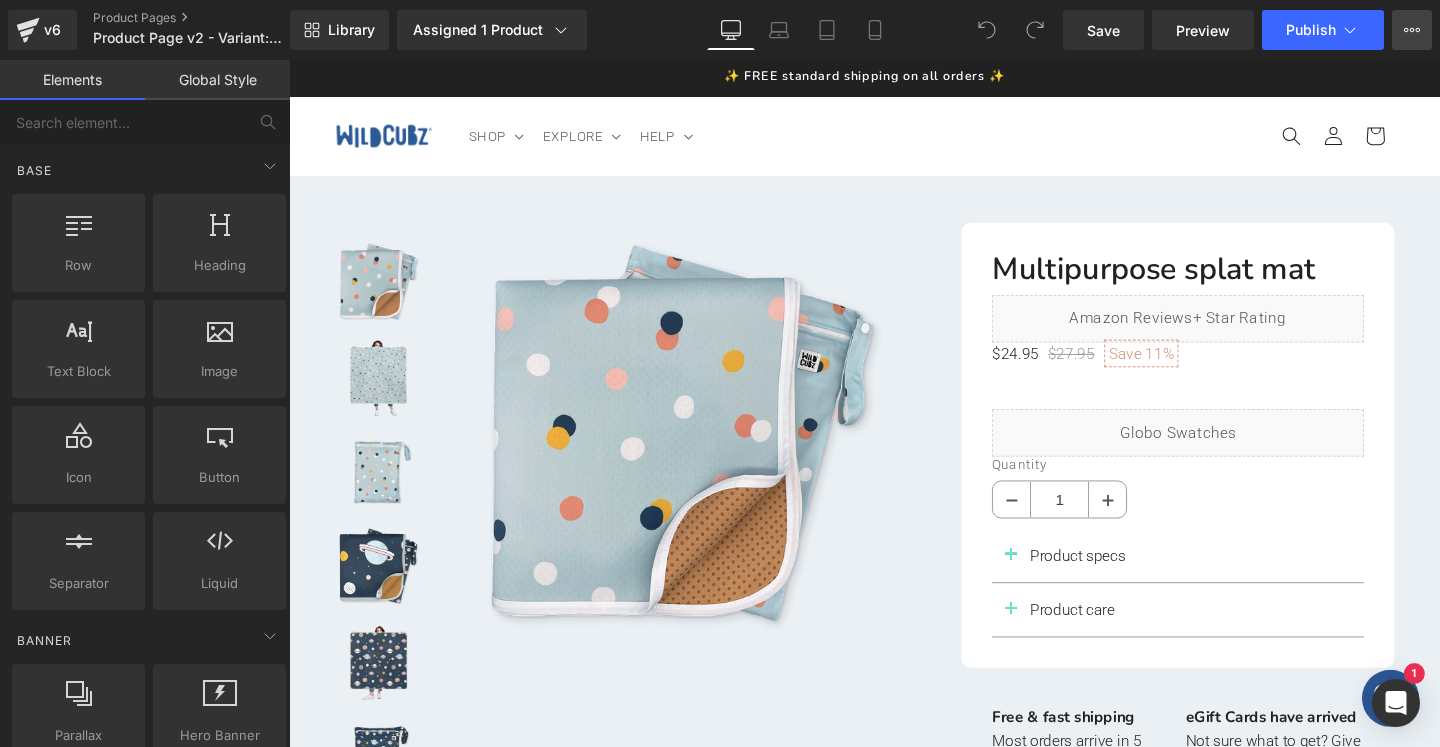 click on "View Live Page View with current Template Save Template to Library Schedule Publish  Optimize  Publish Settings Shortcuts" at bounding box center (1412, 30) 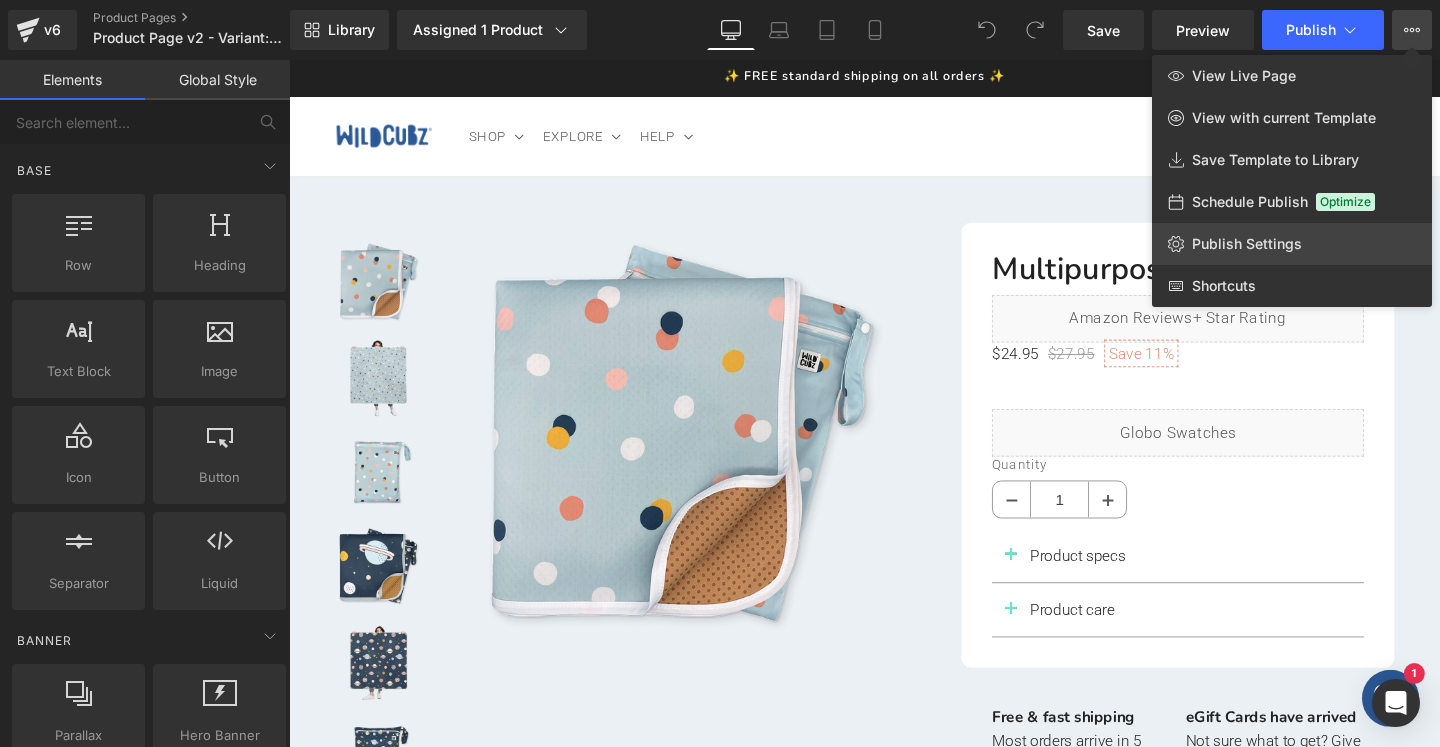click on "Publish Settings" at bounding box center (1247, 244) 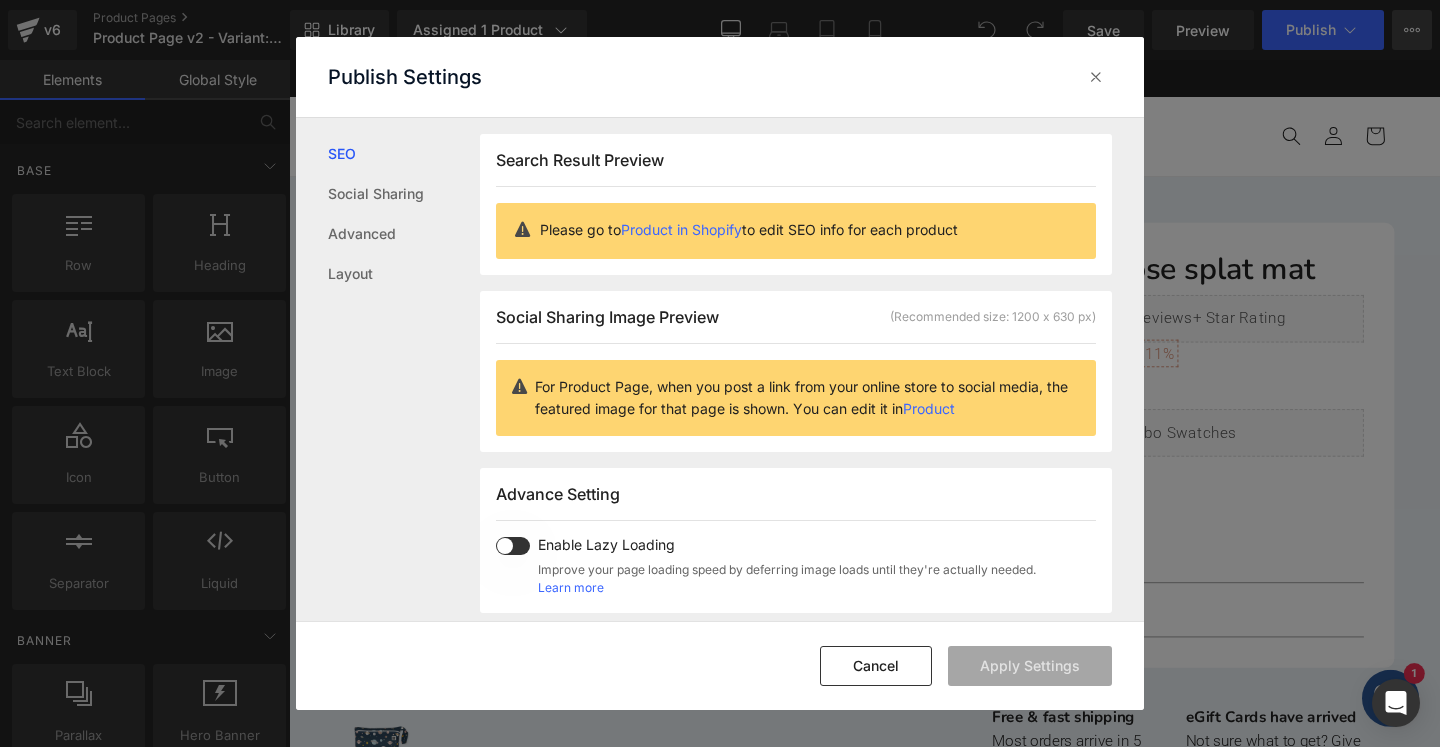 scroll, scrollTop: 1, scrollLeft: 0, axis: vertical 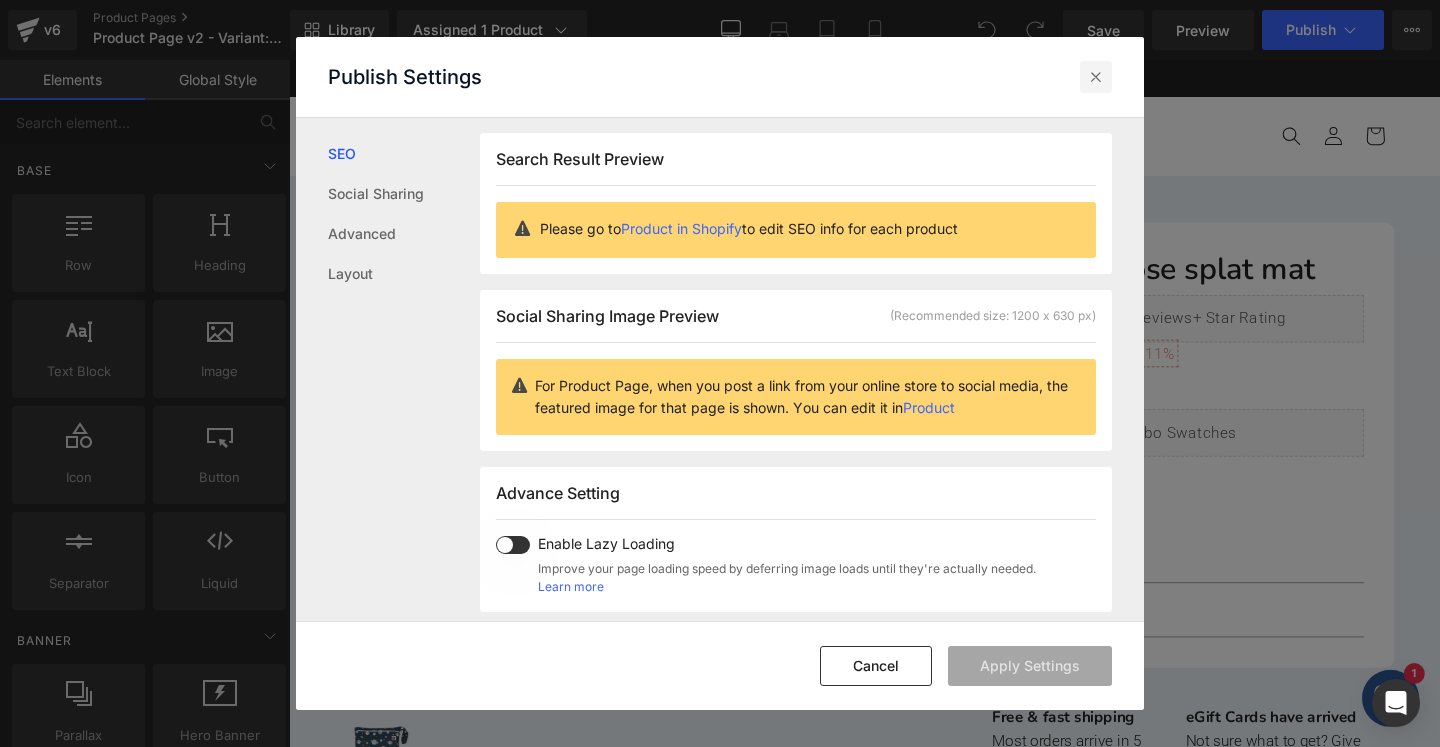 click at bounding box center [1096, 77] 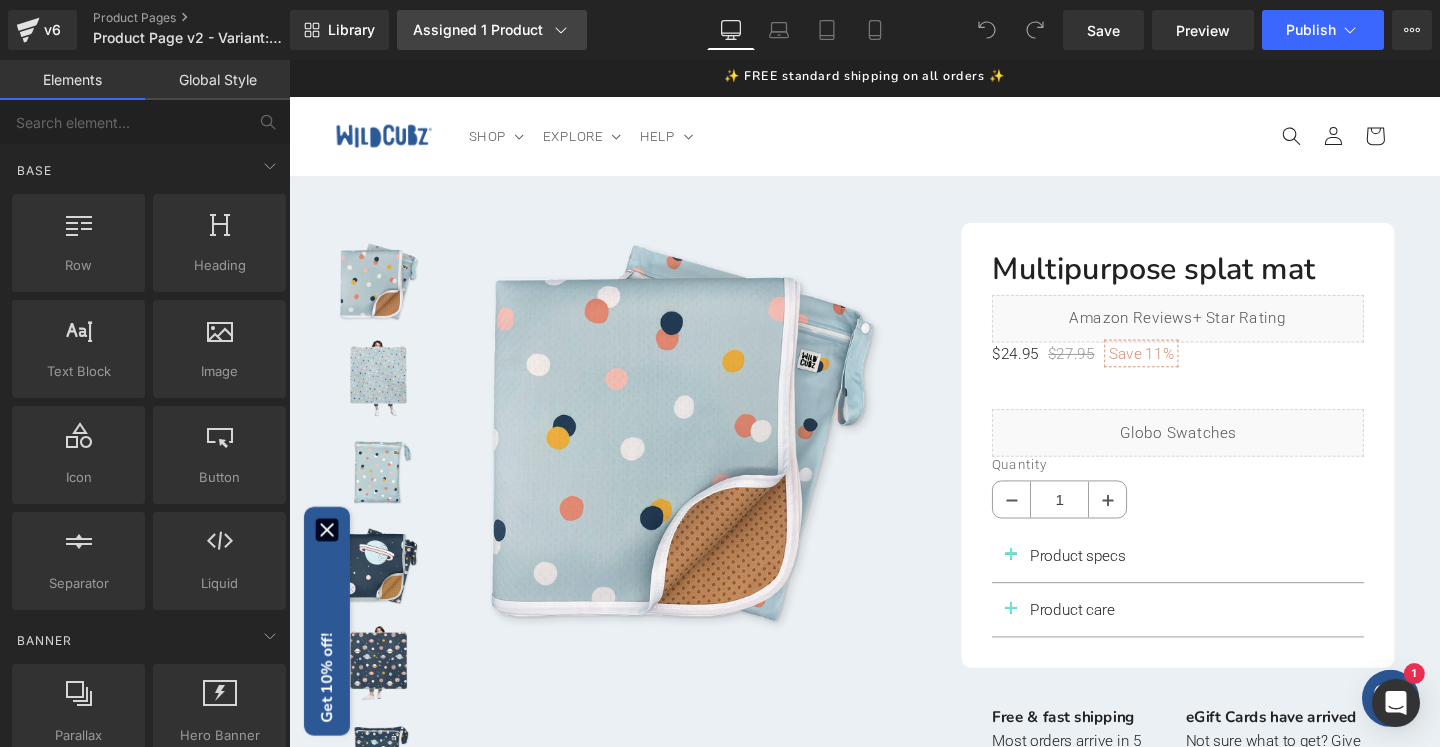 click on "Assigned 1 Product" at bounding box center (492, 30) 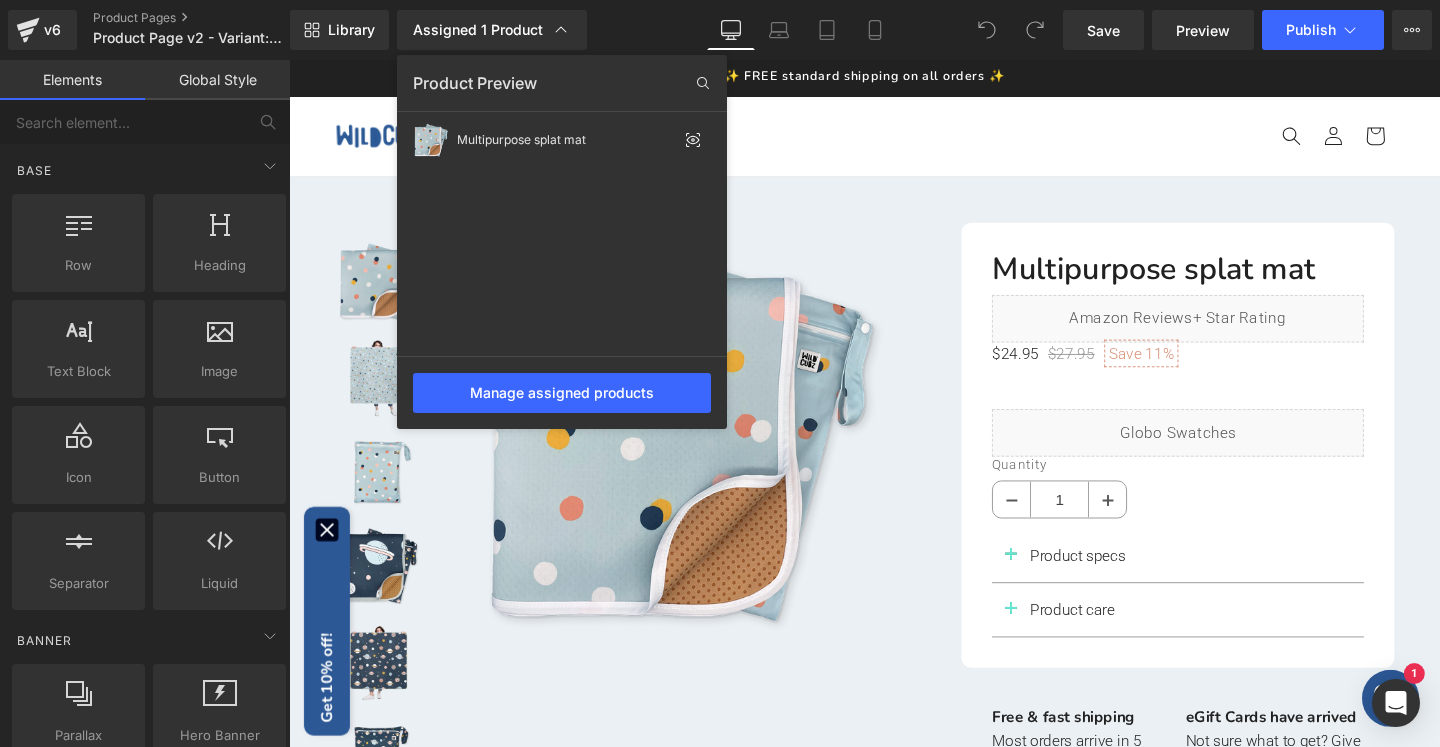 click on "Assigned 1 Product  Product Preview
Multipurpose splat mat Manage assigned products" at bounding box center (514, 30) 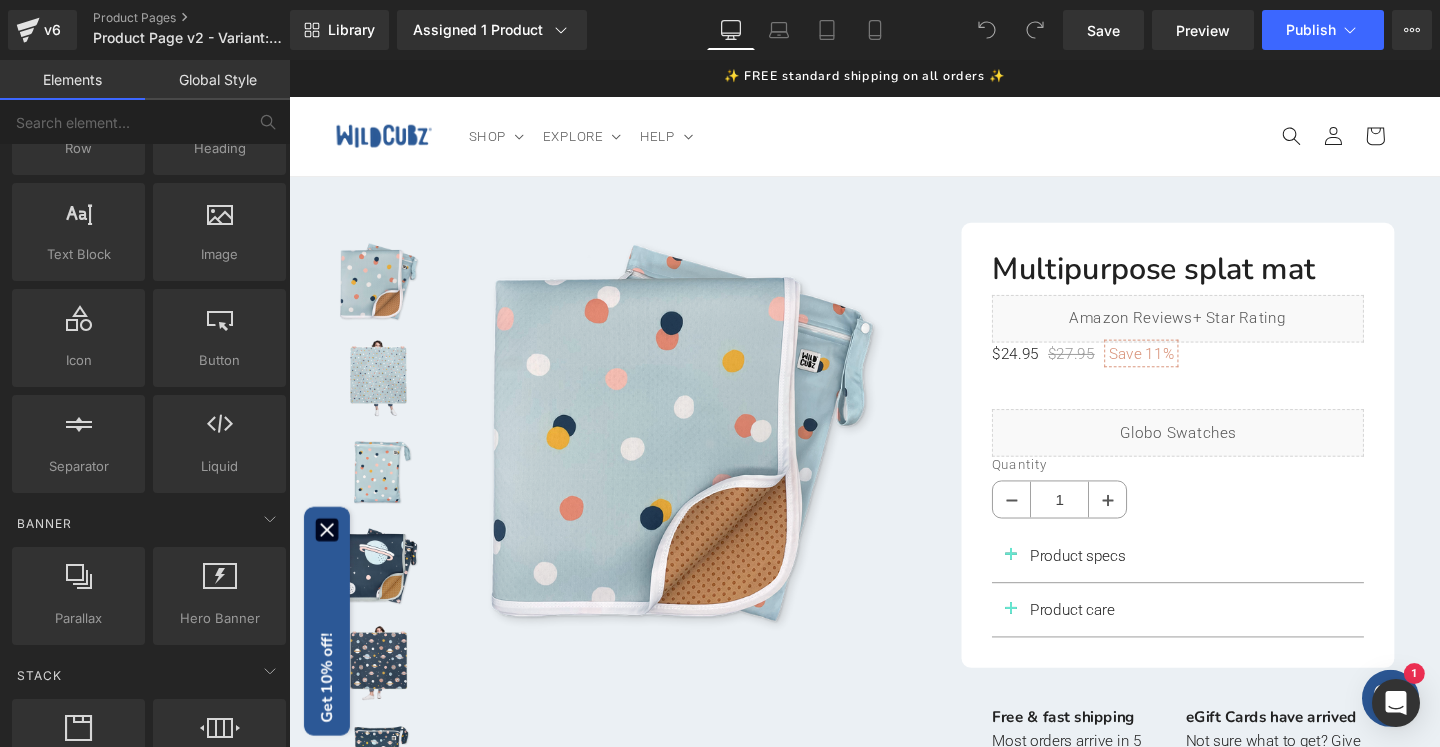 scroll, scrollTop: 128, scrollLeft: 0, axis: vertical 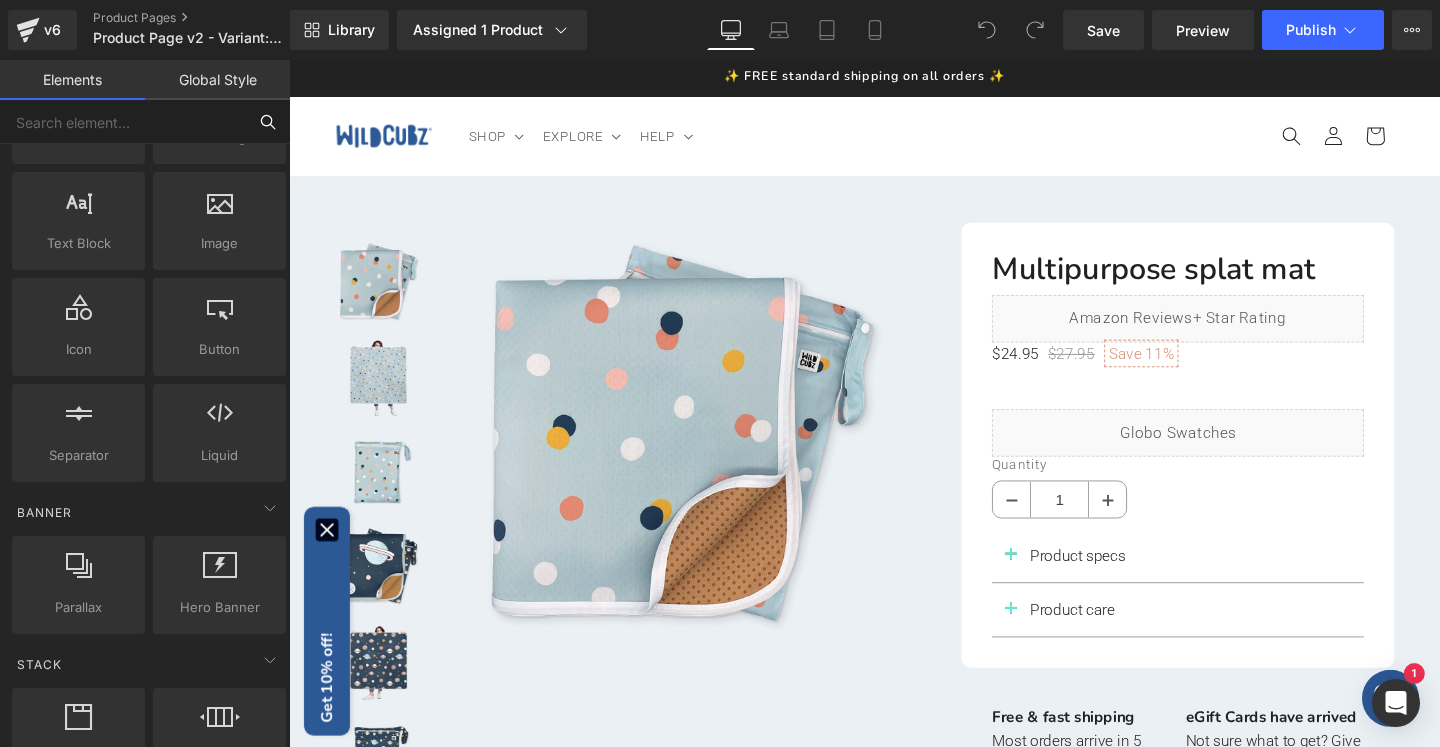 click at bounding box center (123, 122) 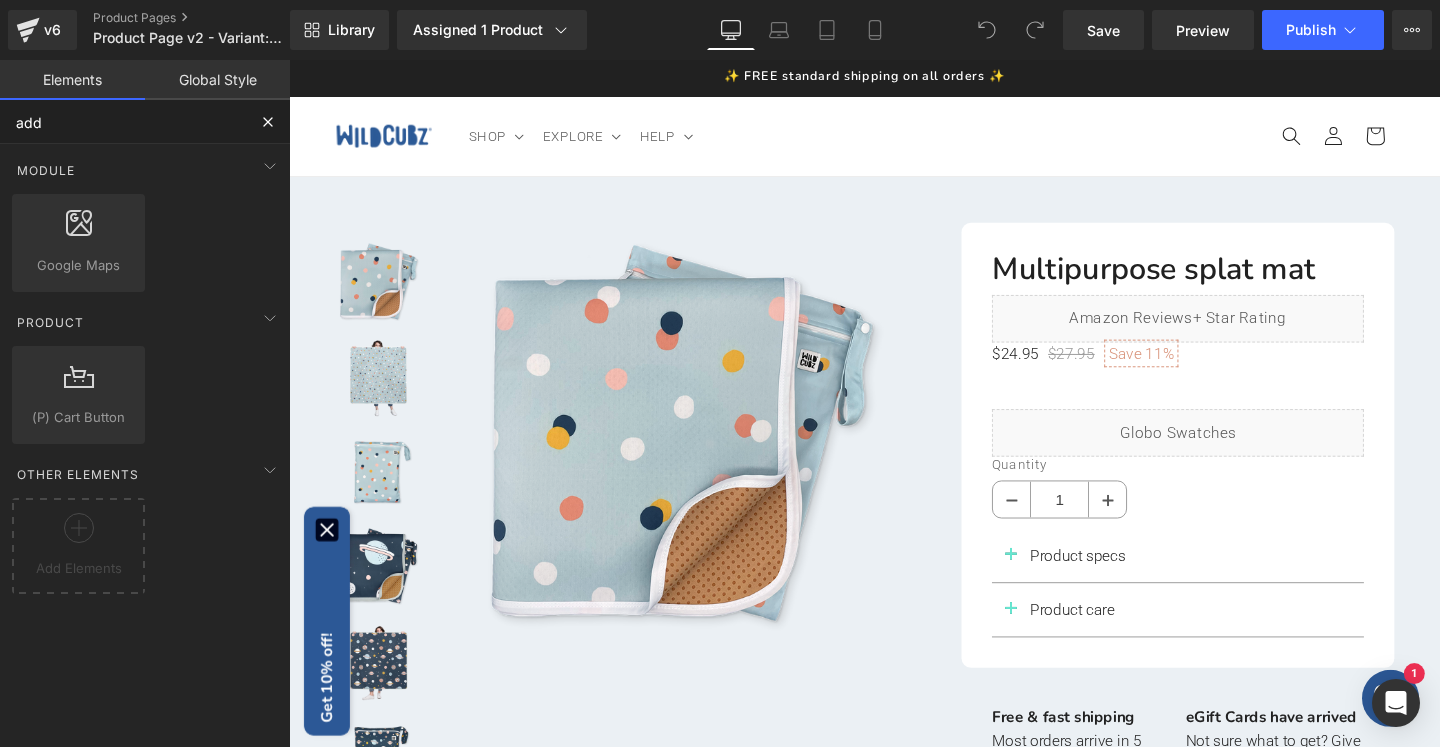 scroll, scrollTop: 0, scrollLeft: 0, axis: both 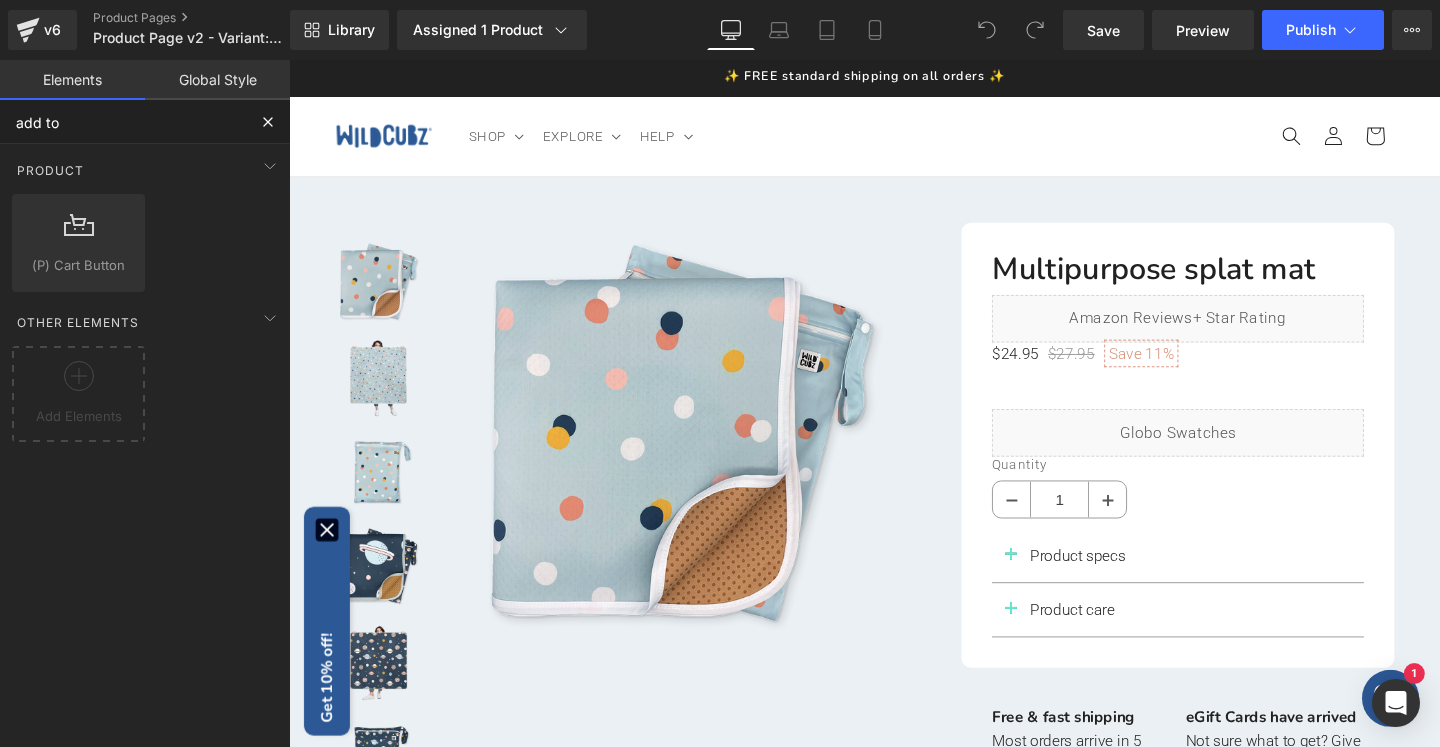 type on "add to c" 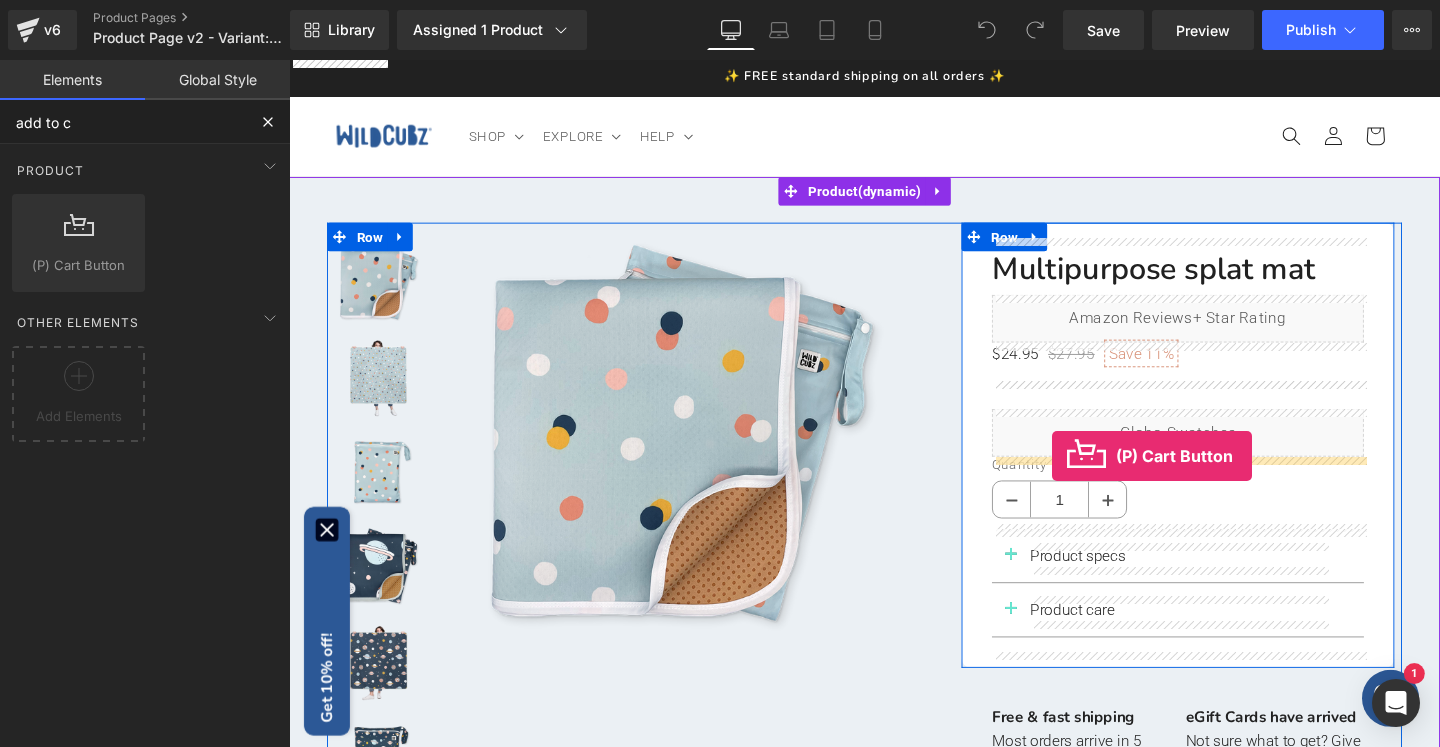 drag, startPoint x: 382, startPoint y: 298, endPoint x: 1091, endPoint y: 476, distance: 731.00275 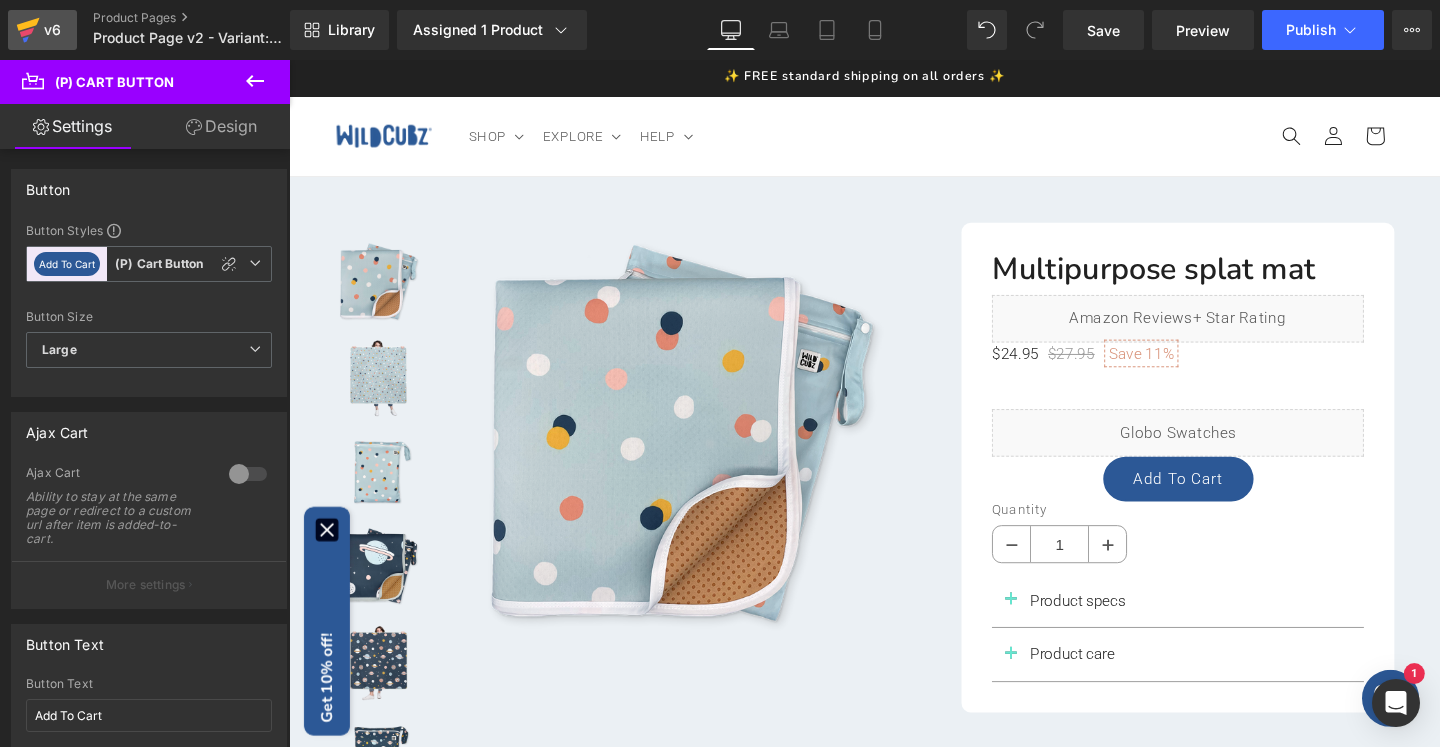click on "v6" at bounding box center [52, 30] 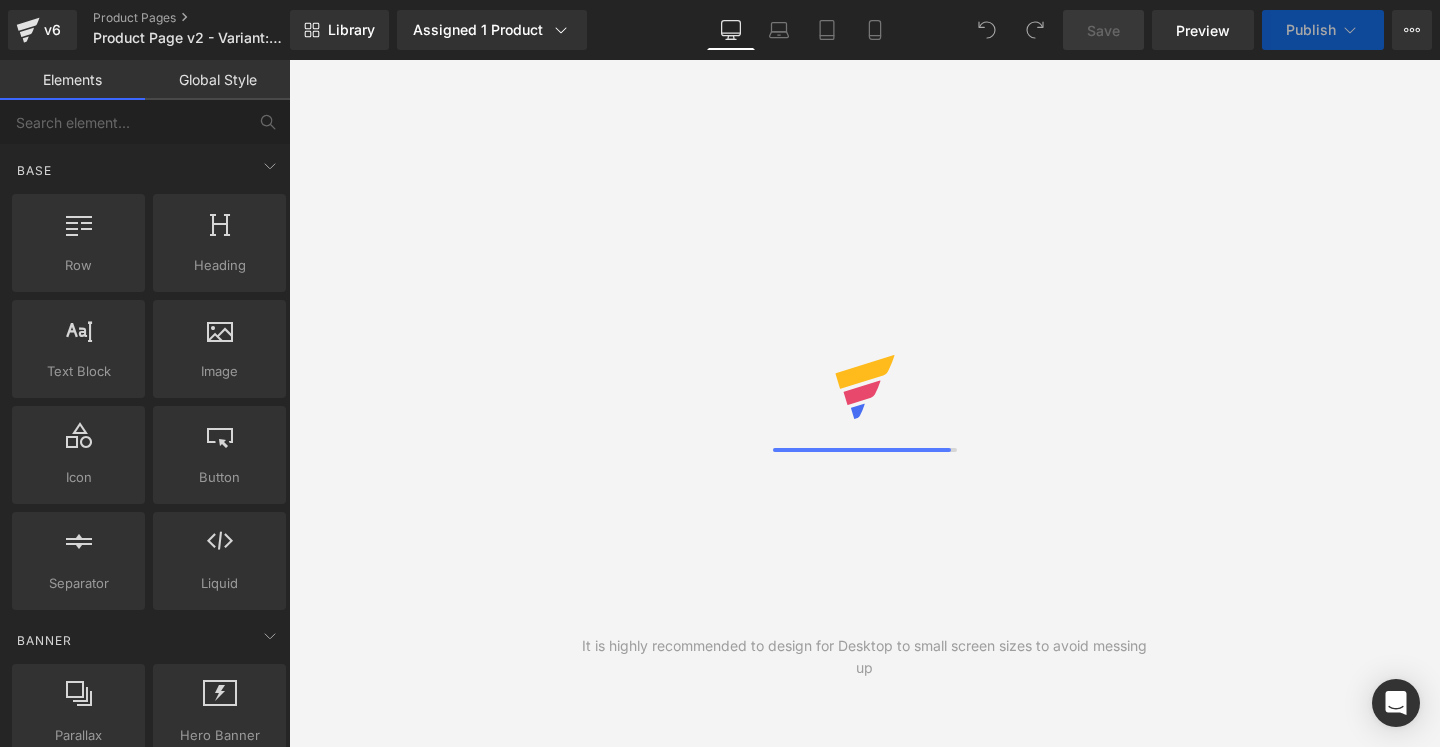 scroll, scrollTop: 0, scrollLeft: 0, axis: both 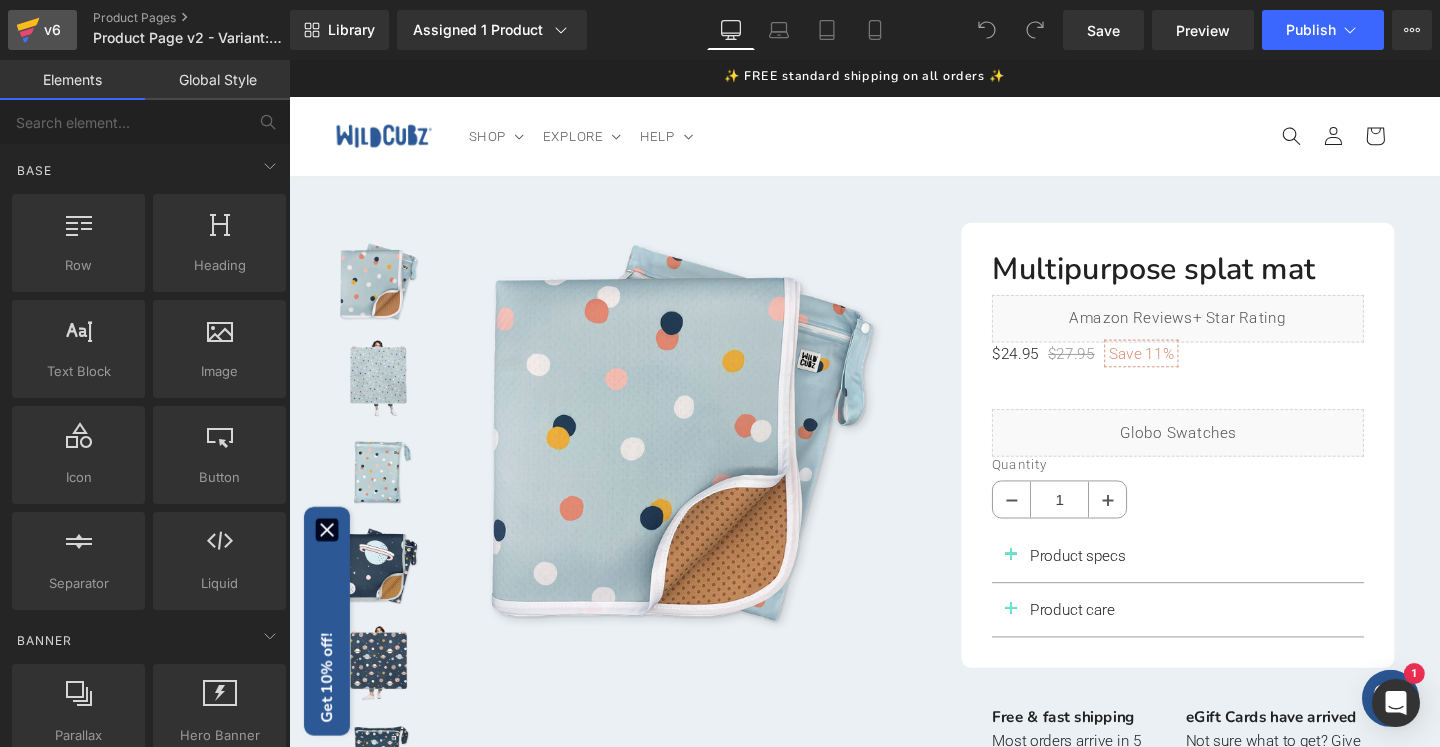 click 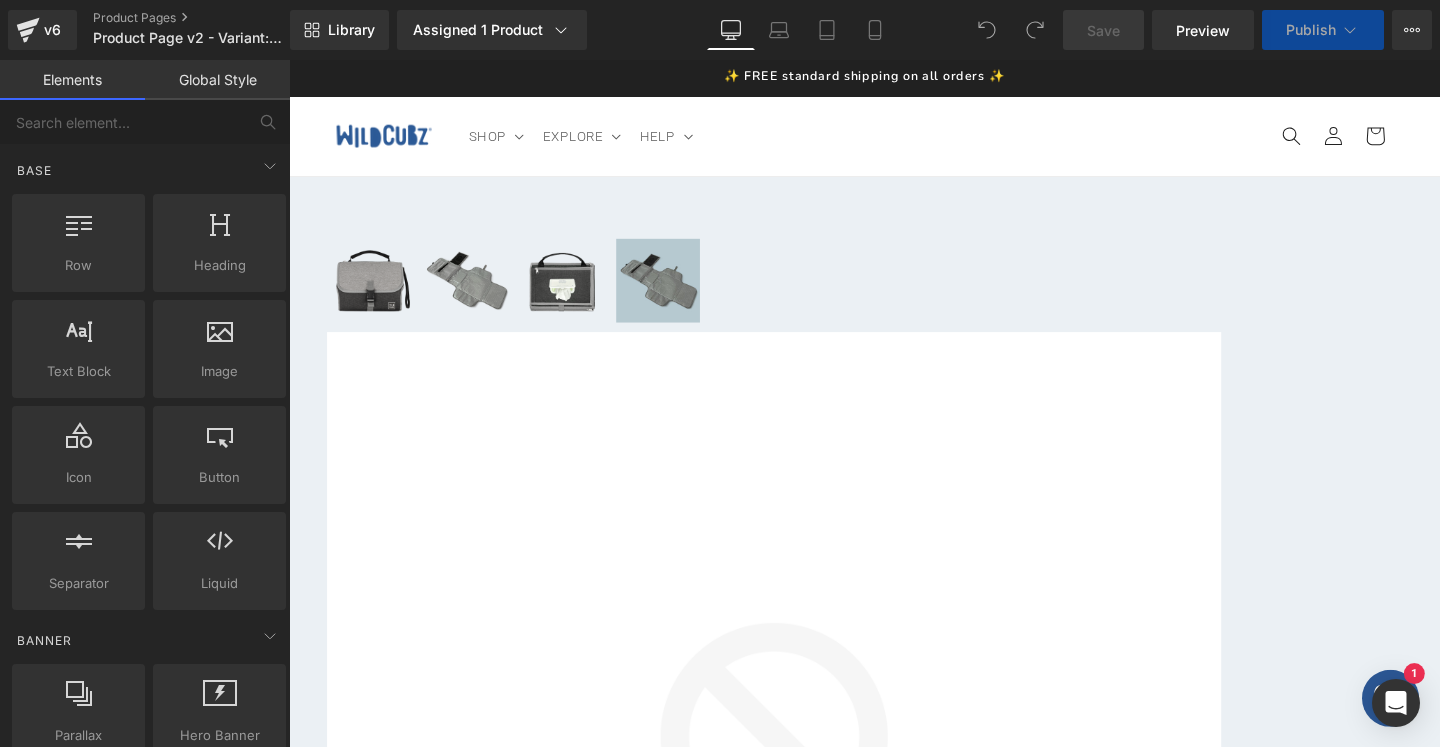 scroll, scrollTop: 0, scrollLeft: 0, axis: both 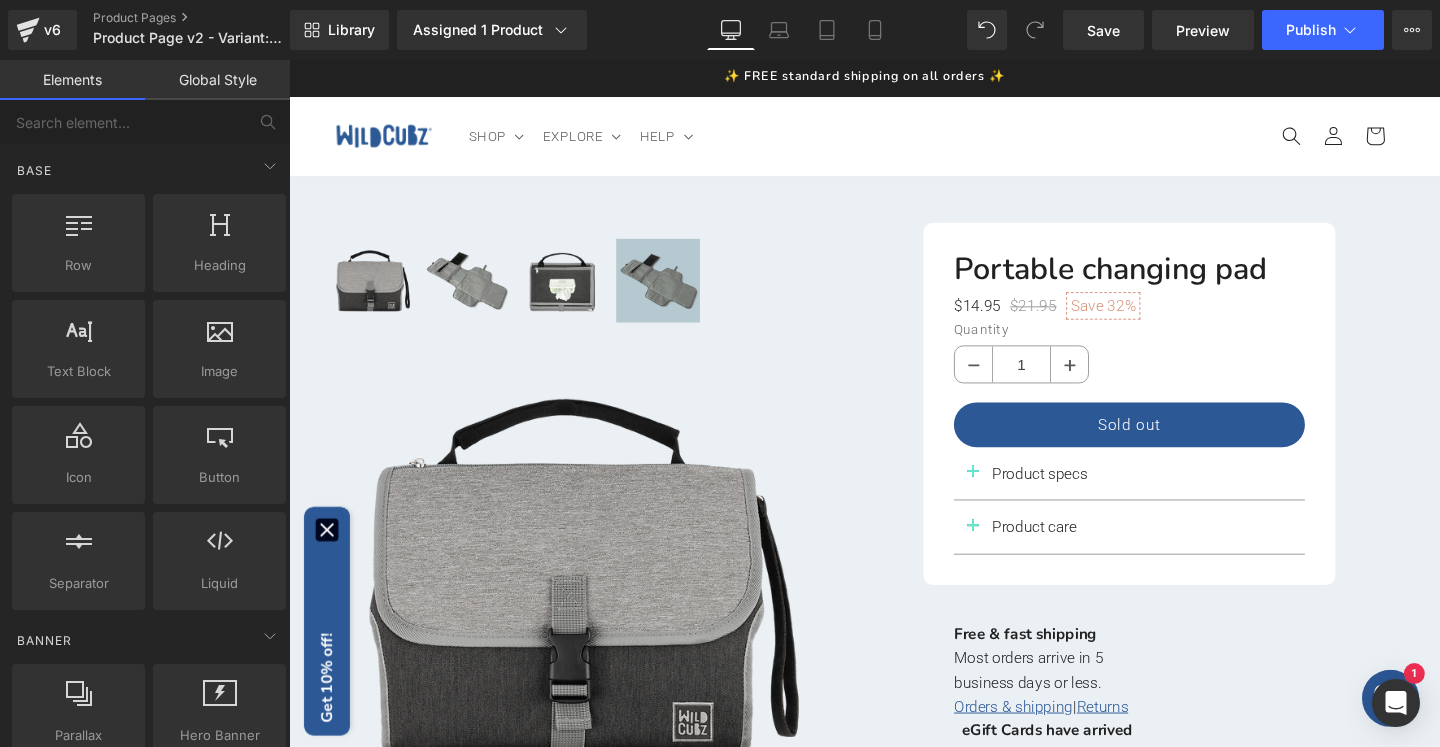 click 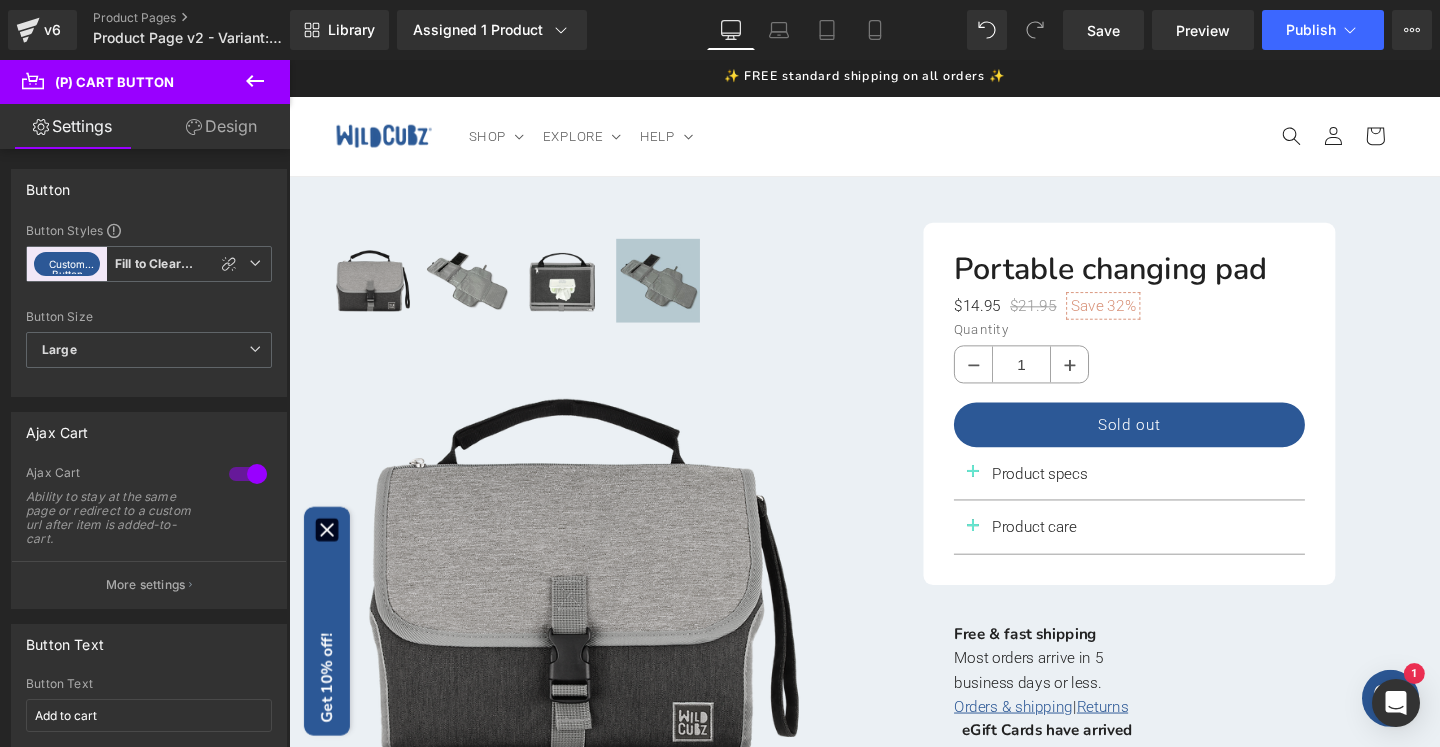 click on "Design" at bounding box center [221, 126] 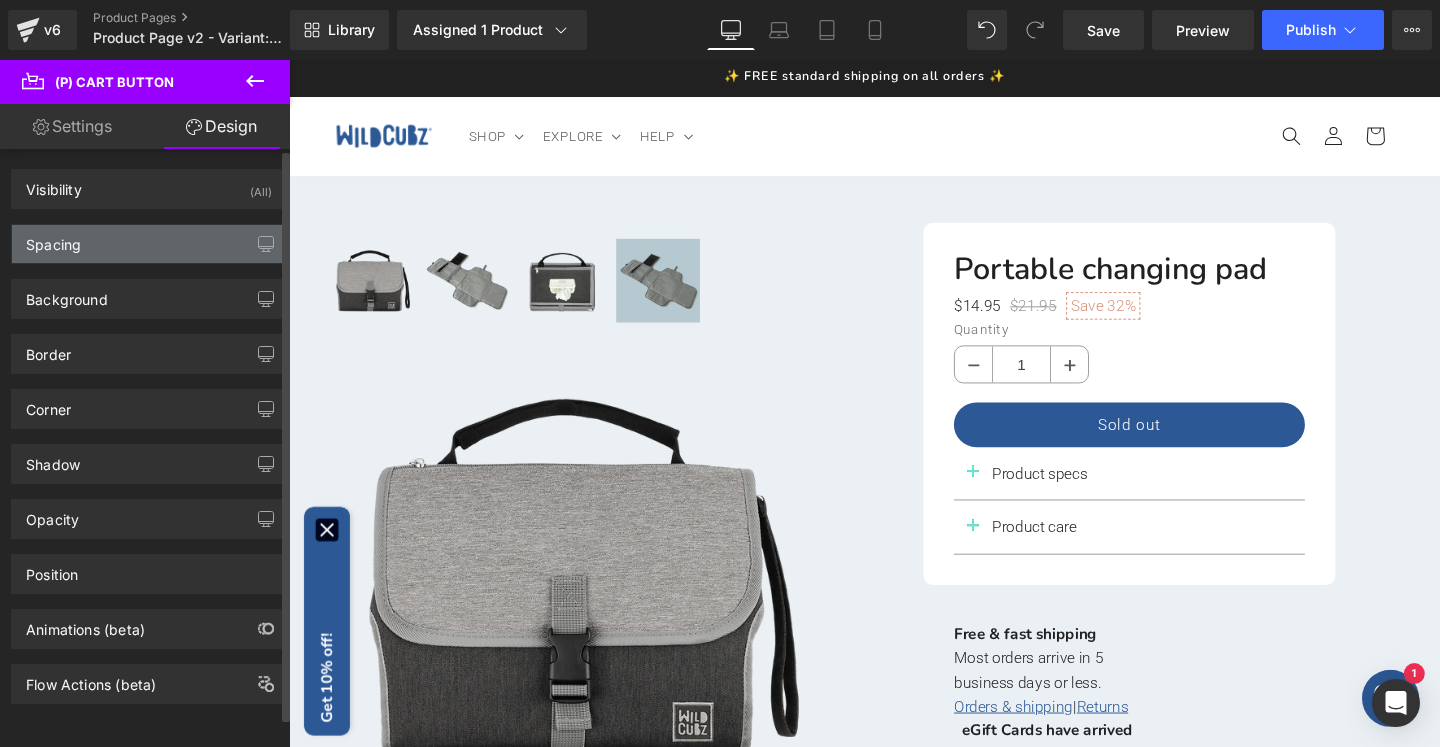 click on "Spacing" at bounding box center (149, 244) 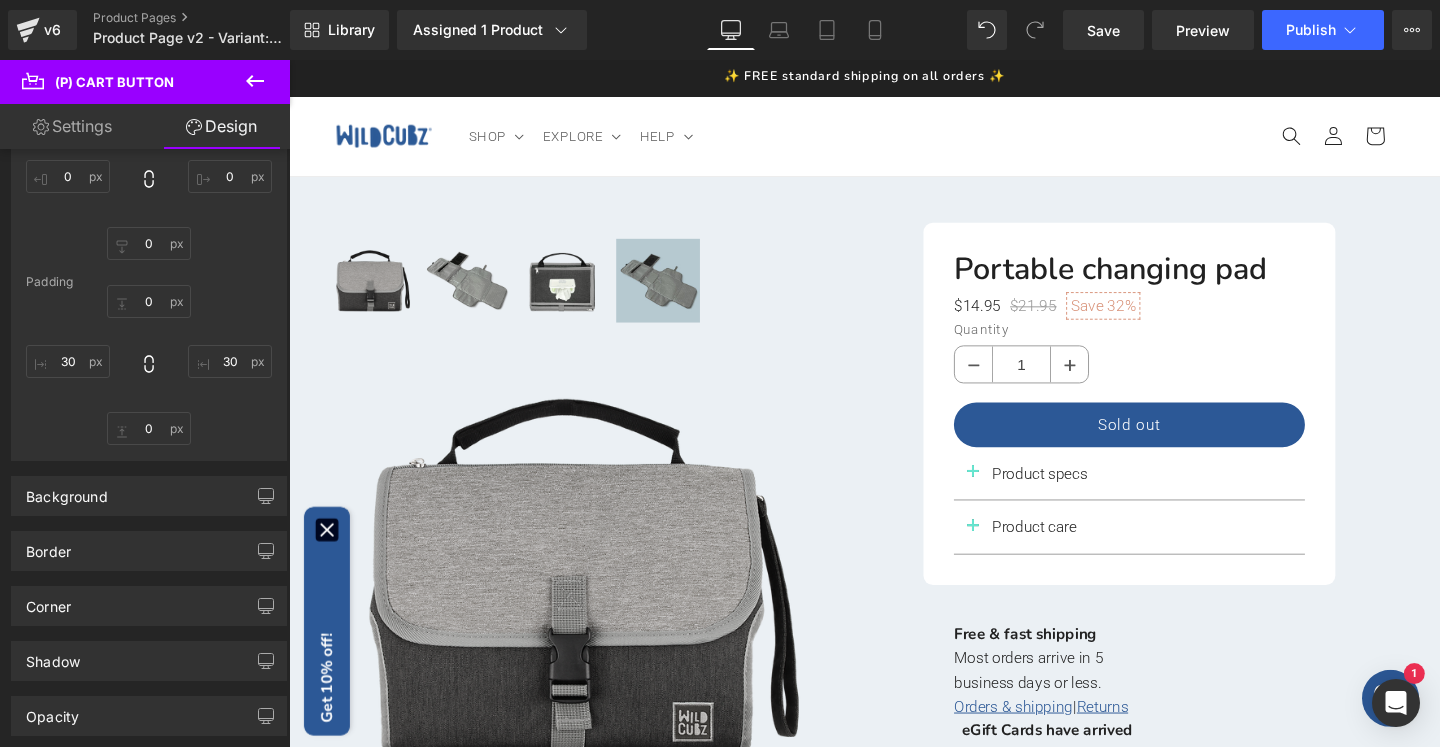 scroll, scrollTop: 0, scrollLeft: 0, axis: both 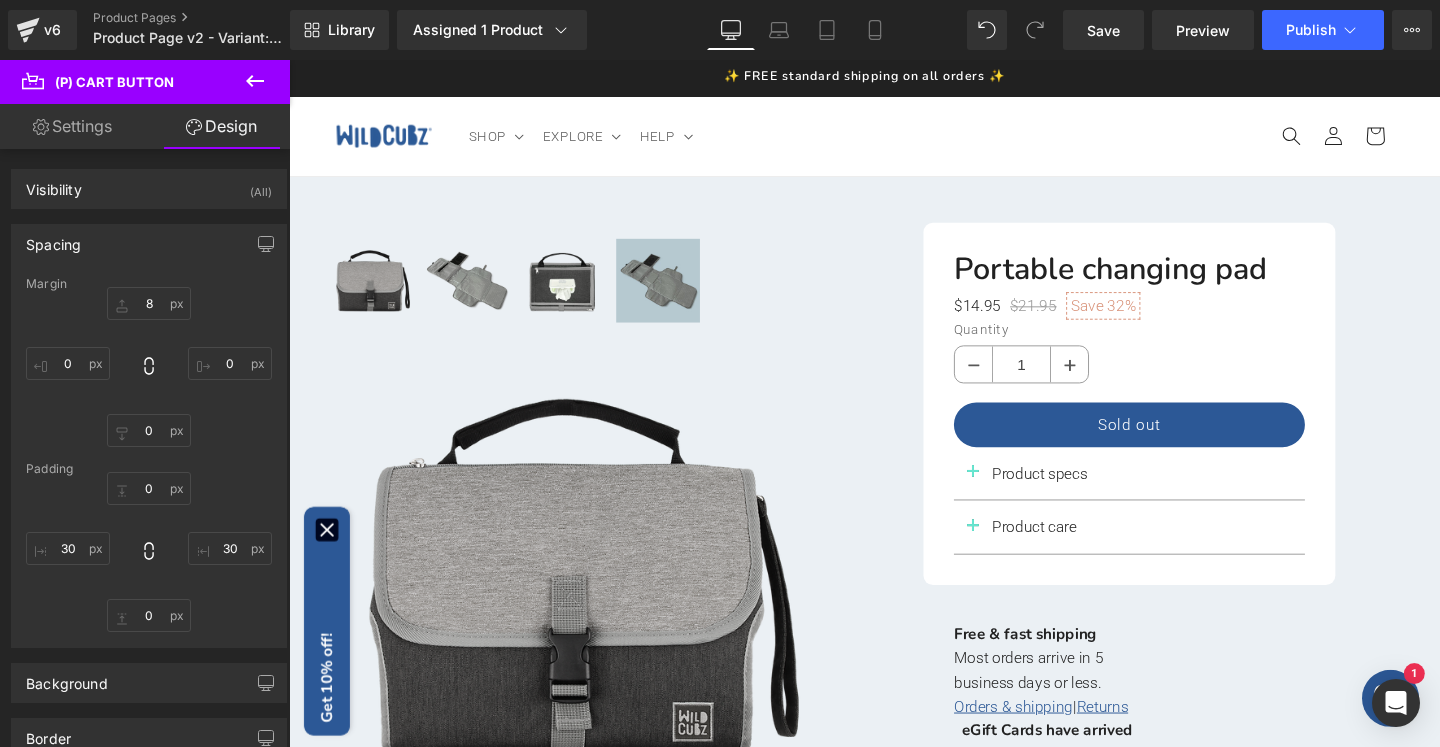 click on "Settings" at bounding box center [72, 126] 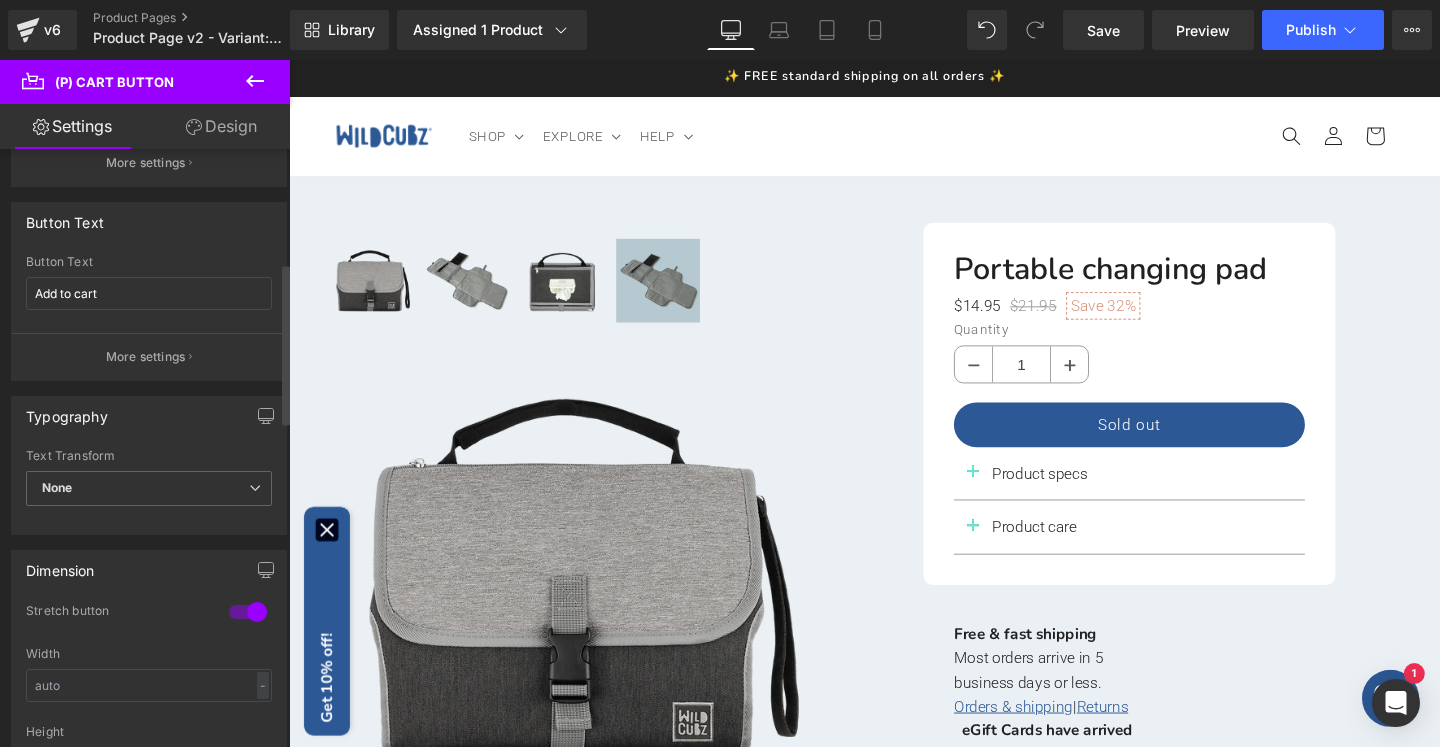 scroll, scrollTop: 423, scrollLeft: 0, axis: vertical 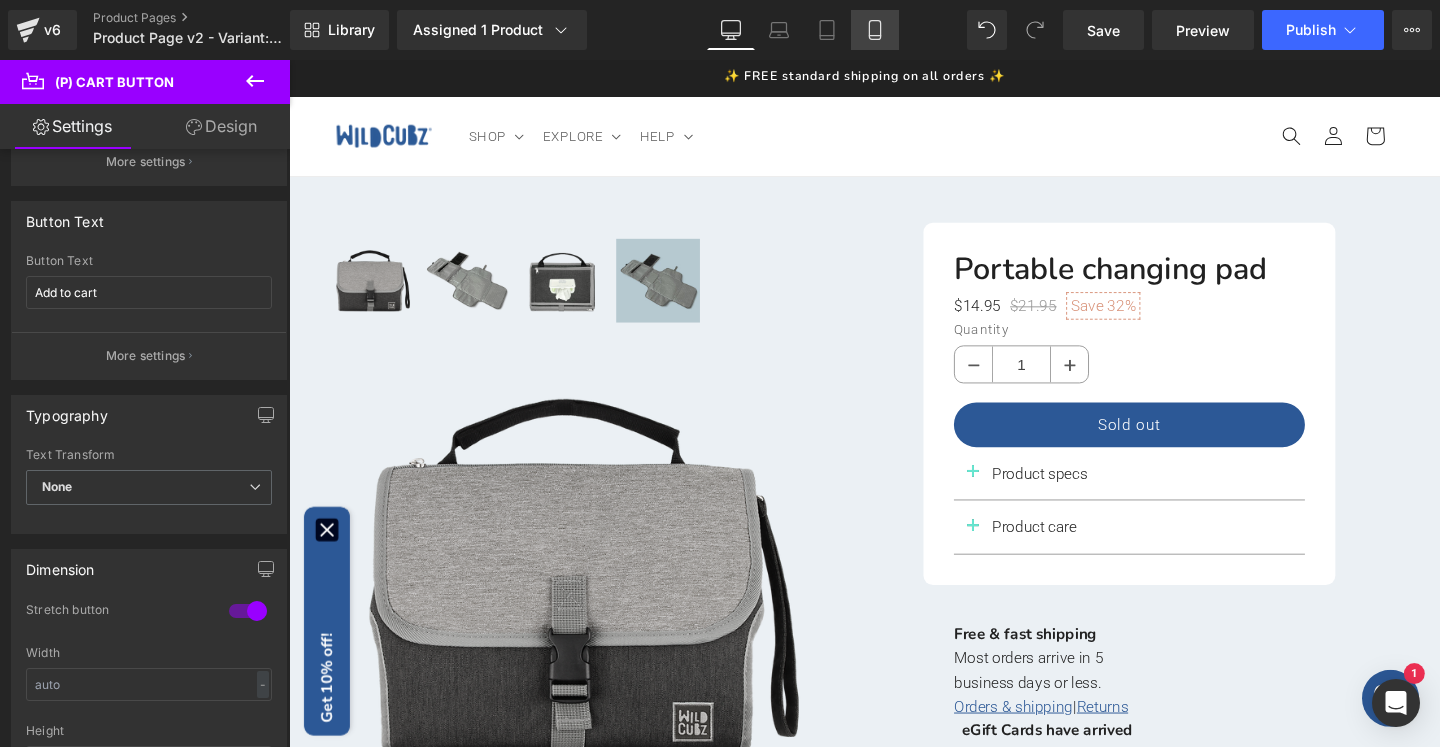 click 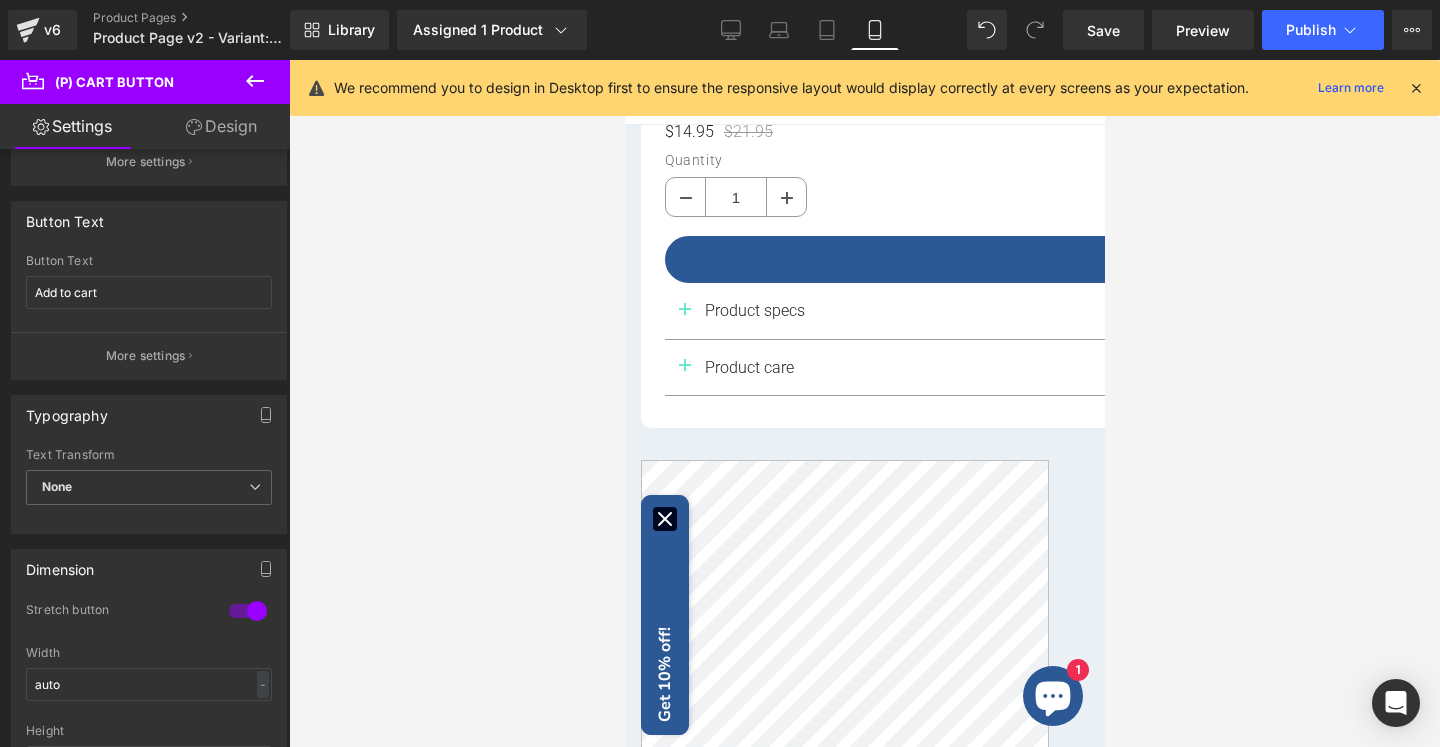 scroll, scrollTop: 620, scrollLeft: 0, axis: vertical 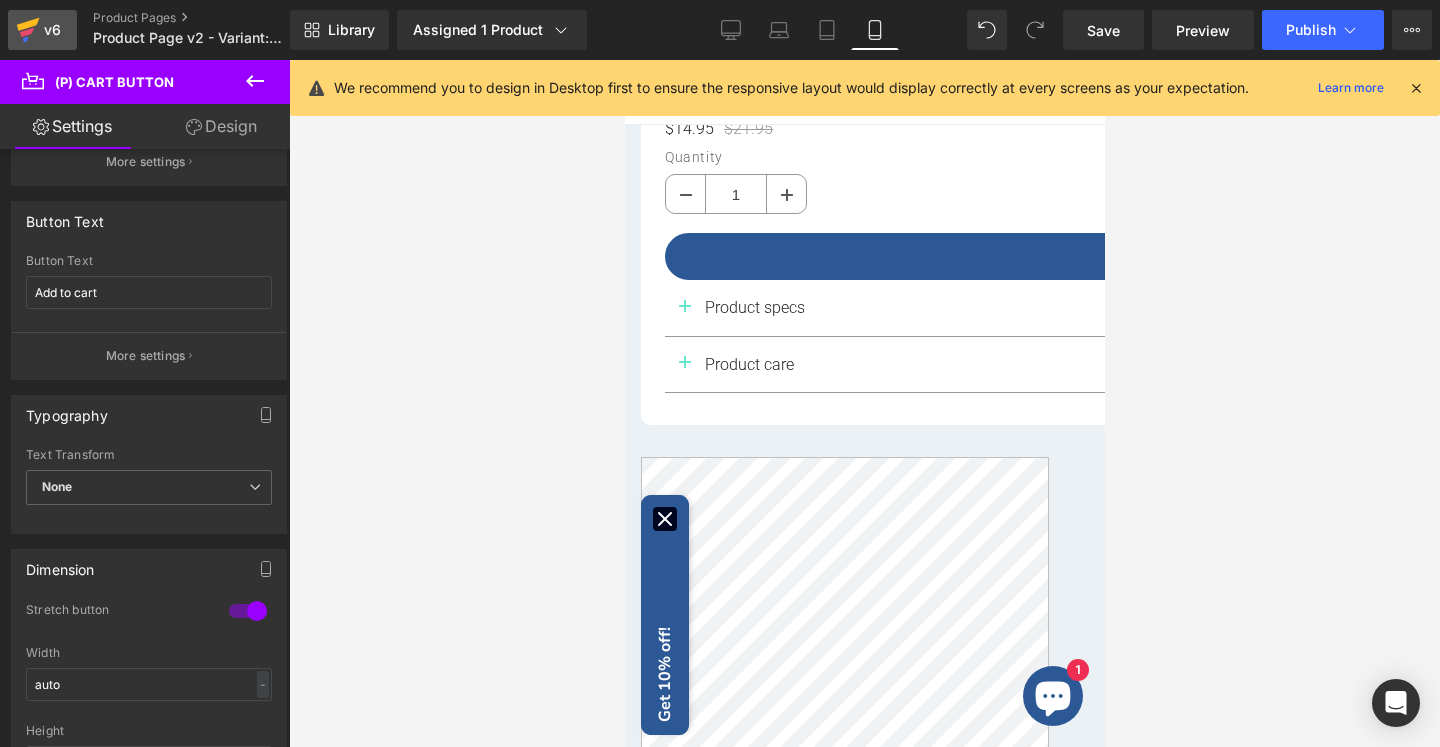 click 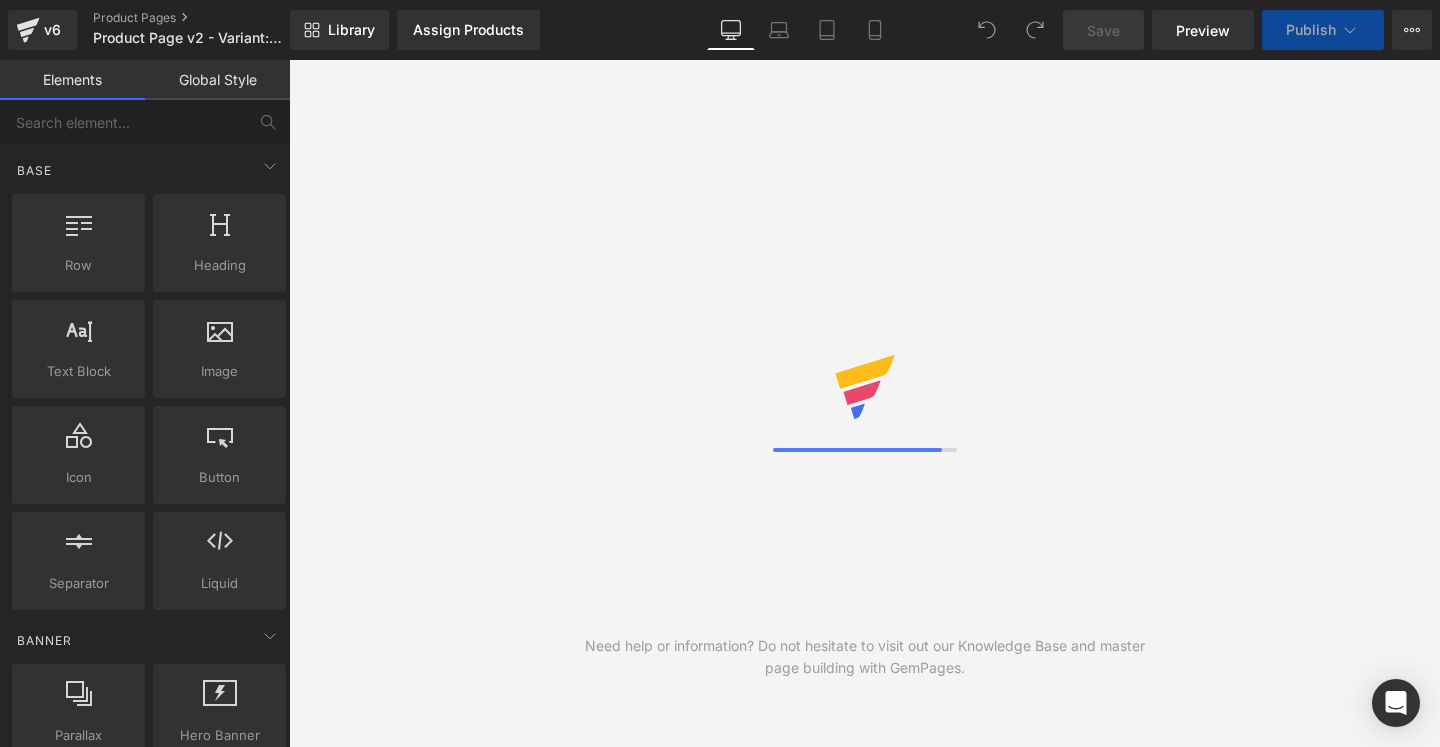 scroll, scrollTop: 0, scrollLeft: 0, axis: both 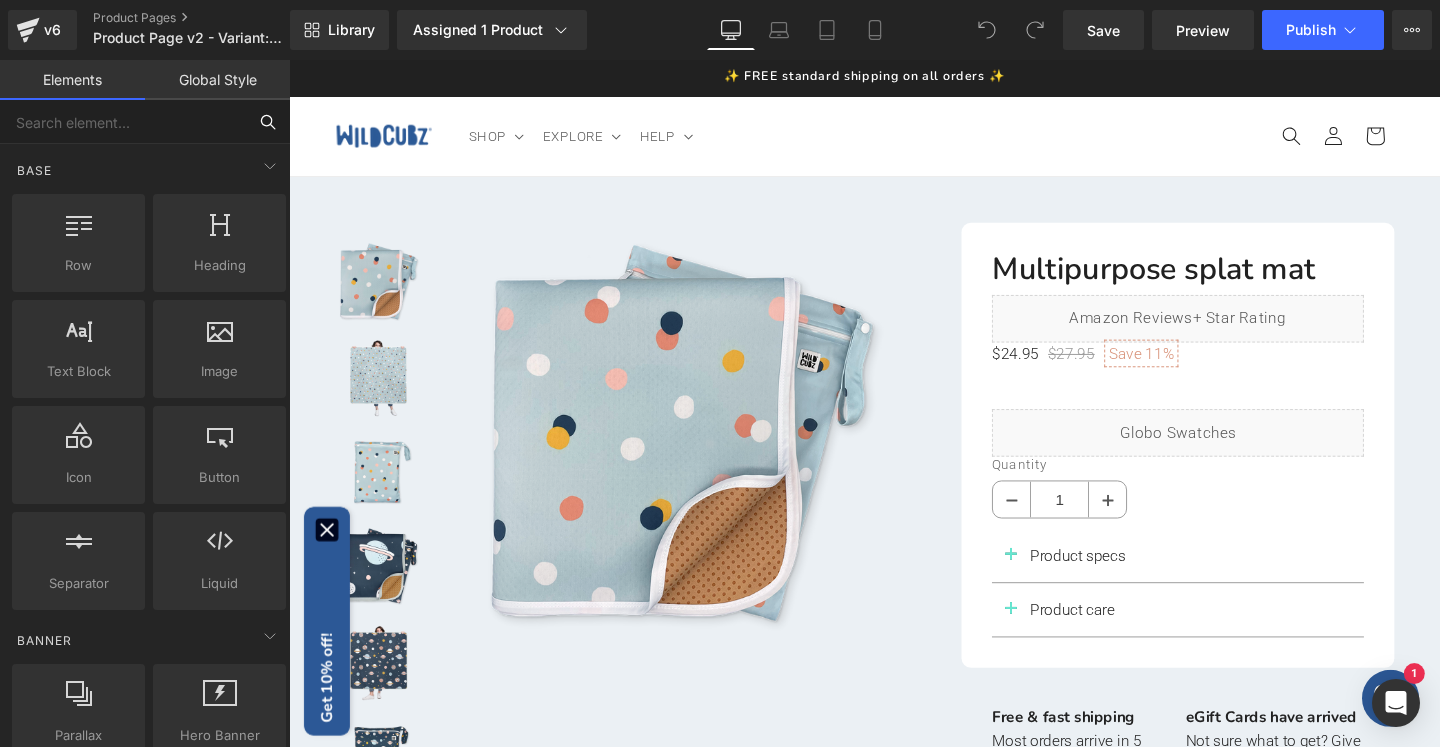 click at bounding box center [123, 122] 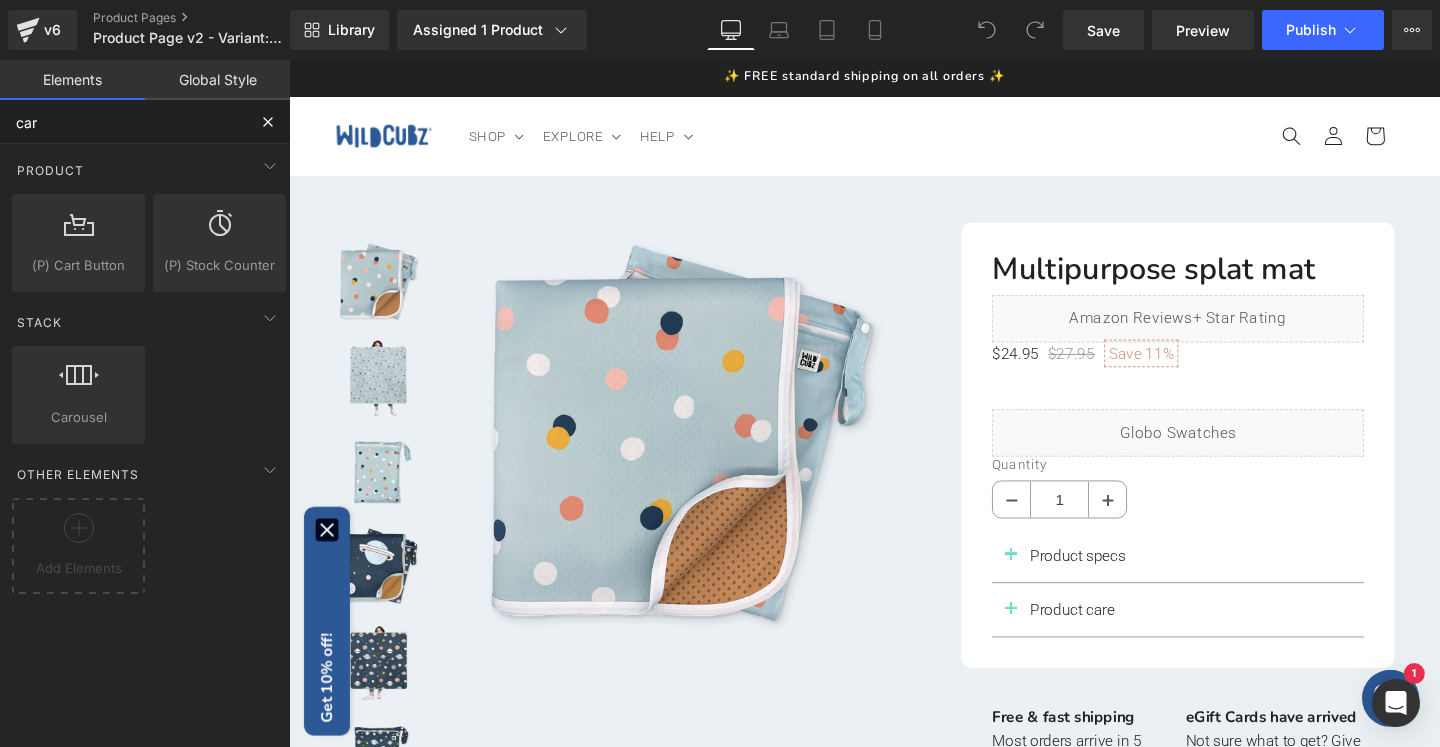 type on "cart" 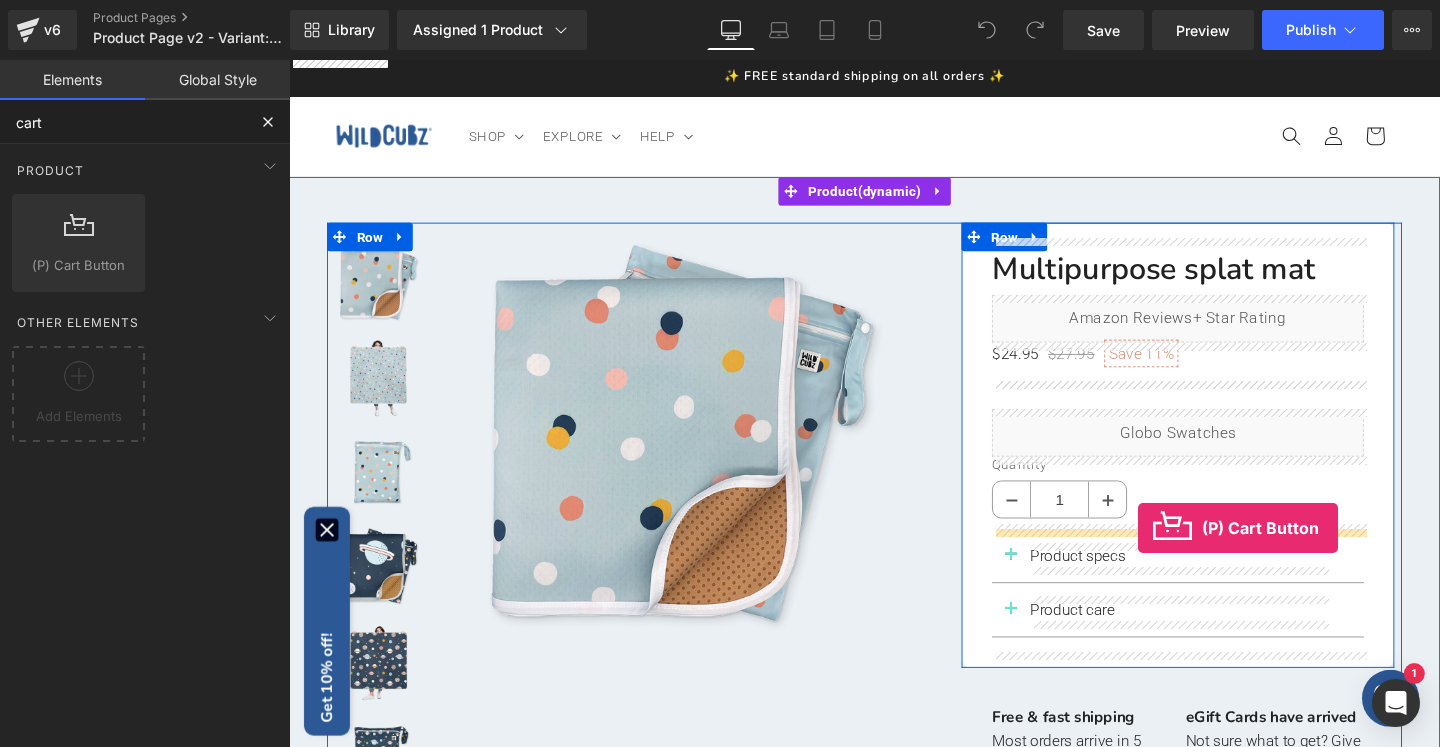 drag, startPoint x: 371, startPoint y: 316, endPoint x: 1182, endPoint y: 552, distance: 844.64014 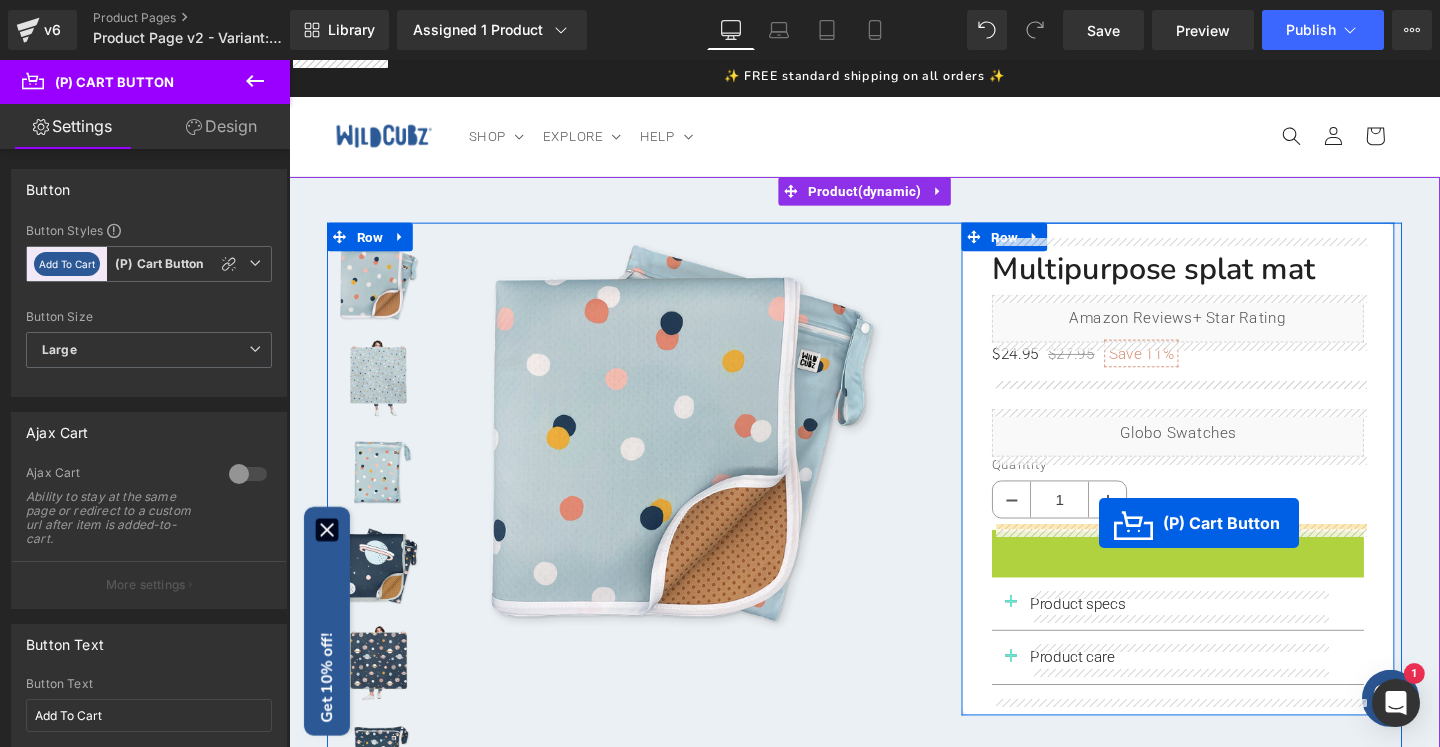 drag, startPoint x: 1145, startPoint y: 574, endPoint x: 1140, endPoint y: 547, distance: 27.45906 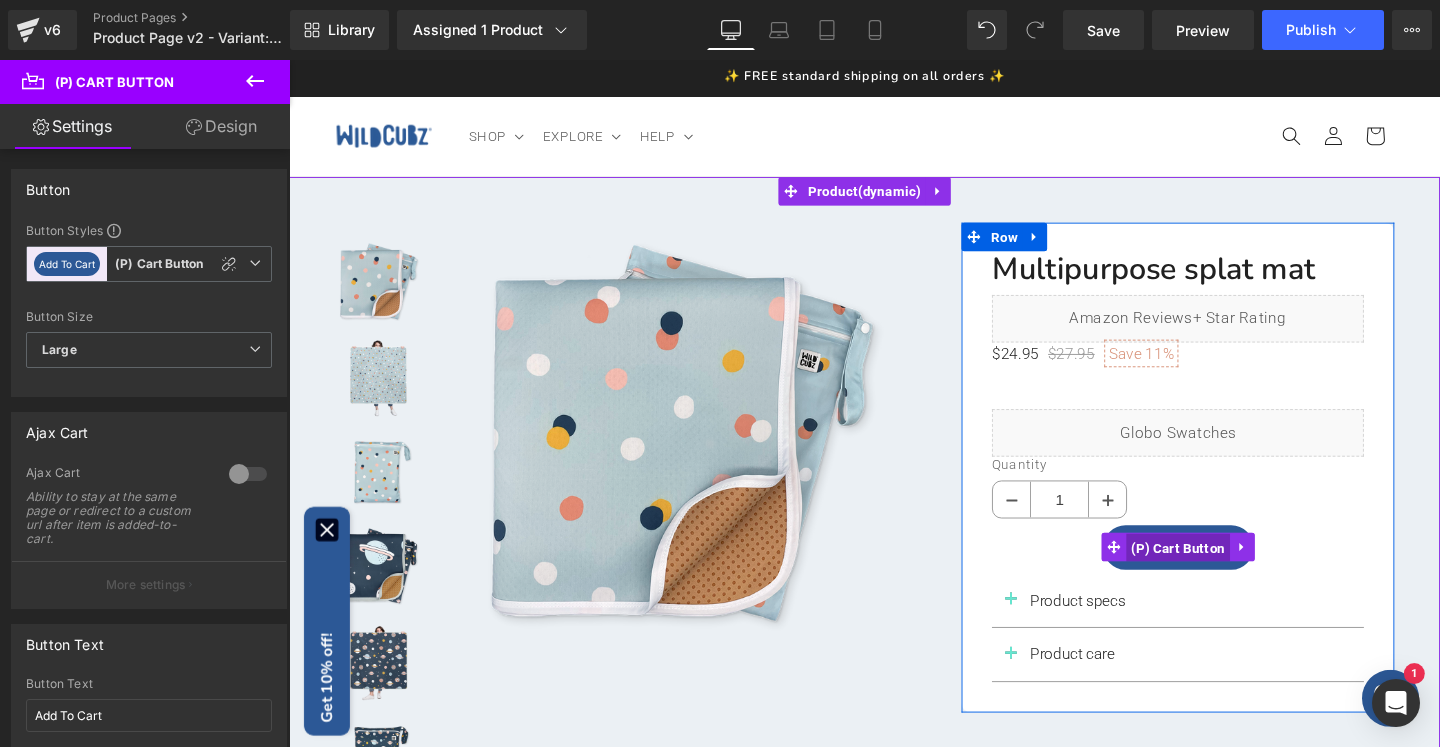 click on "(P) Cart Button" at bounding box center [1224, 573] 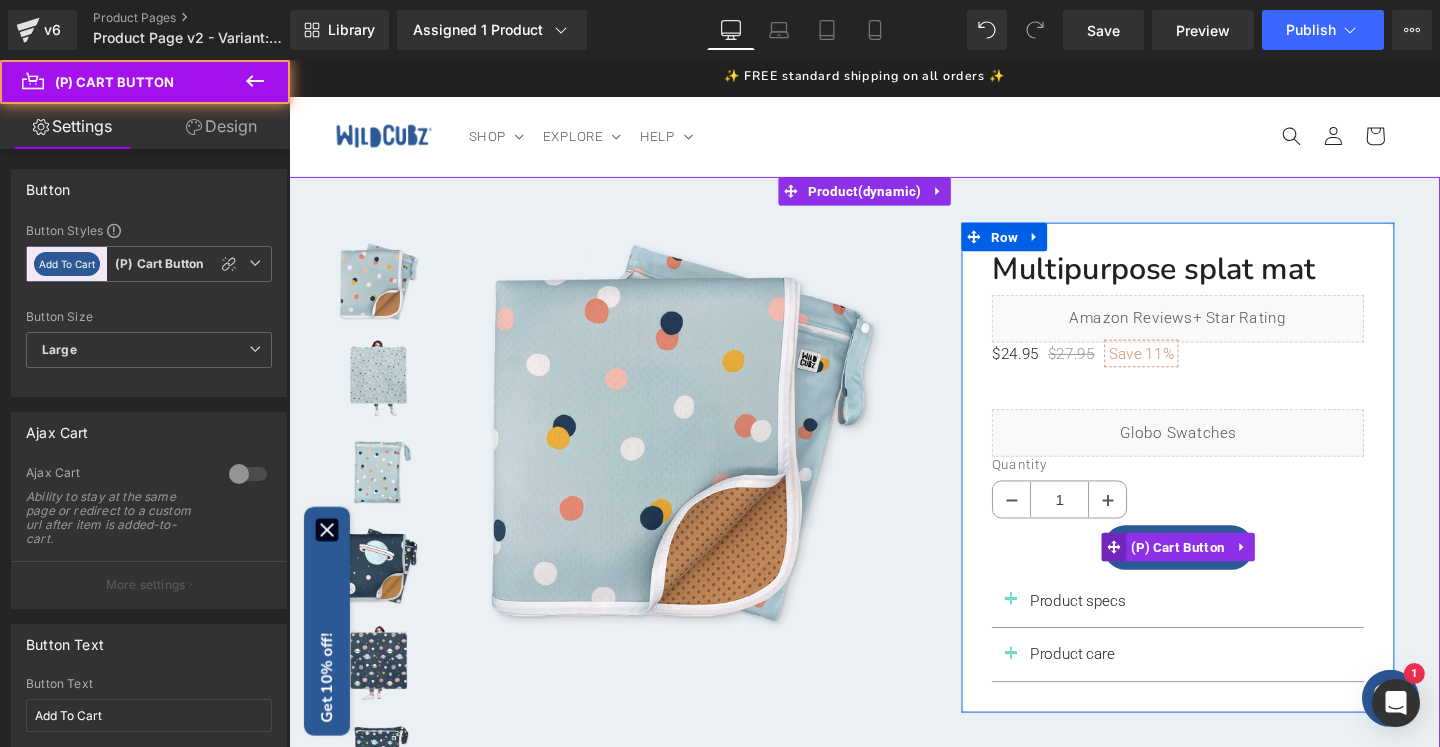 click 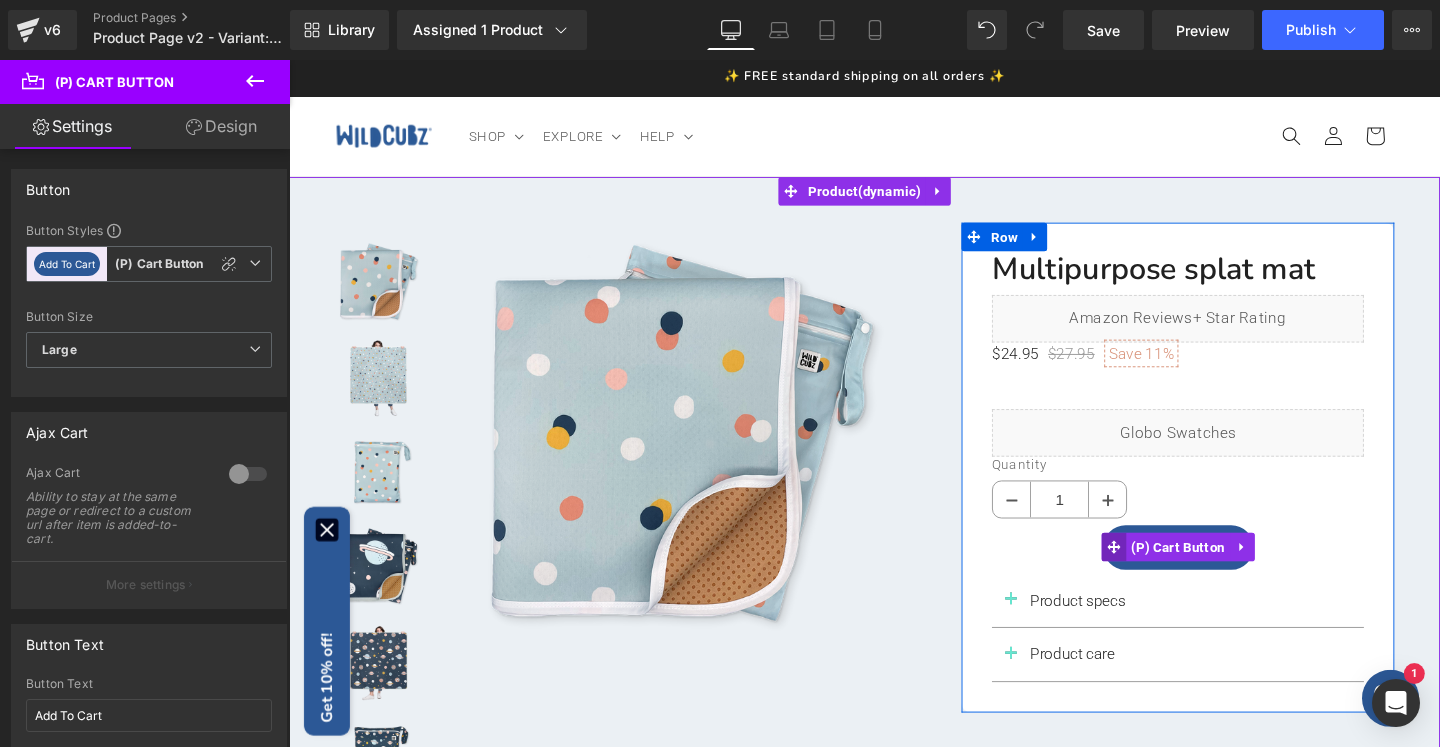 click 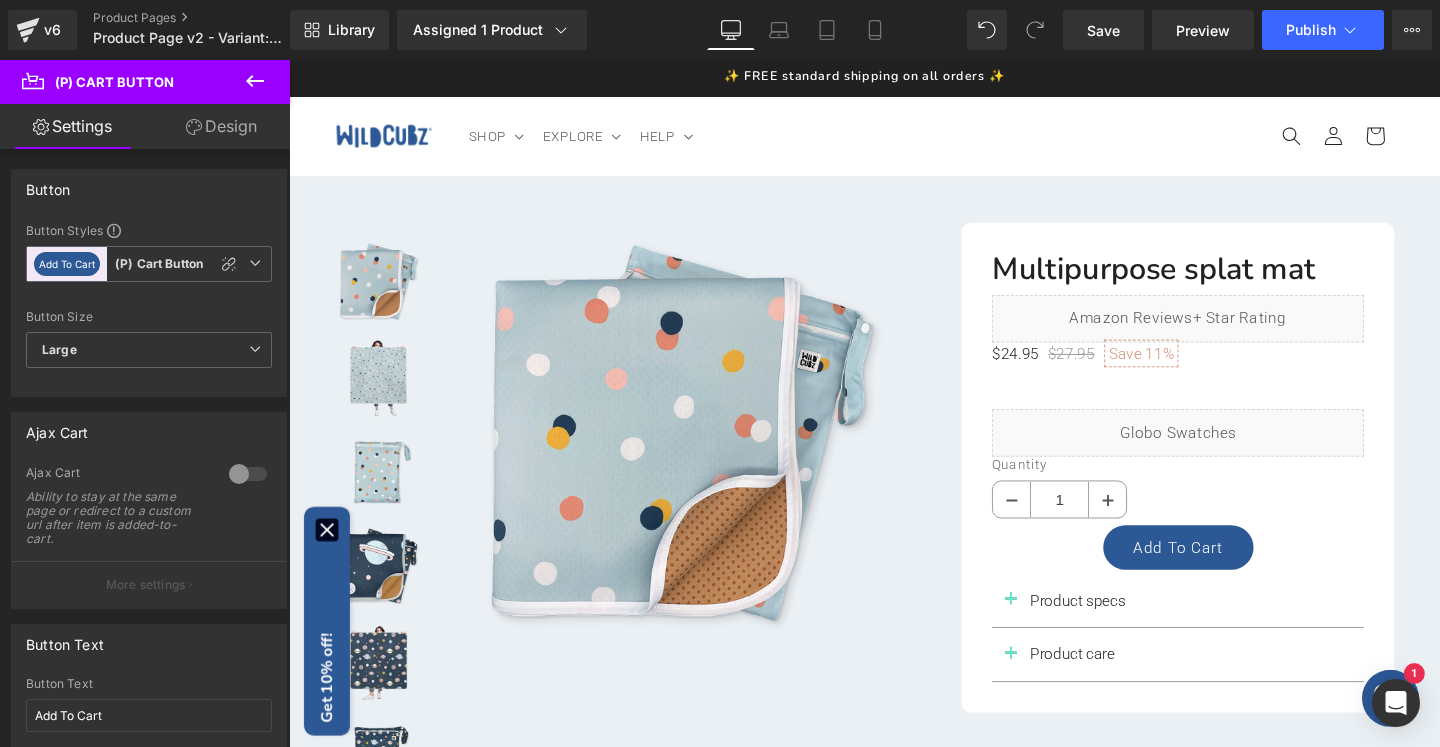 click on "Design" at bounding box center (221, 126) 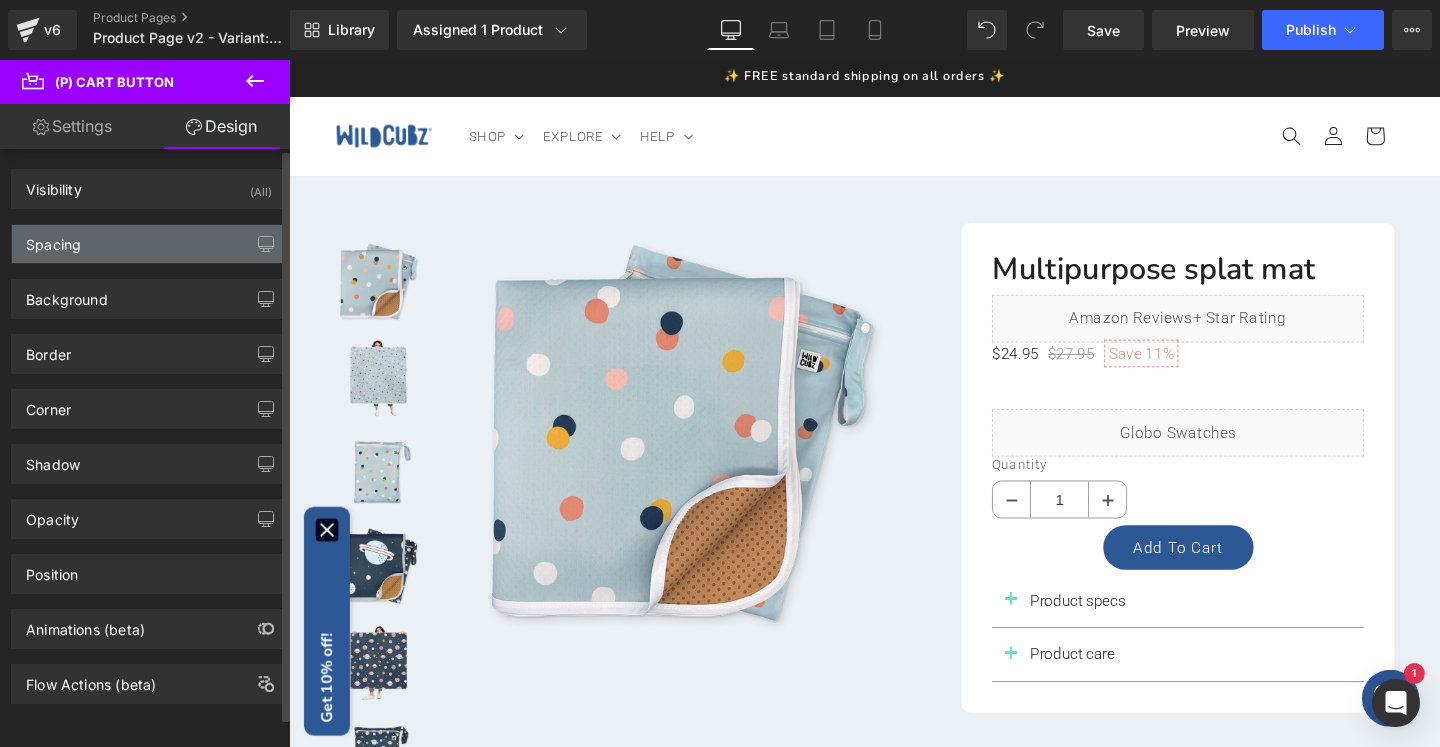 click on "Spacing" at bounding box center (149, 244) 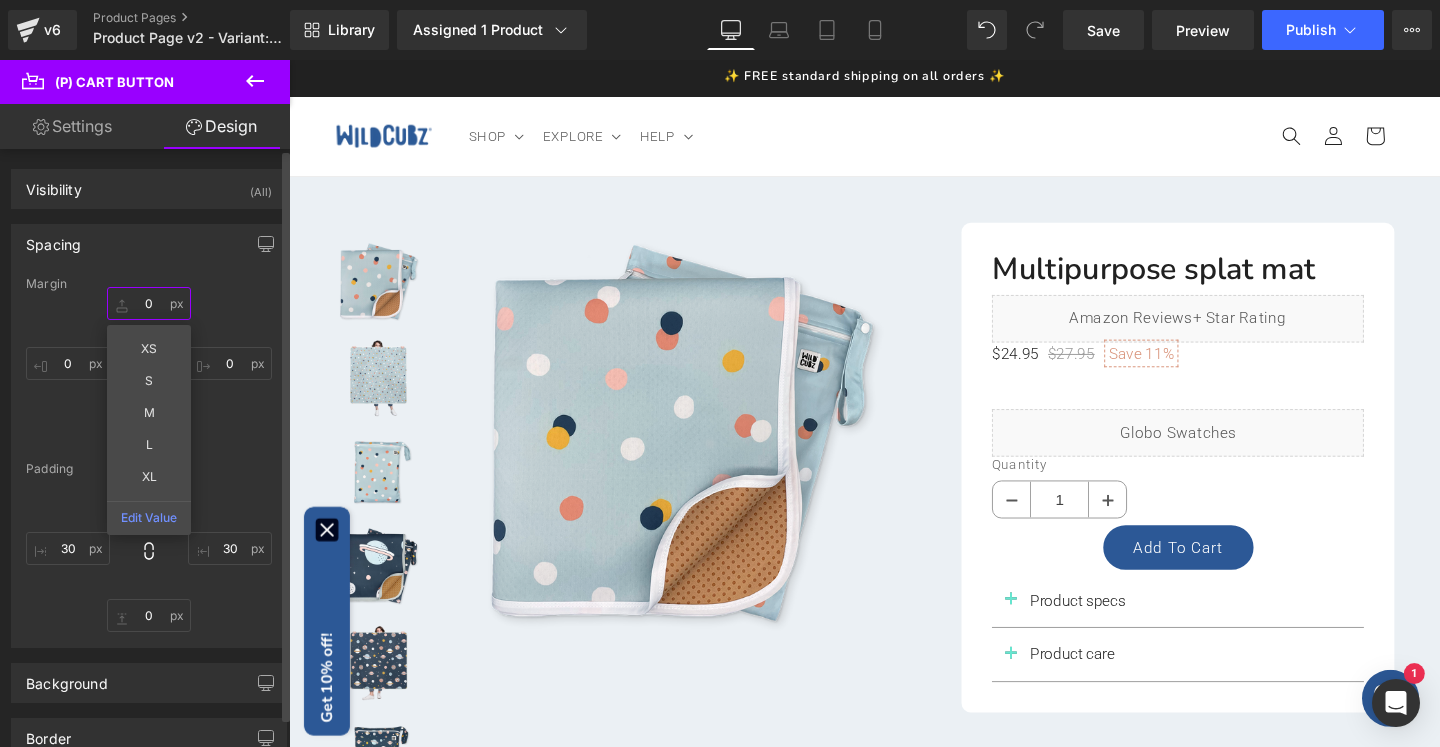 click on "0" at bounding box center (149, 303) 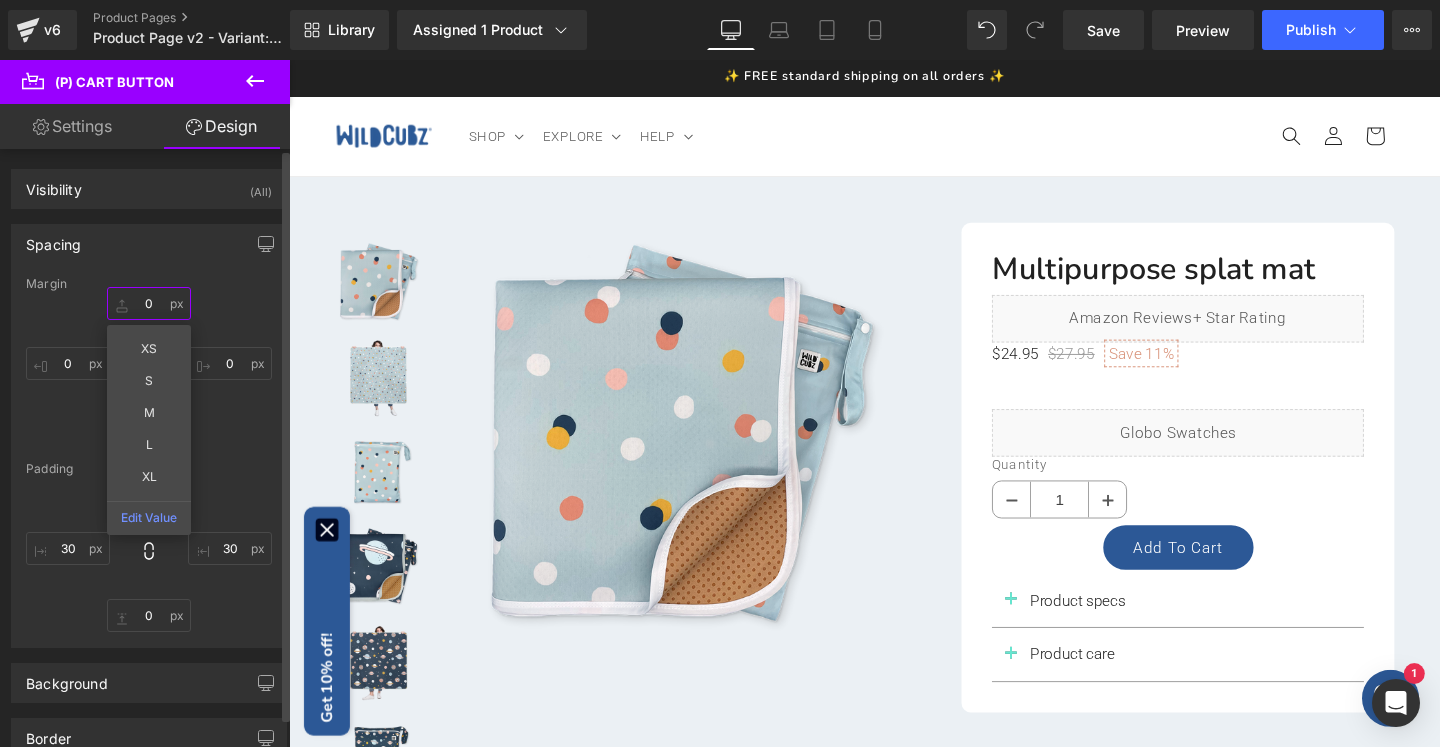 drag, startPoint x: 152, startPoint y: 306, endPoint x: 135, endPoint y: 306, distance: 17 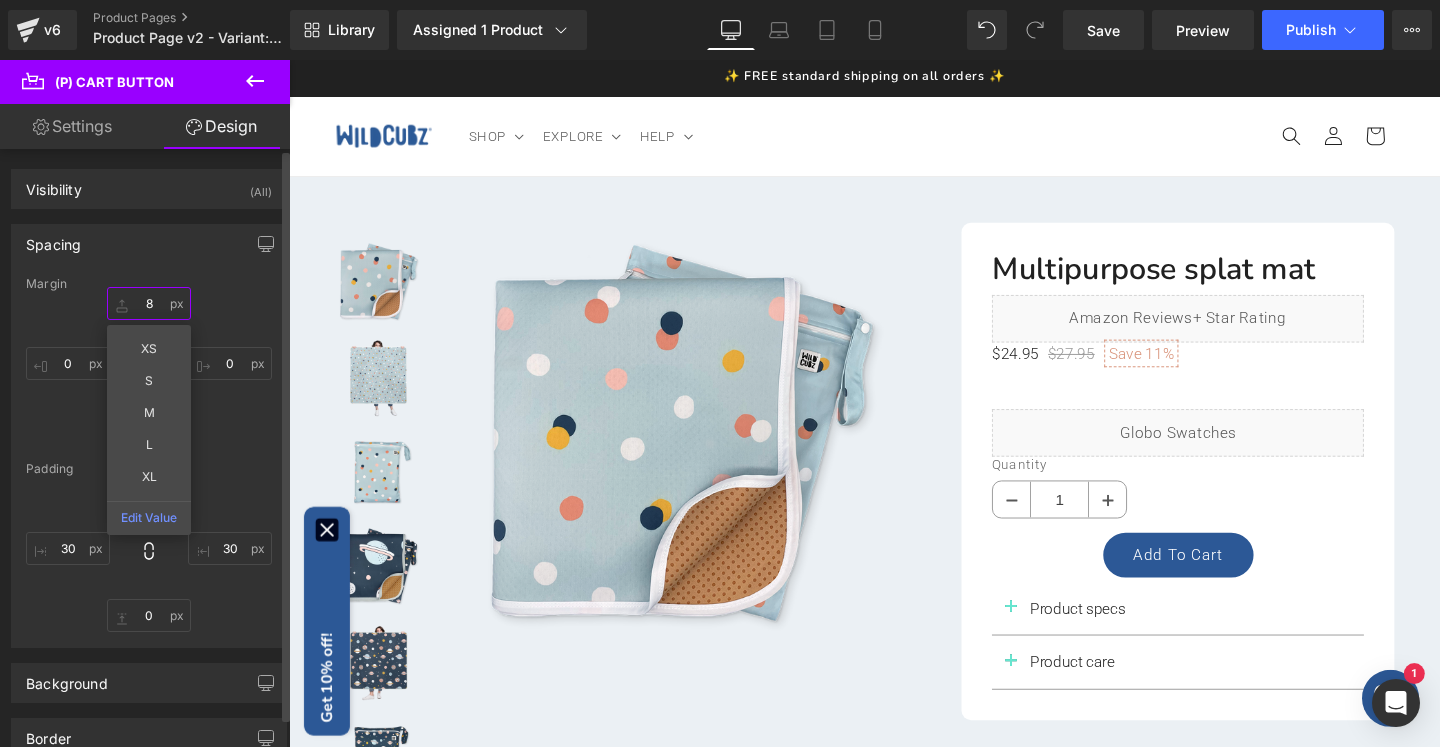 type on "8" 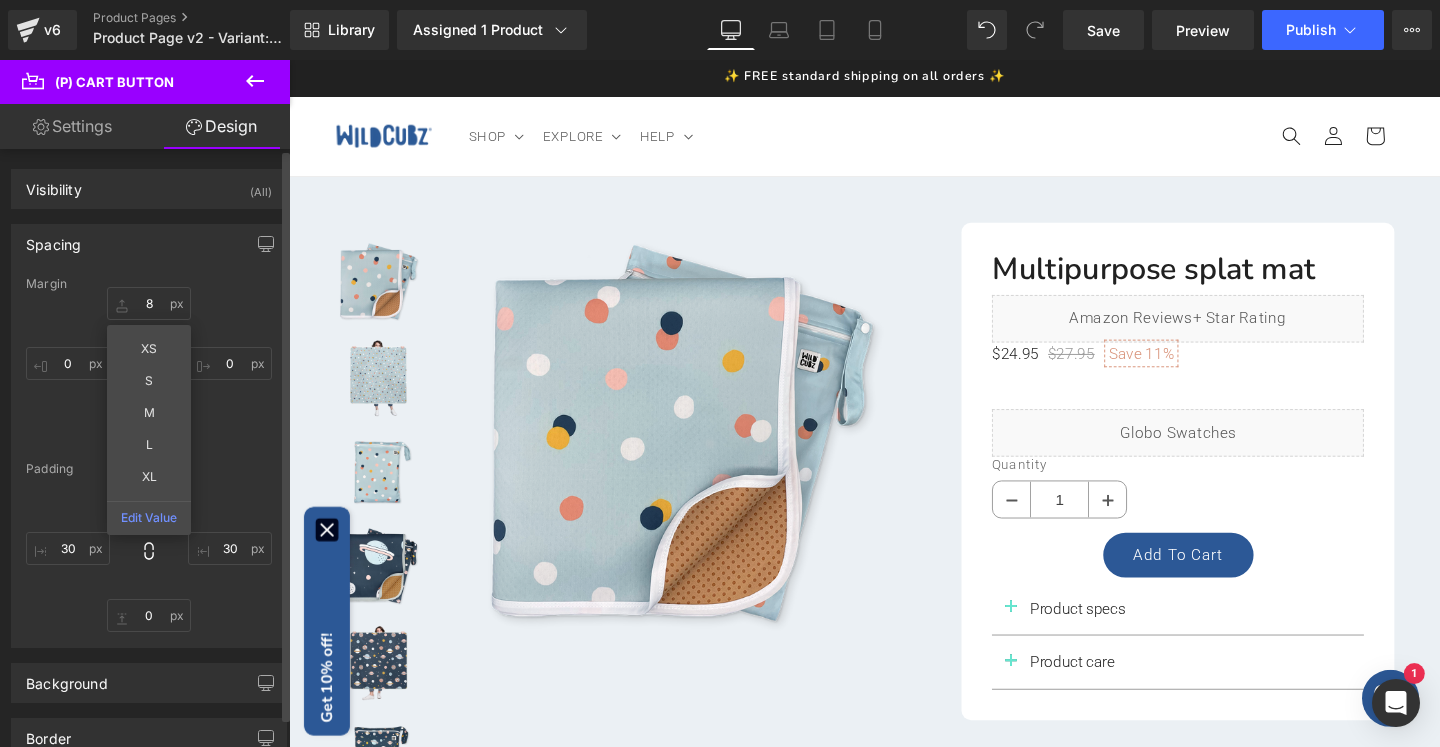 click on "8 8 XS S M L XL Edit Value
0px 0
0px 0
0px 0" at bounding box center [149, 367] 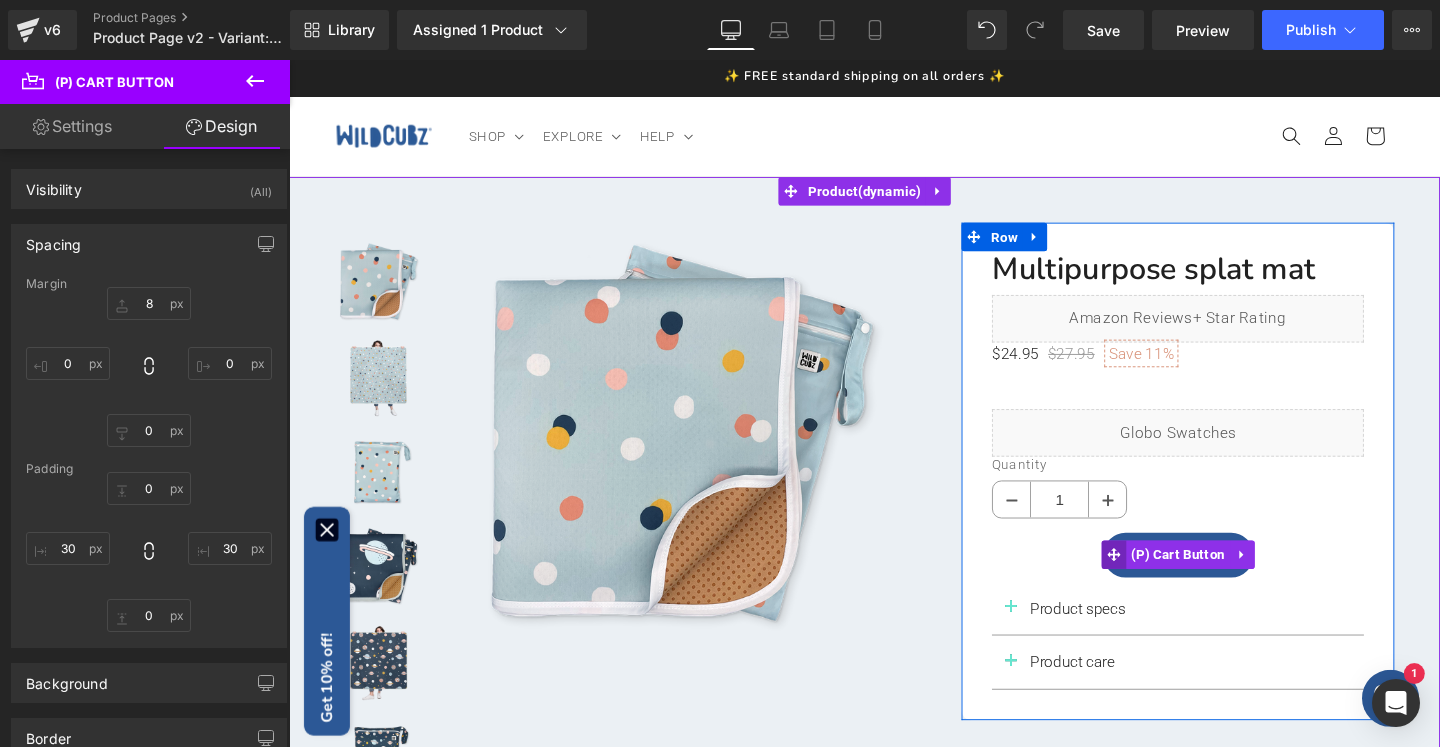 click 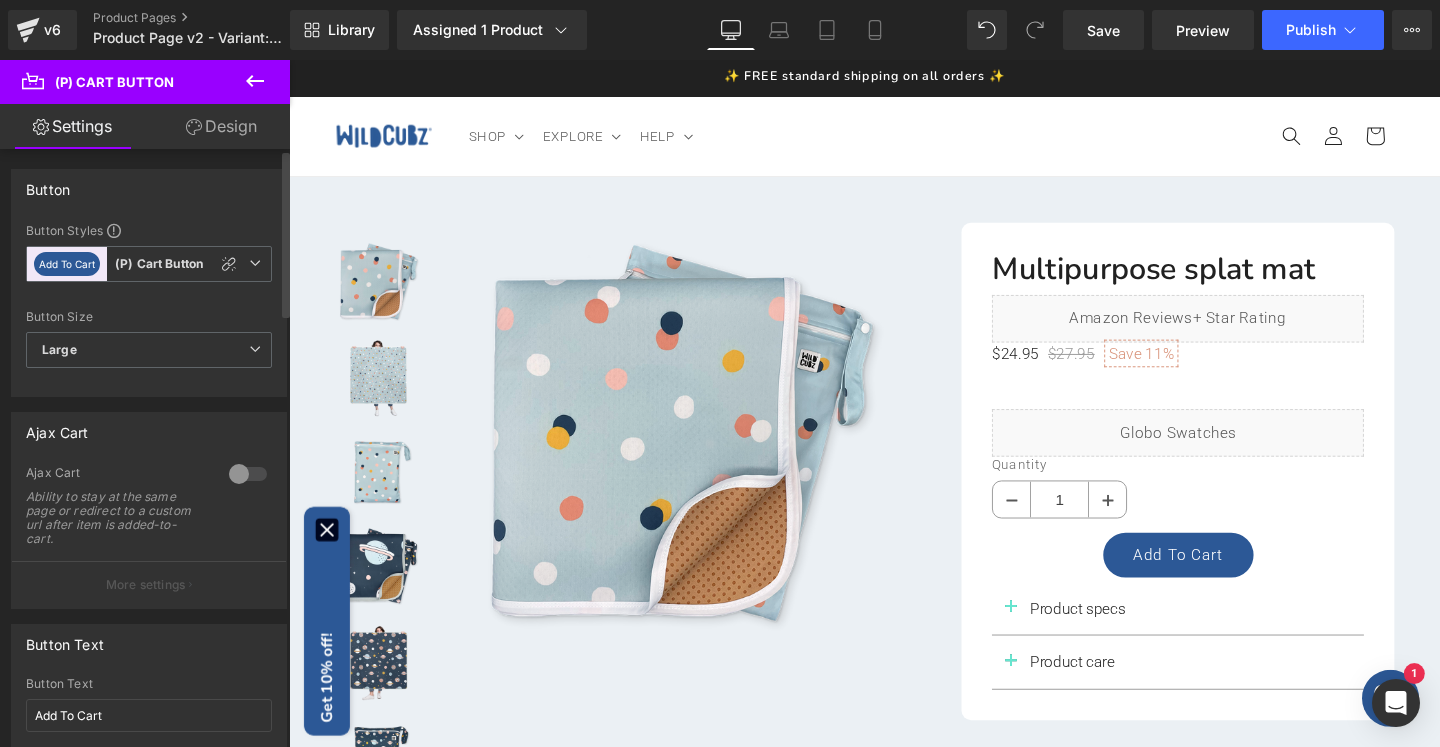 click at bounding box center (248, 474) 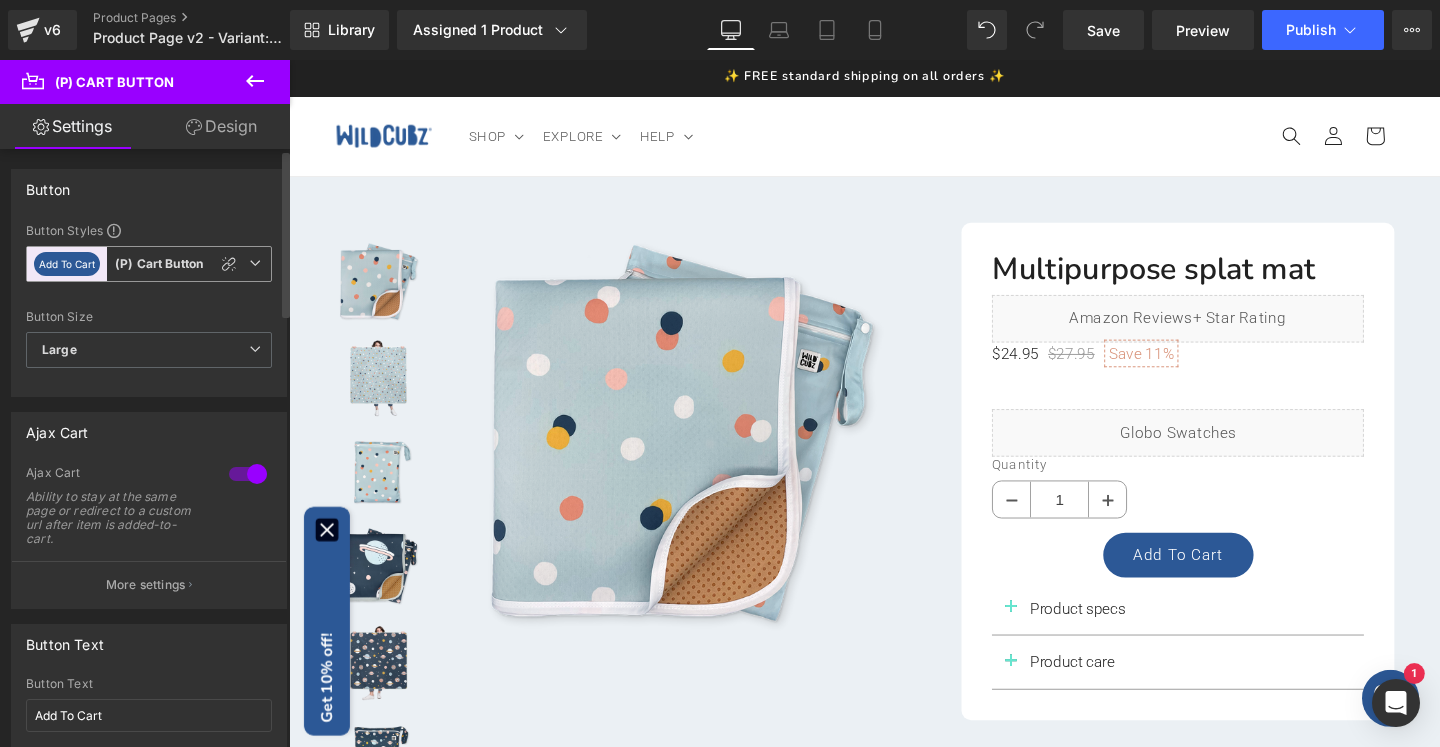 click at bounding box center (255, 263) 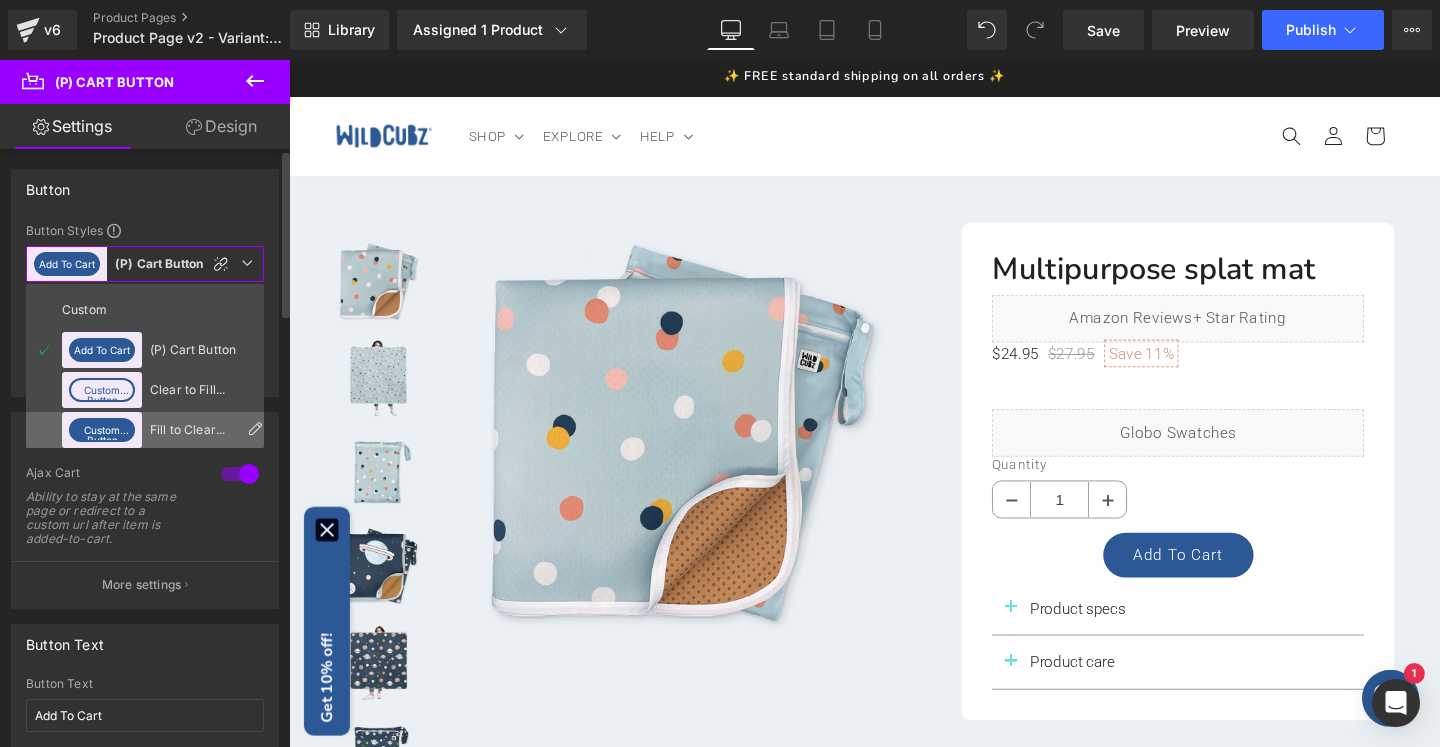 click on "Fill to Clear Button" at bounding box center [193, 430] 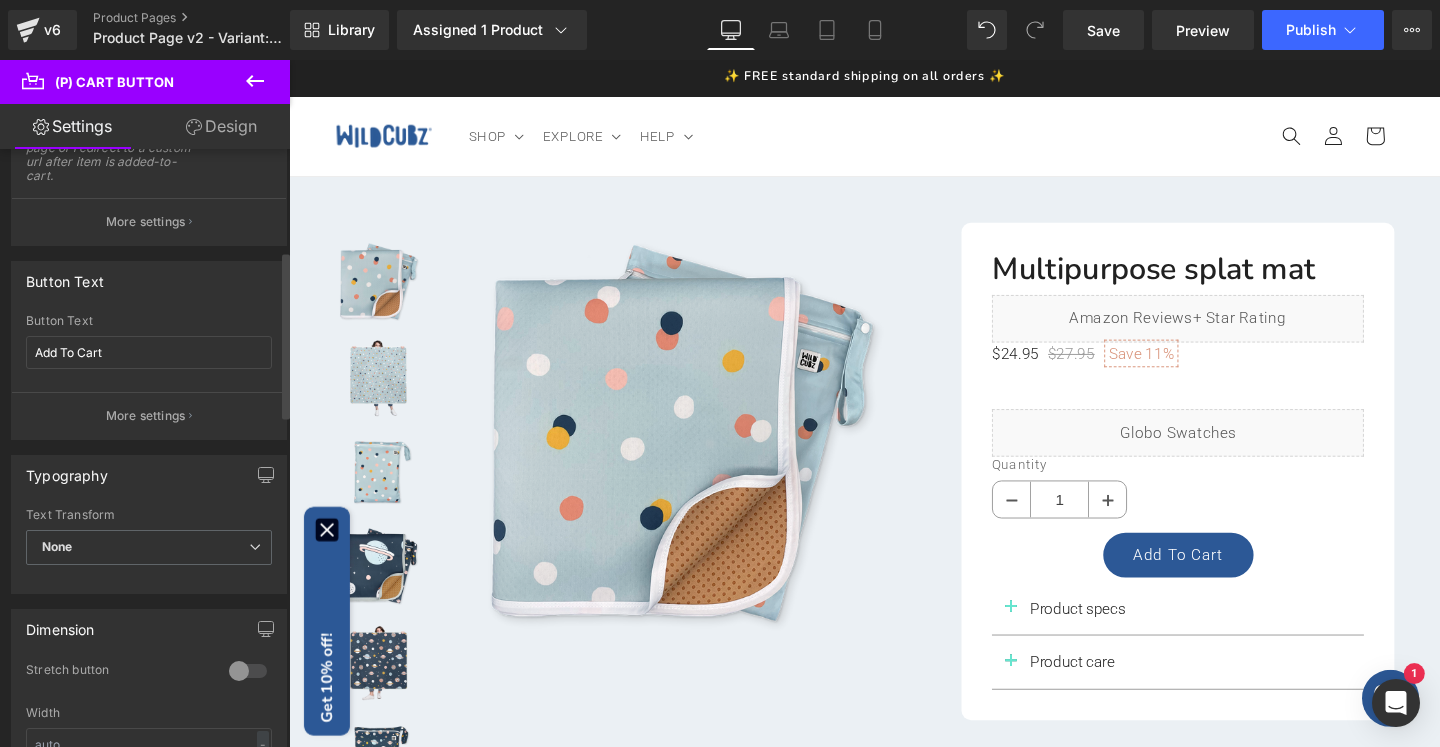 scroll, scrollTop: 364, scrollLeft: 0, axis: vertical 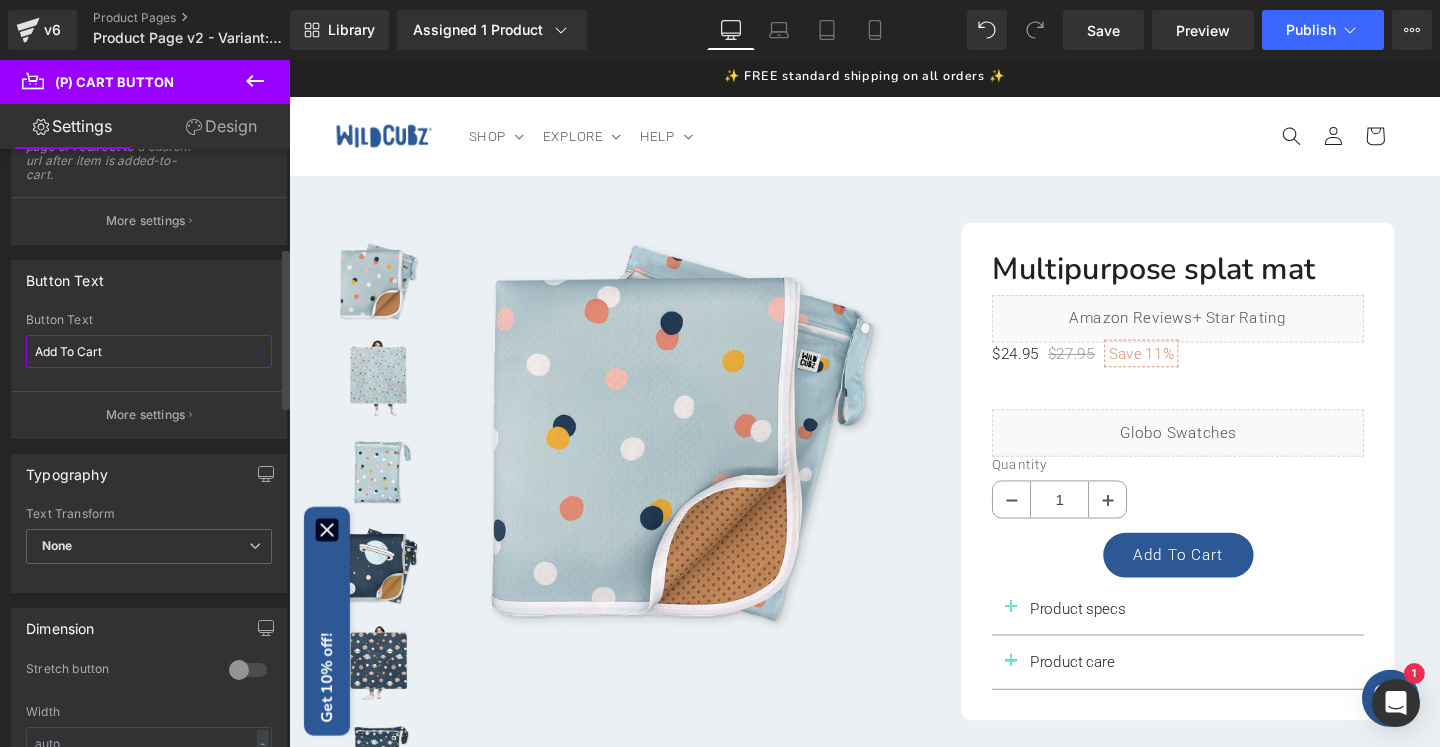 click on "Add To Cart" at bounding box center [149, 351] 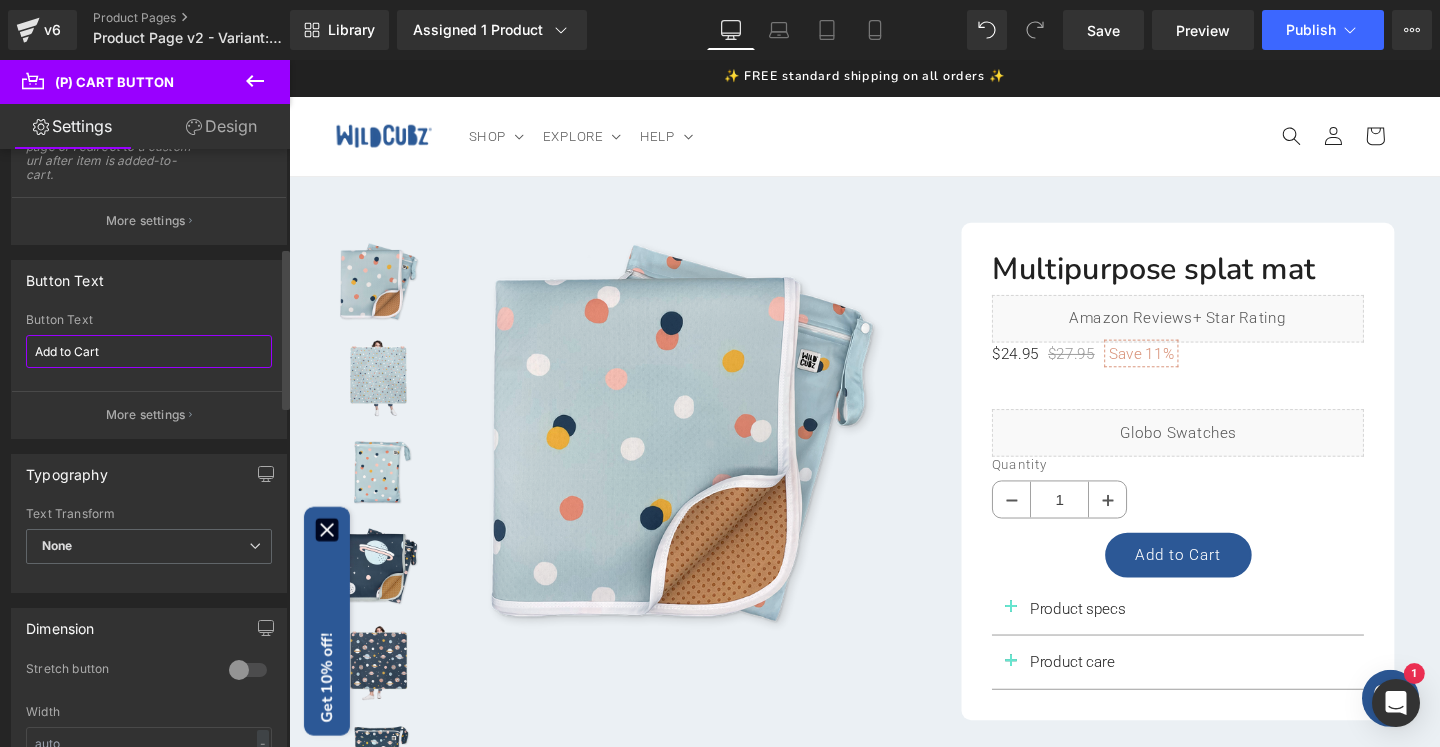 click on "Add to Cart" at bounding box center (149, 351) 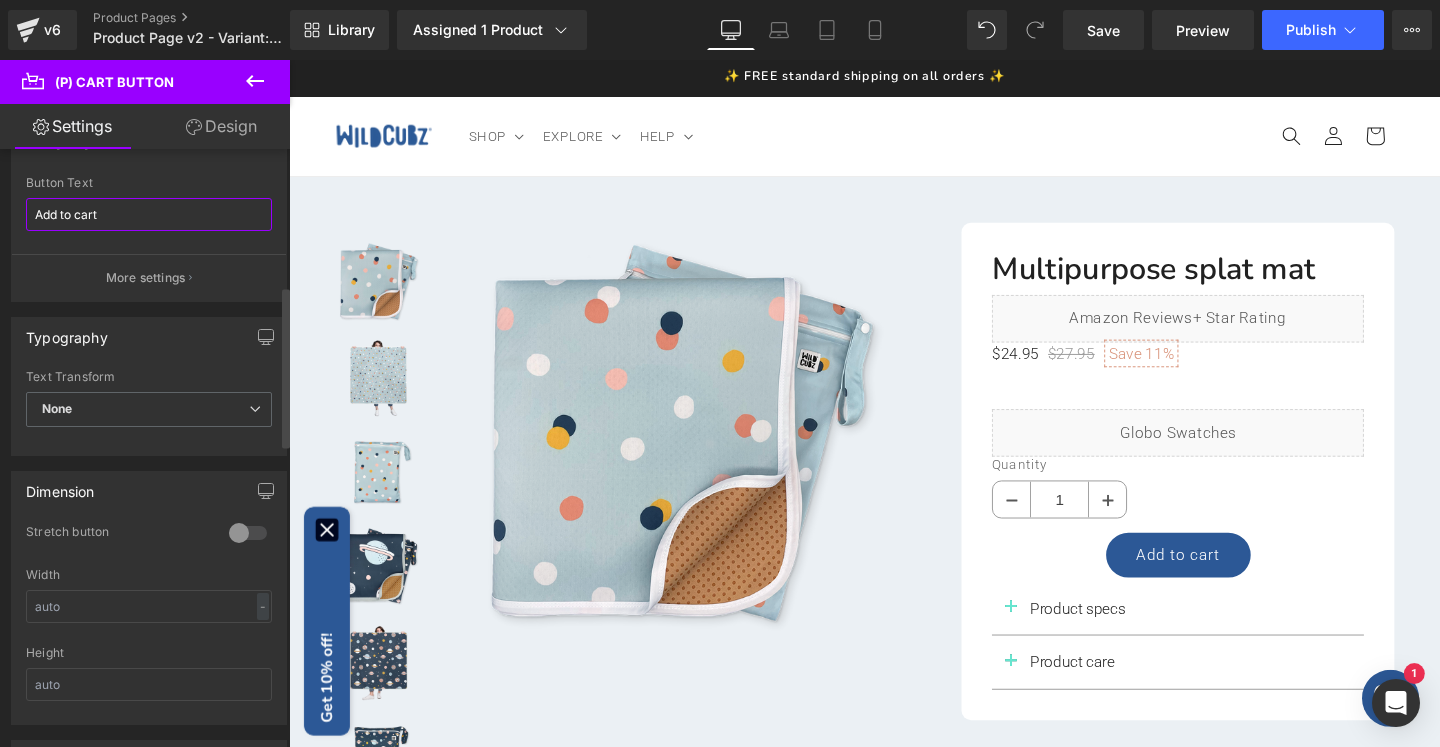 scroll, scrollTop: 512, scrollLeft: 0, axis: vertical 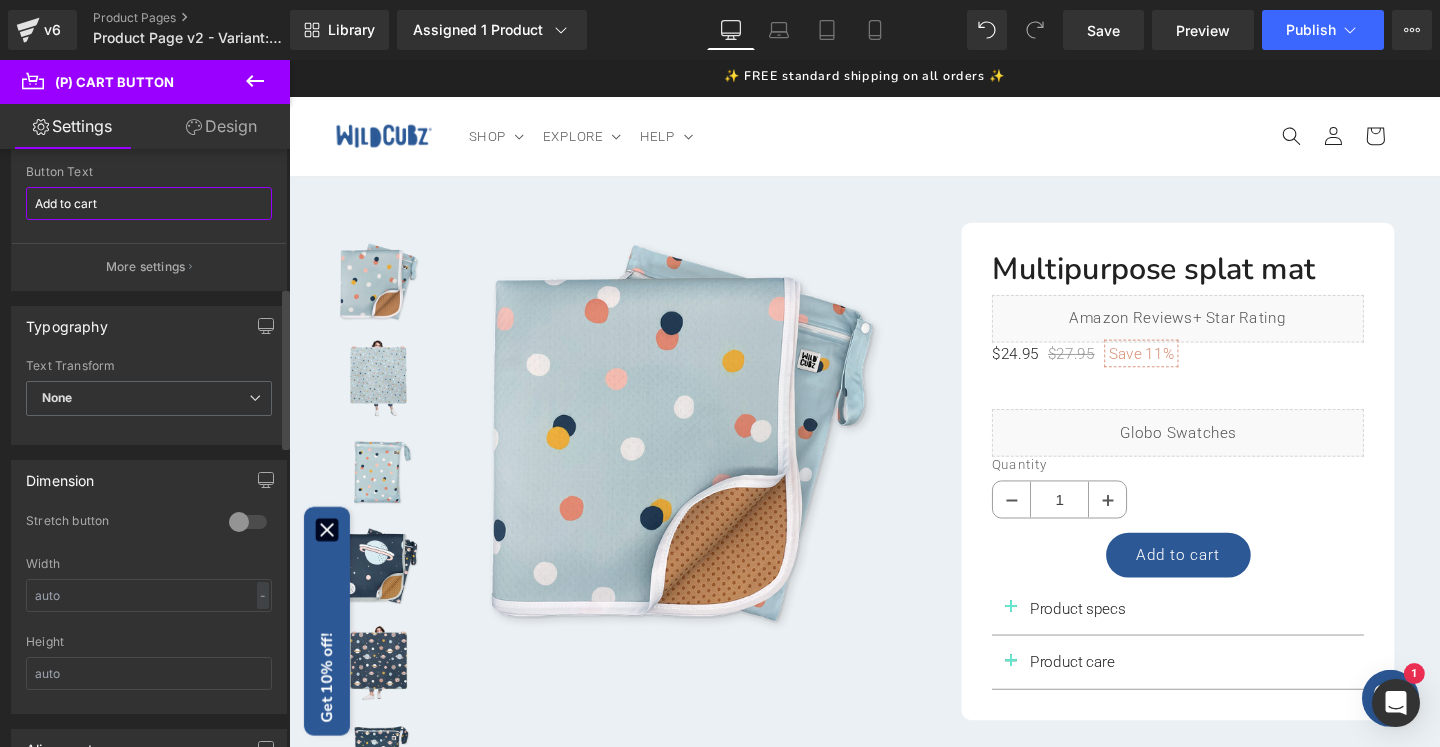 type on "Add to cart" 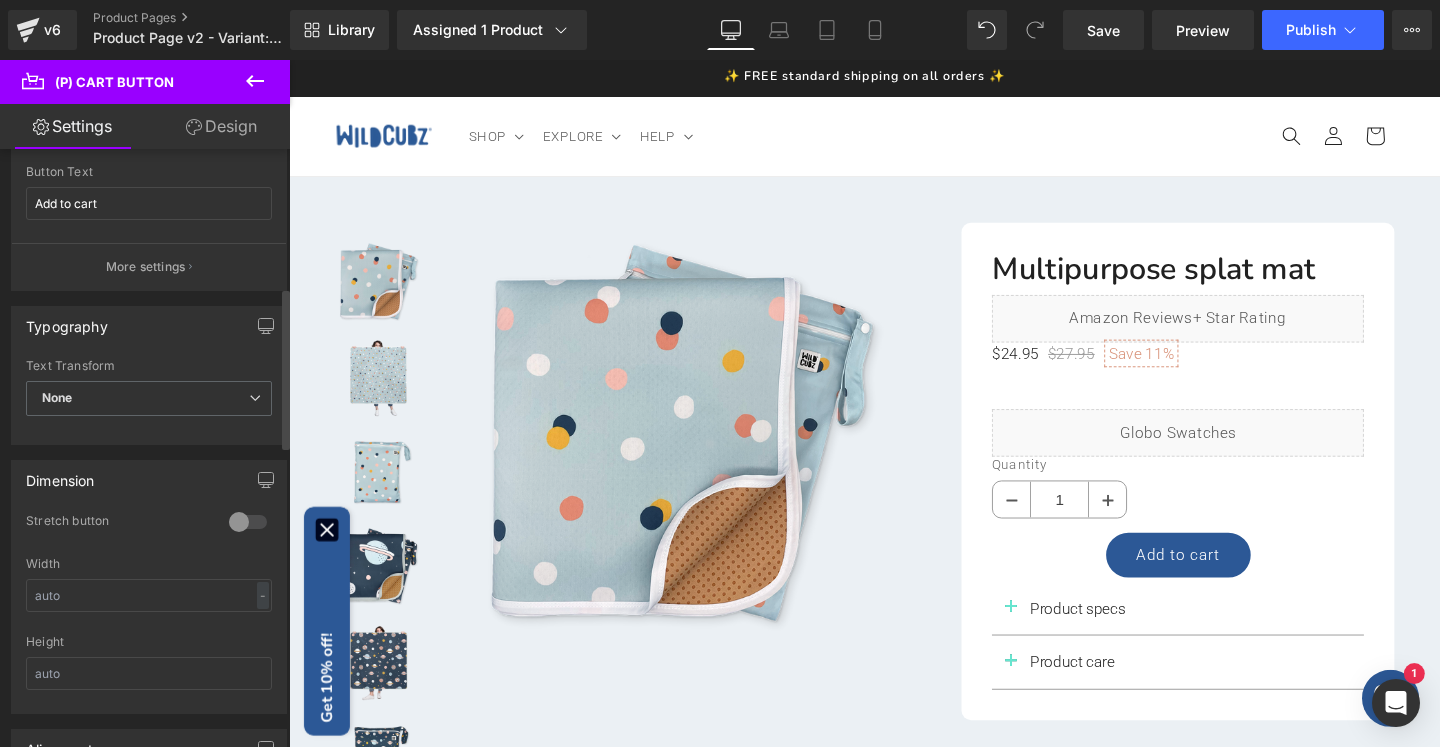 click at bounding box center [248, 522] 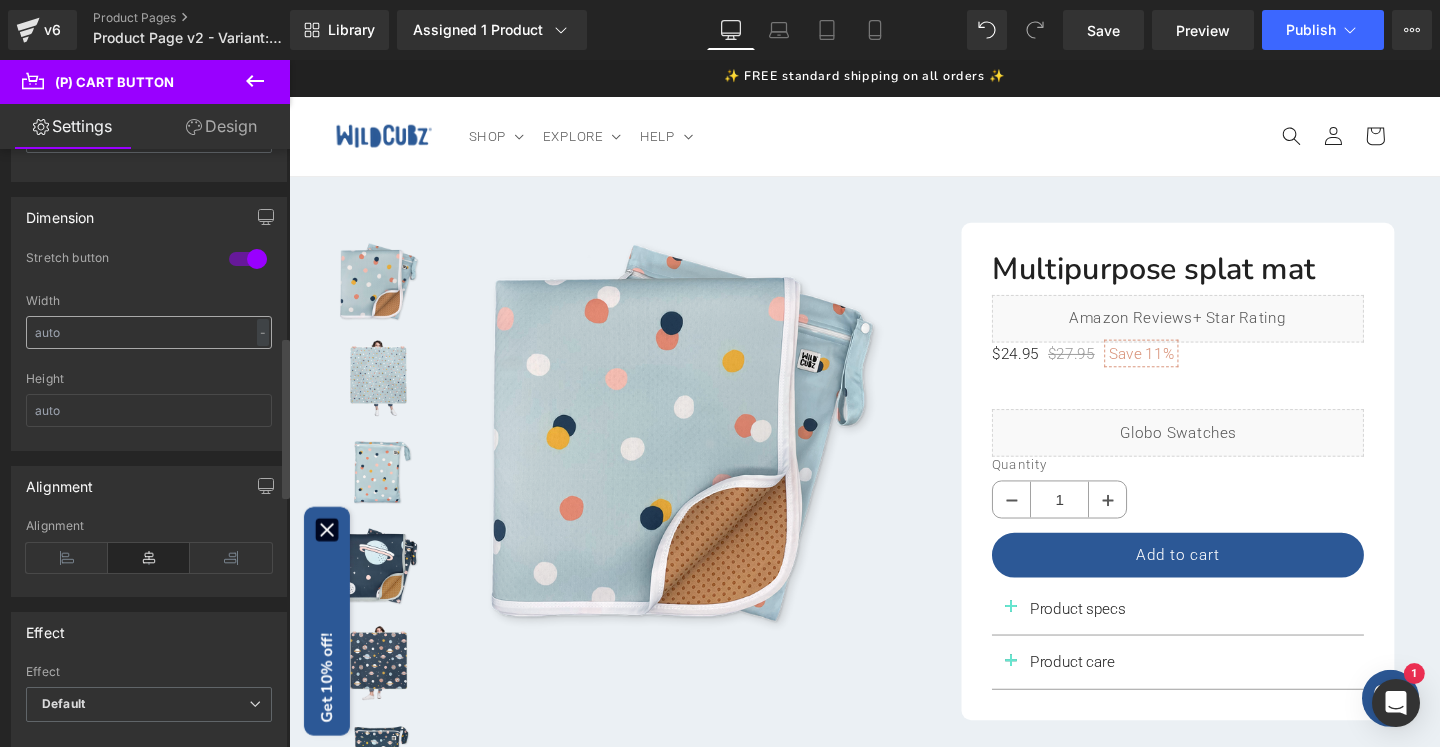 scroll, scrollTop: 796, scrollLeft: 0, axis: vertical 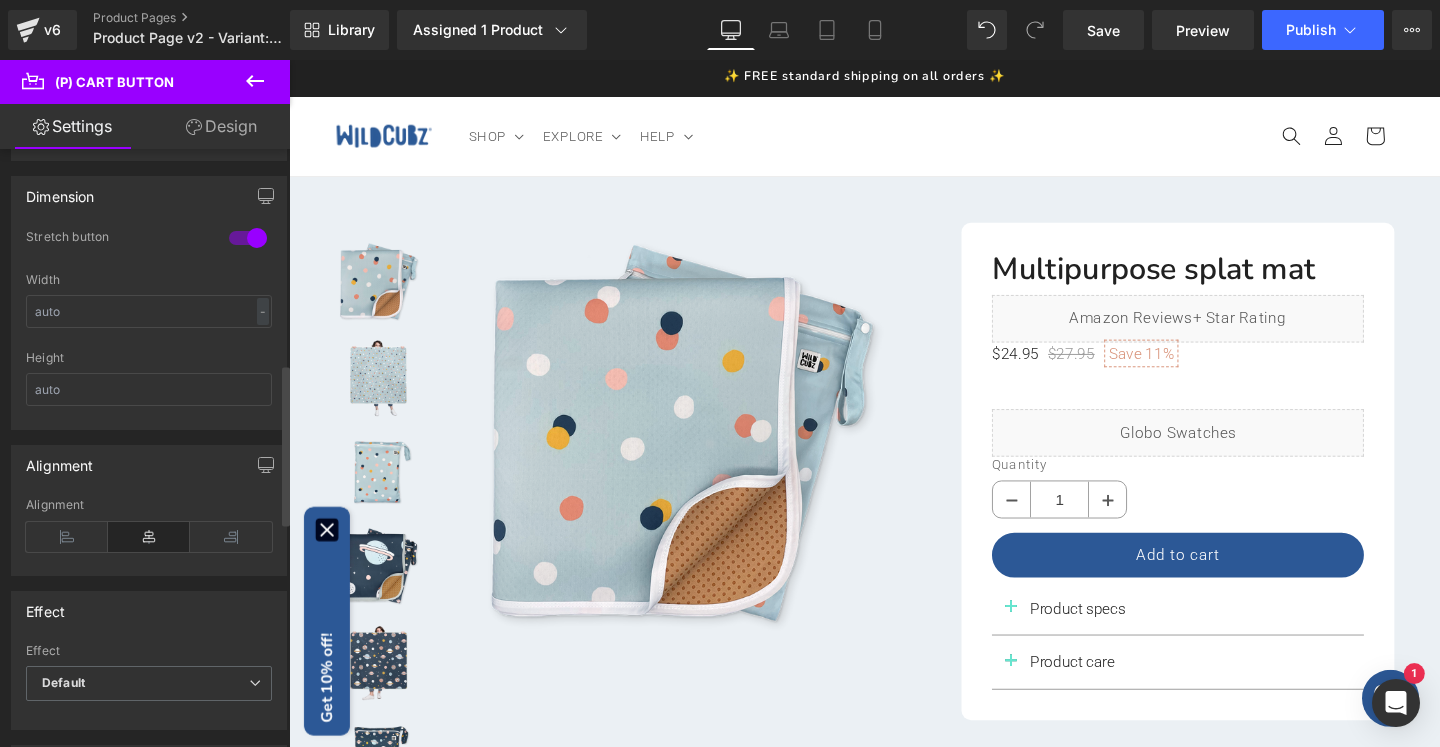 click at bounding box center (67, 537) 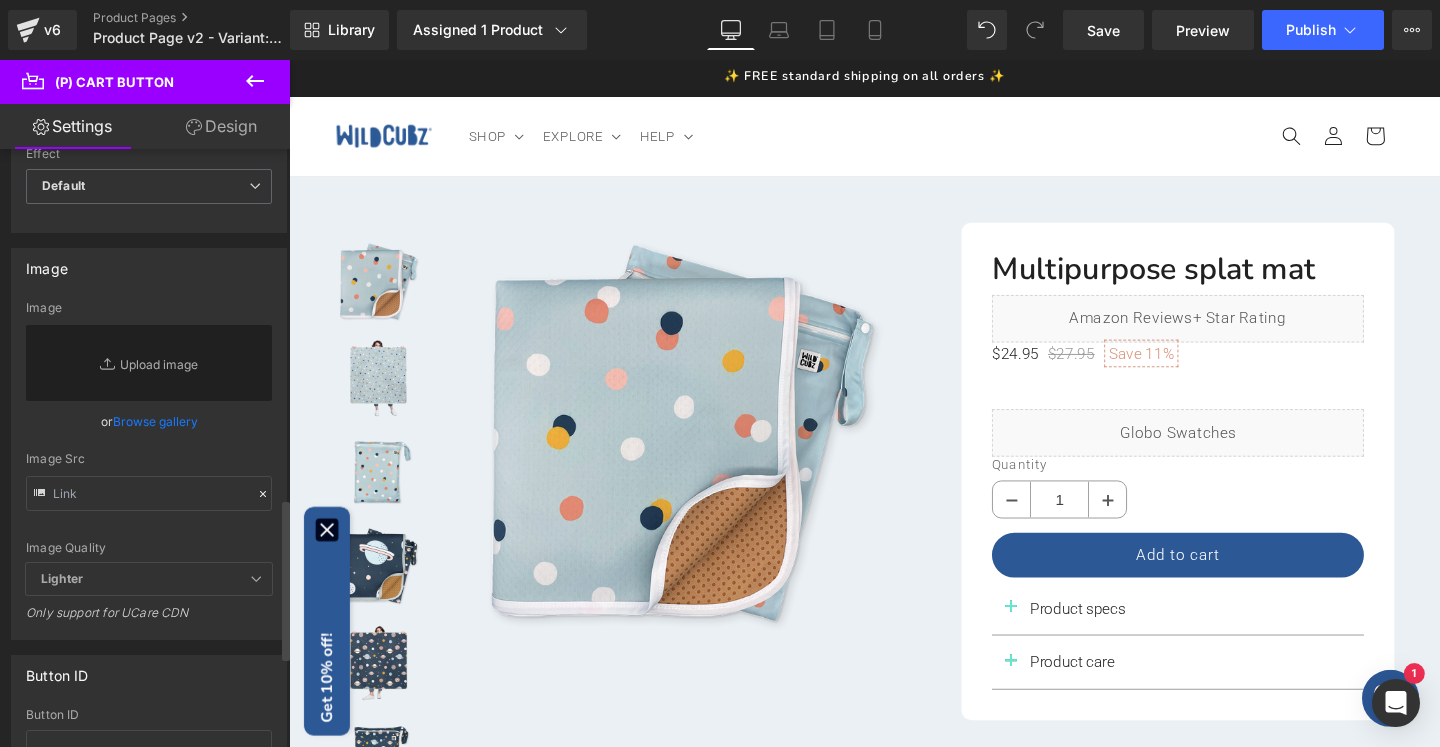 scroll, scrollTop: 1298, scrollLeft: 0, axis: vertical 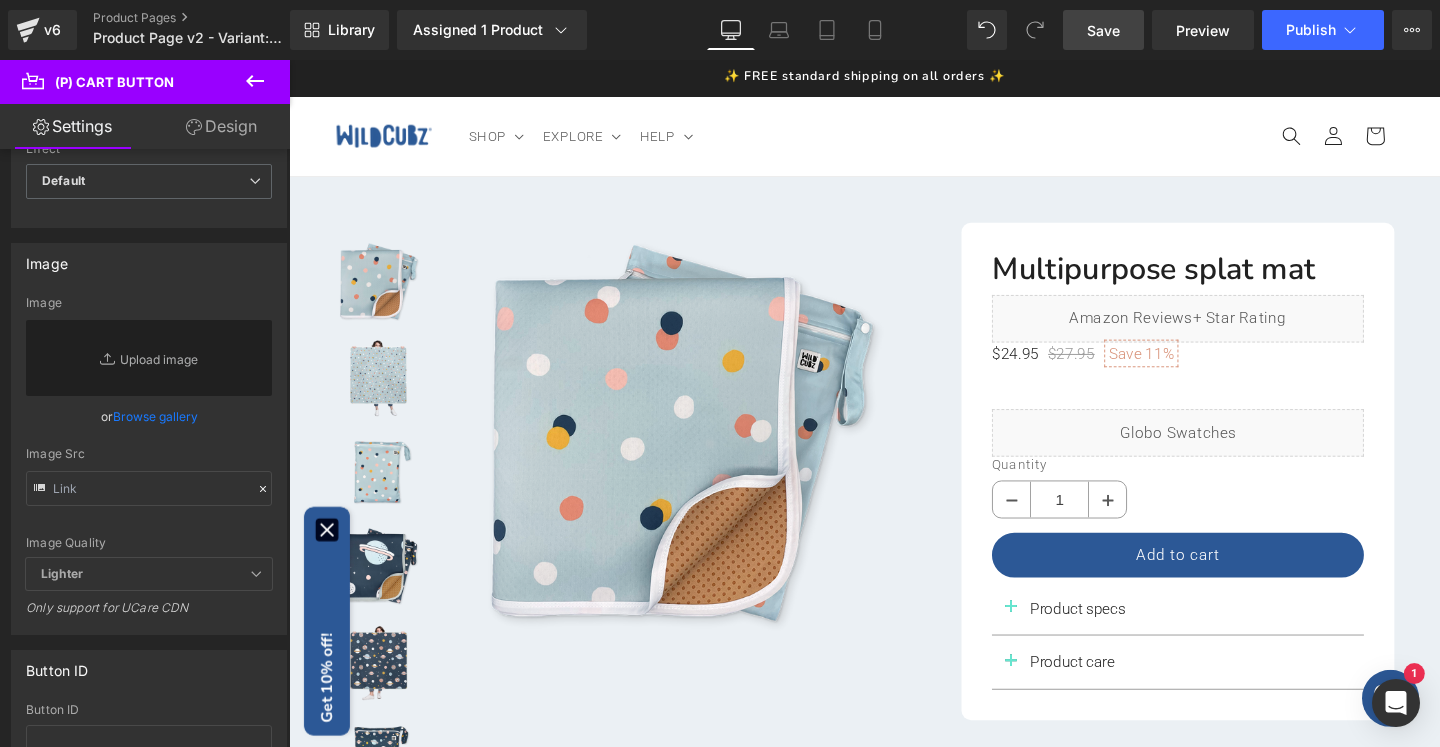 click on "Save" at bounding box center [1103, 30] 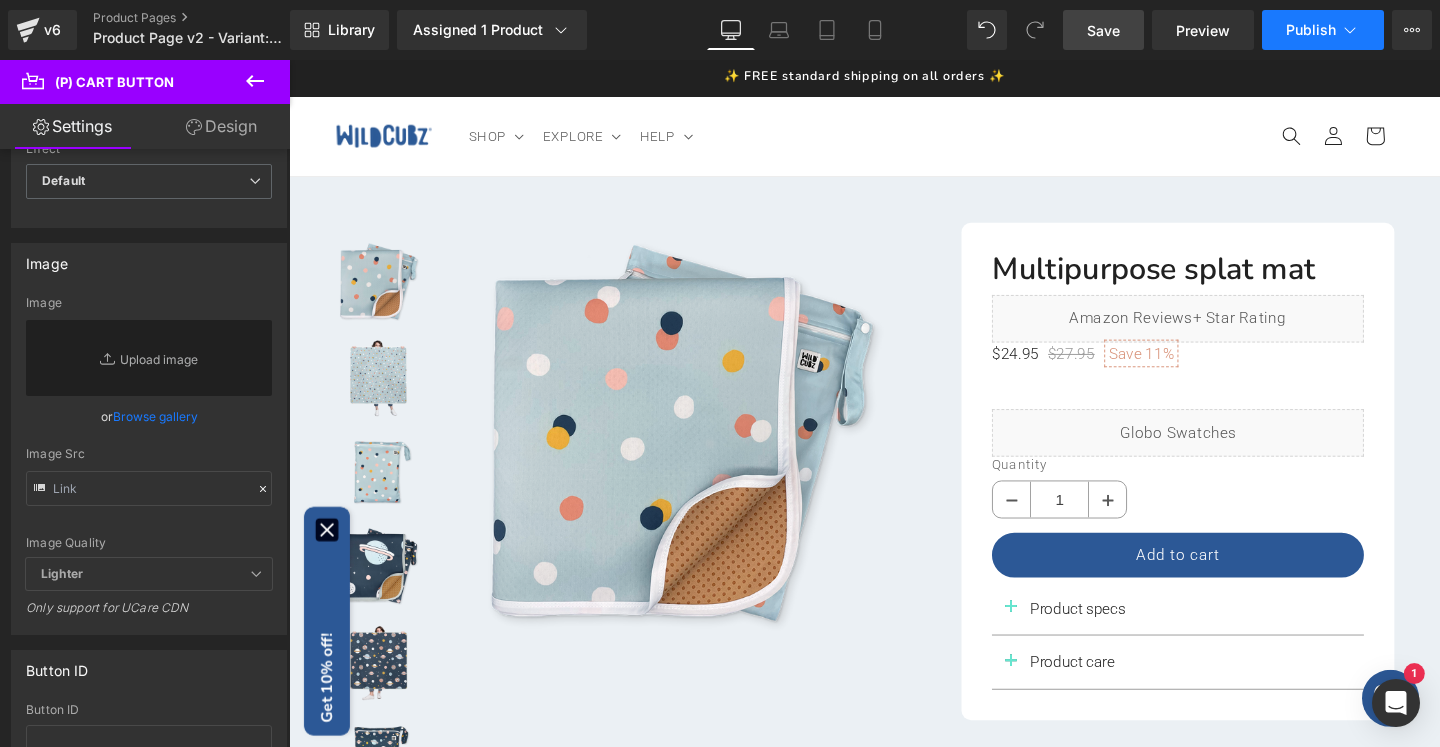 click on "Publish" at bounding box center [1311, 30] 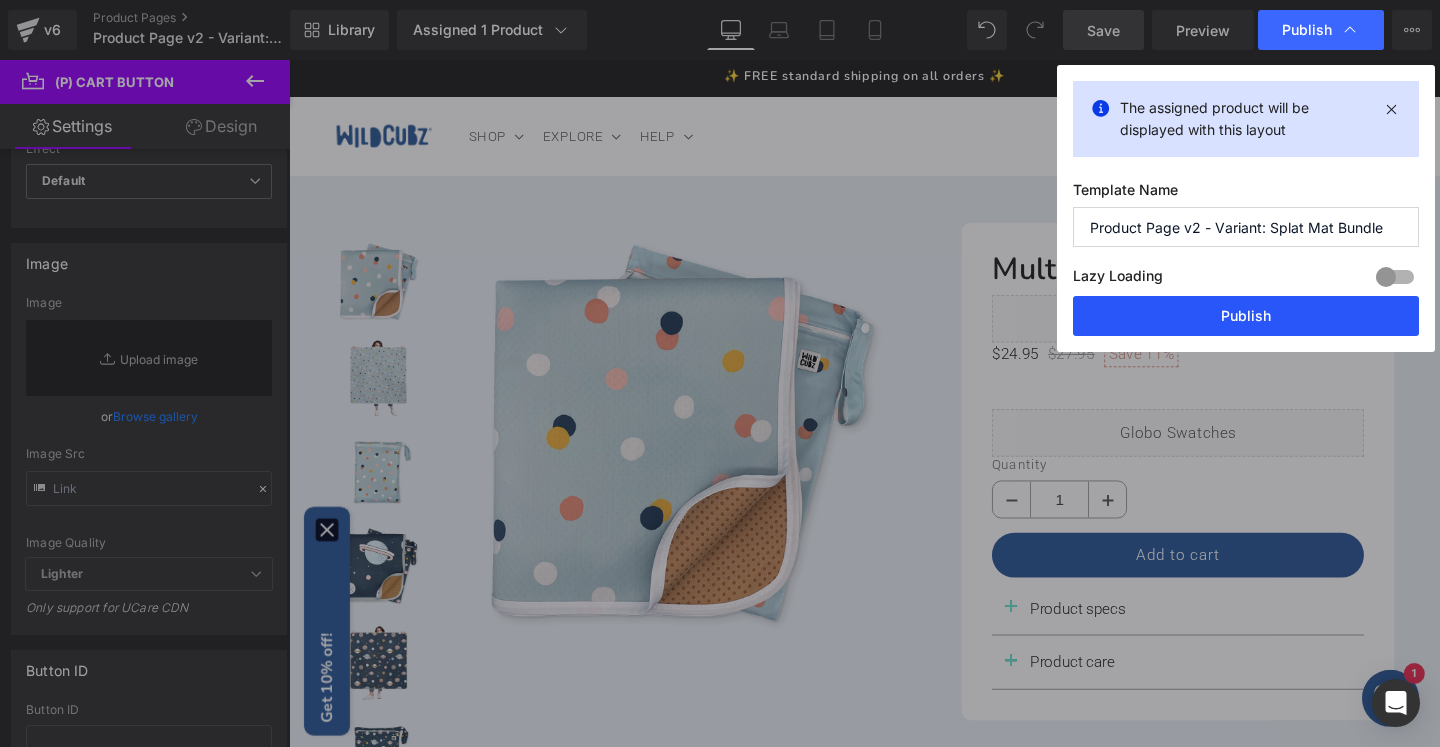 click on "Publish" at bounding box center (1246, 316) 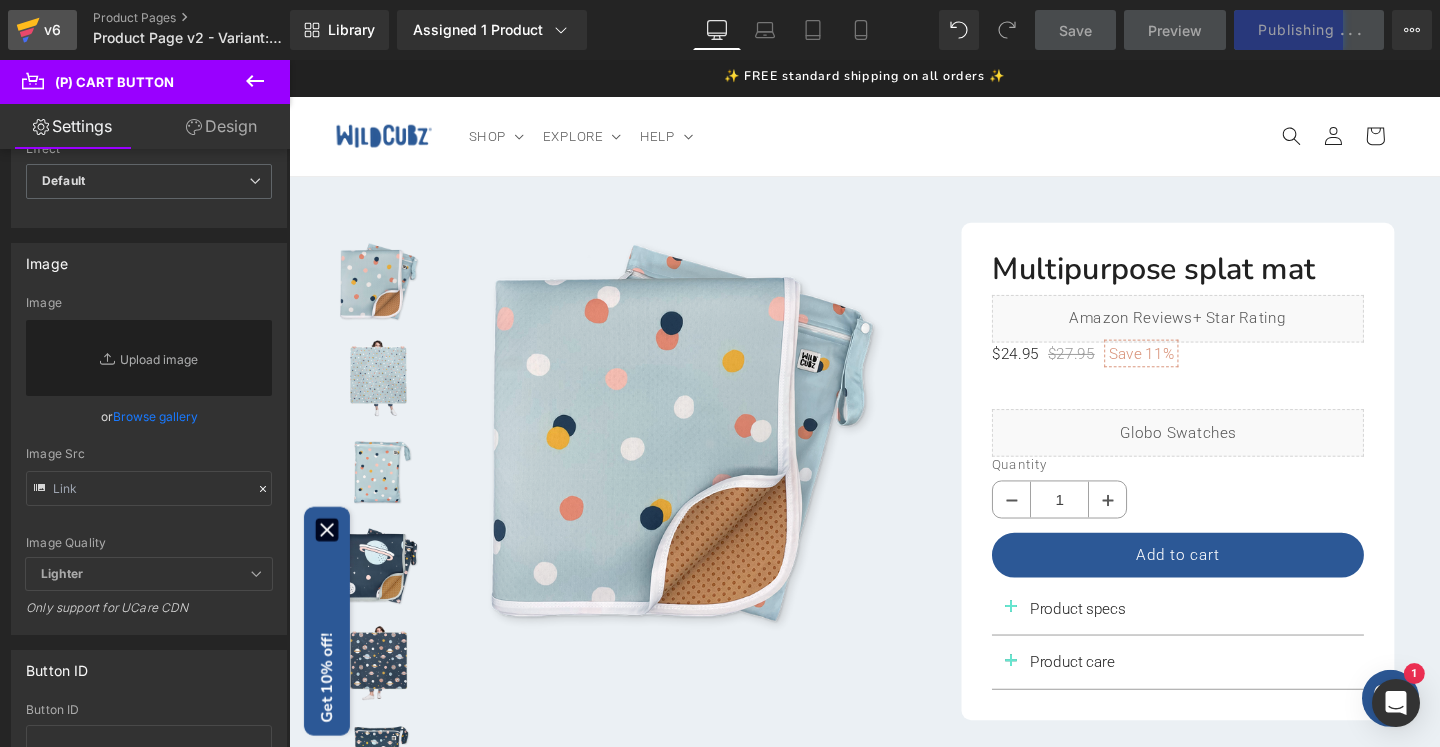 click on "v6" at bounding box center (52, 30) 